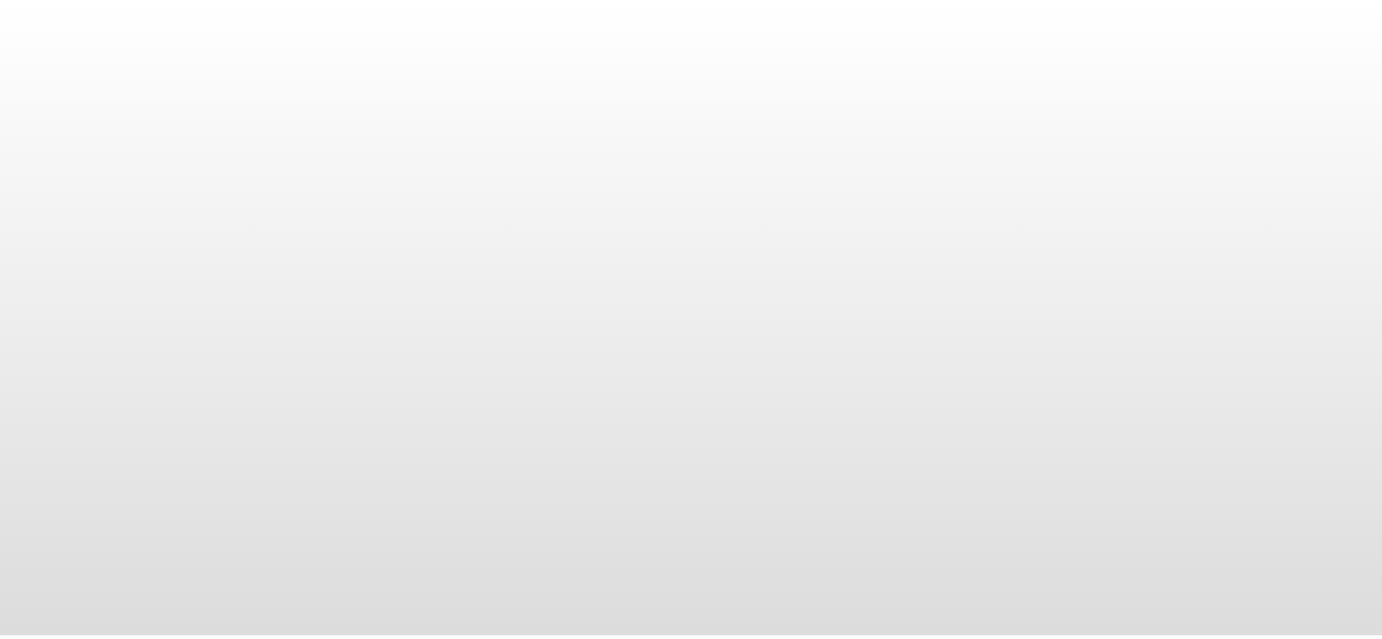 scroll, scrollTop: 0, scrollLeft: 0, axis: both 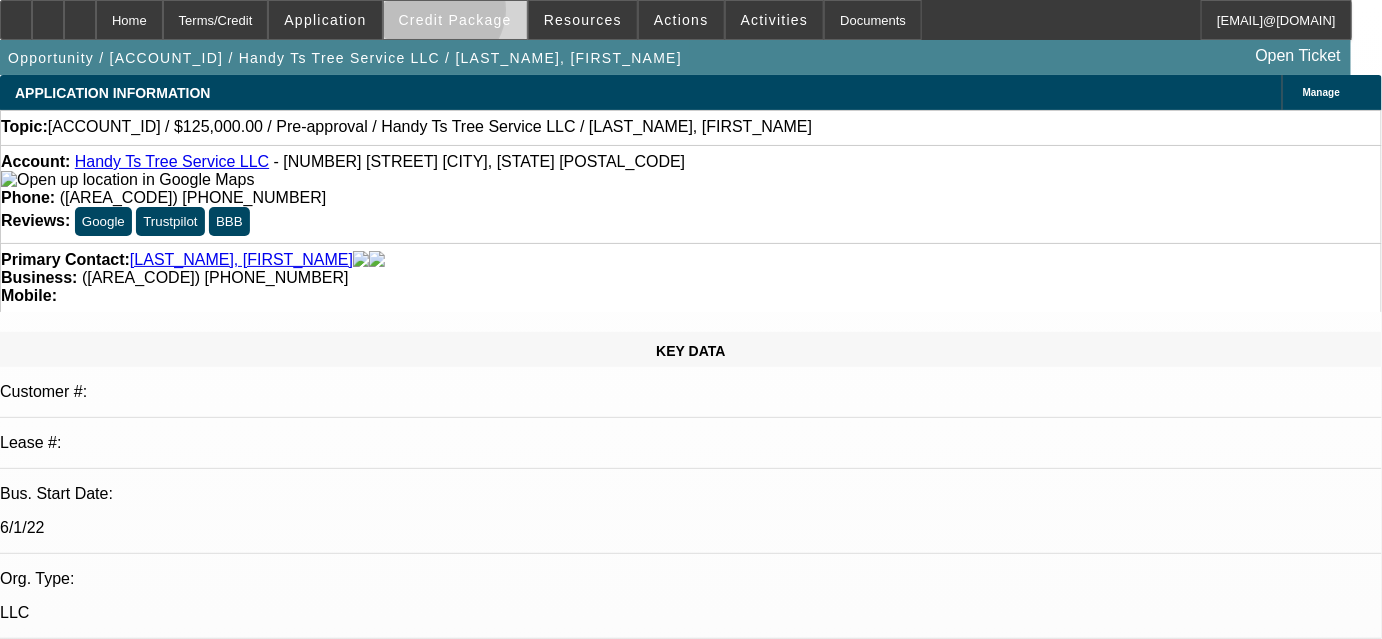 click on "Credit Package" at bounding box center (455, 20) 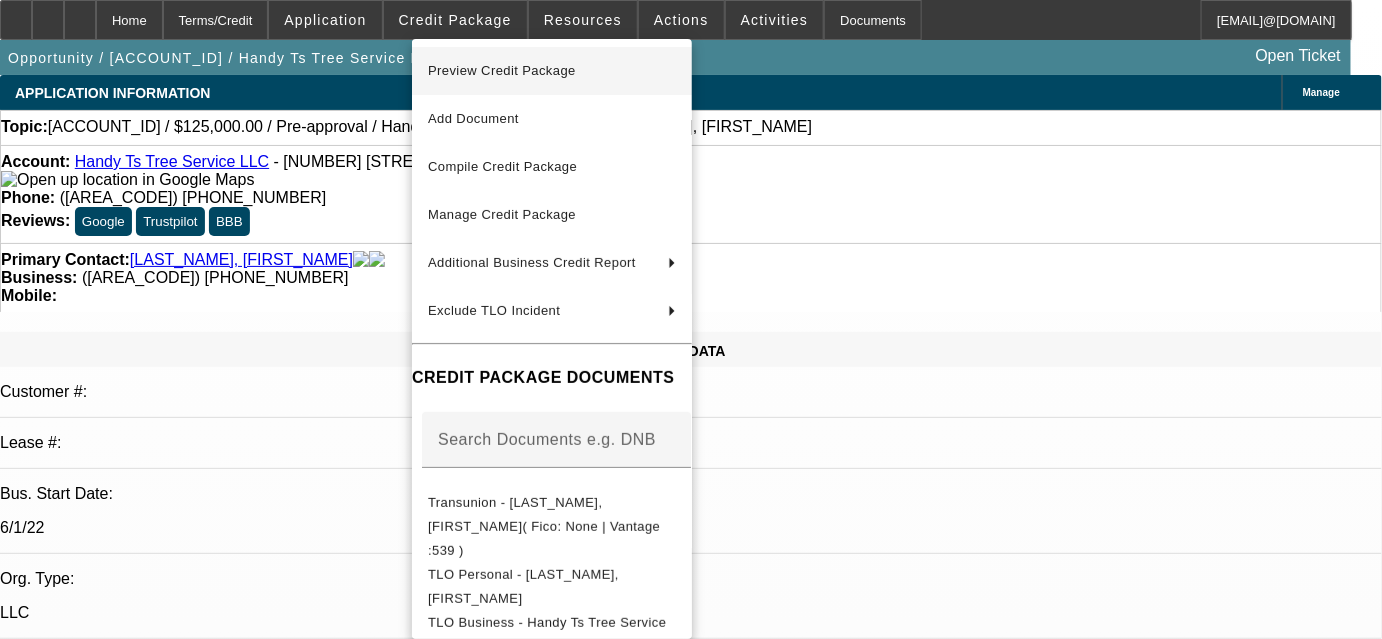 click on "Preview Credit Package" at bounding box center [552, 71] 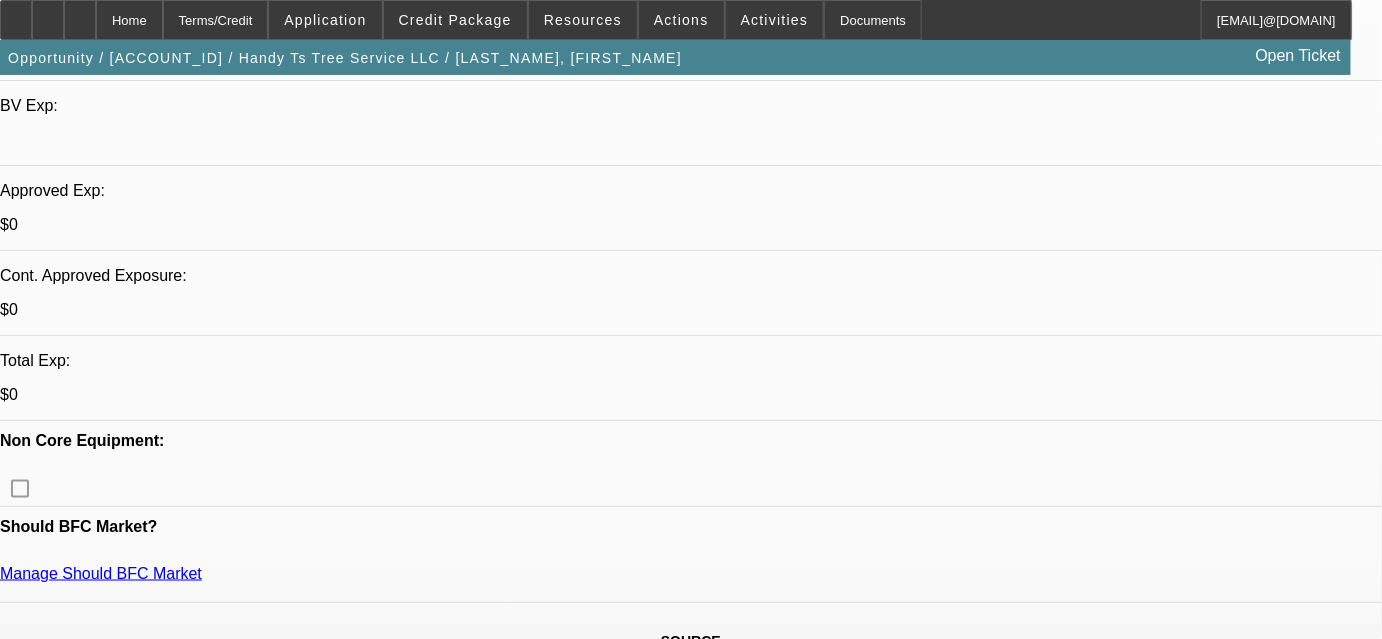 scroll, scrollTop: 636, scrollLeft: 0, axis: vertical 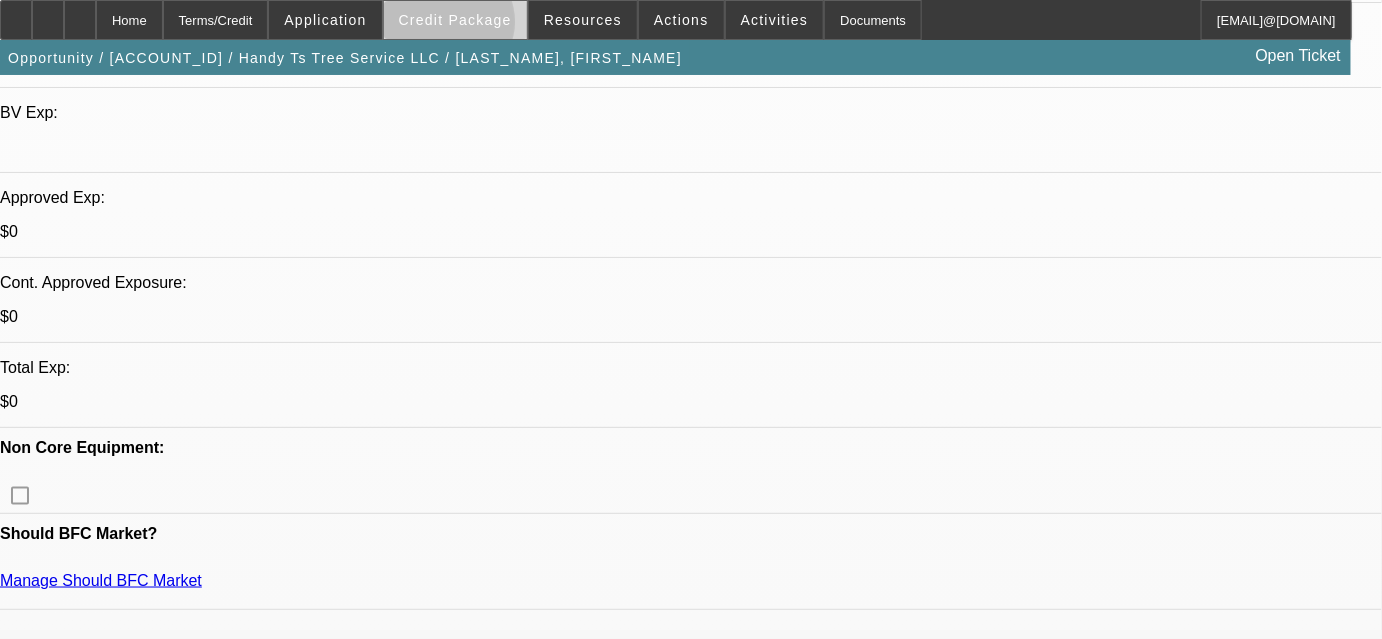 click on "Credit Package" at bounding box center [455, 20] 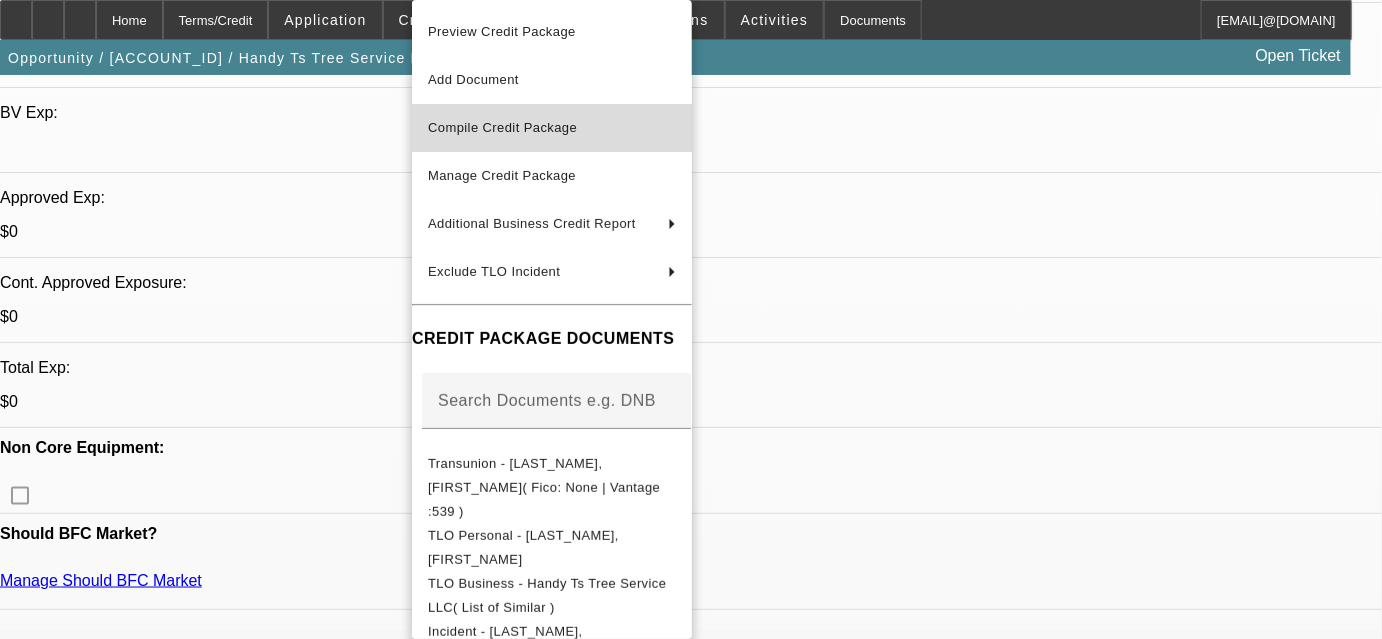 click on "Compile Credit Package" at bounding box center (502, 127) 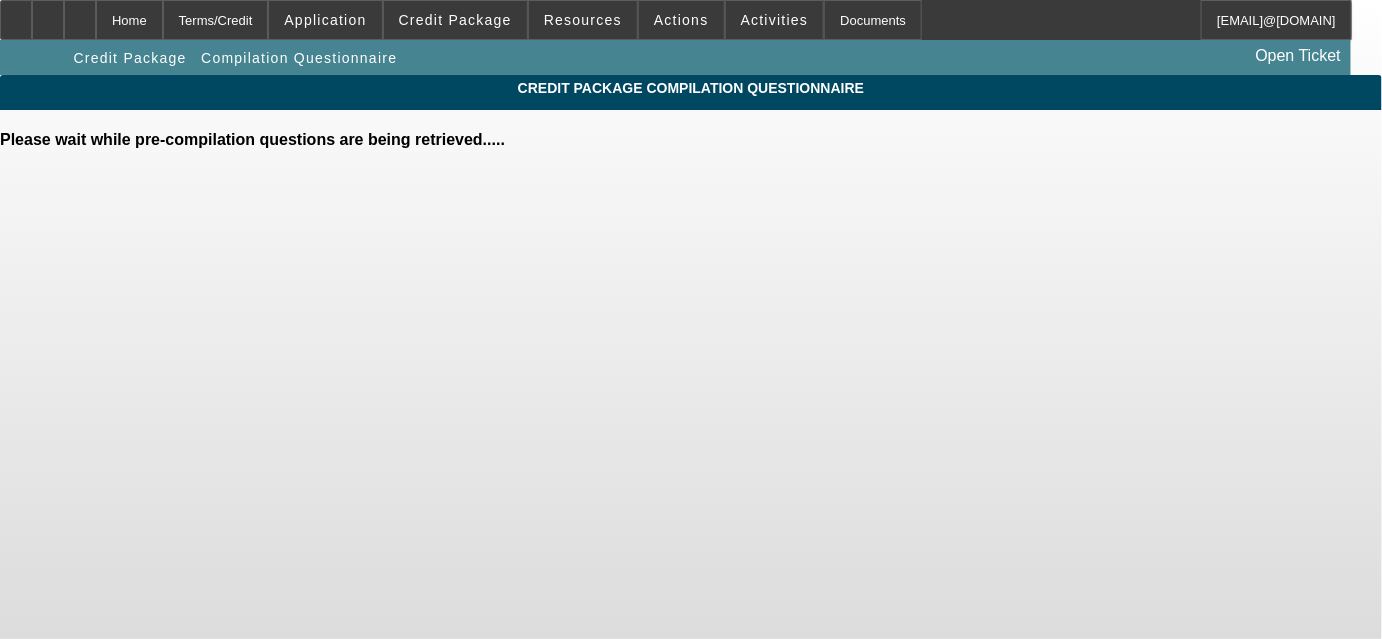 scroll, scrollTop: 0, scrollLeft: 0, axis: both 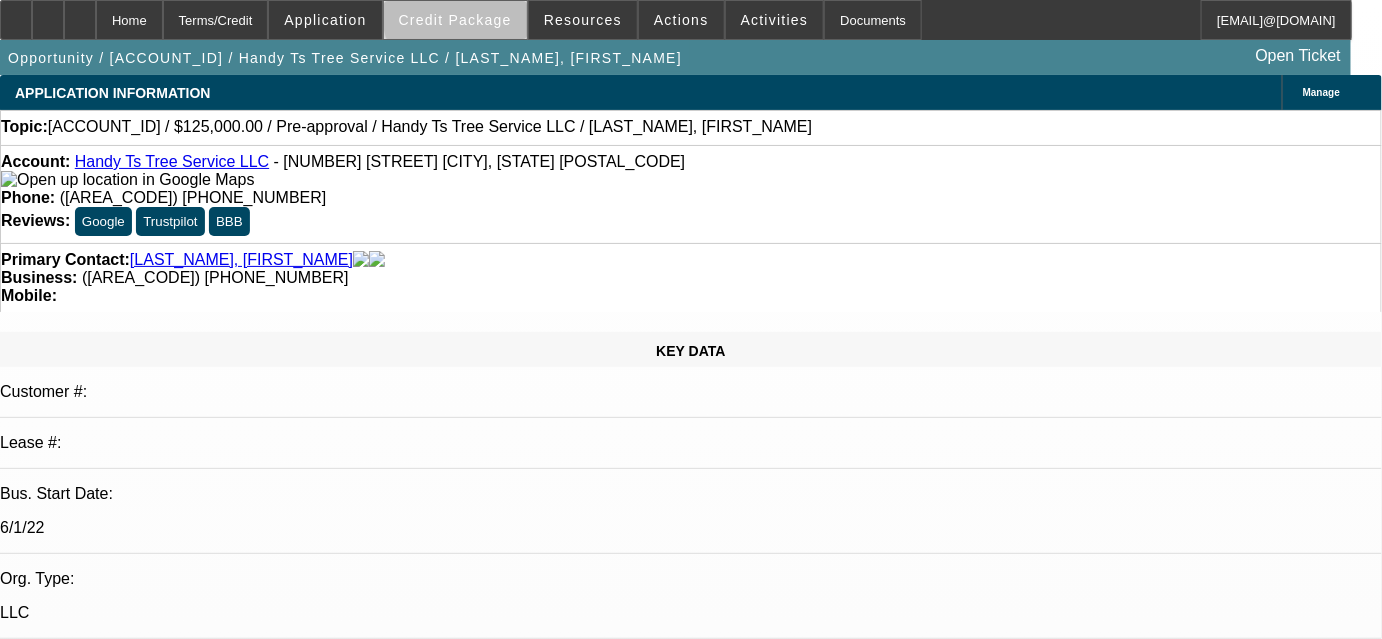 click on "Credit Package" at bounding box center (455, 20) 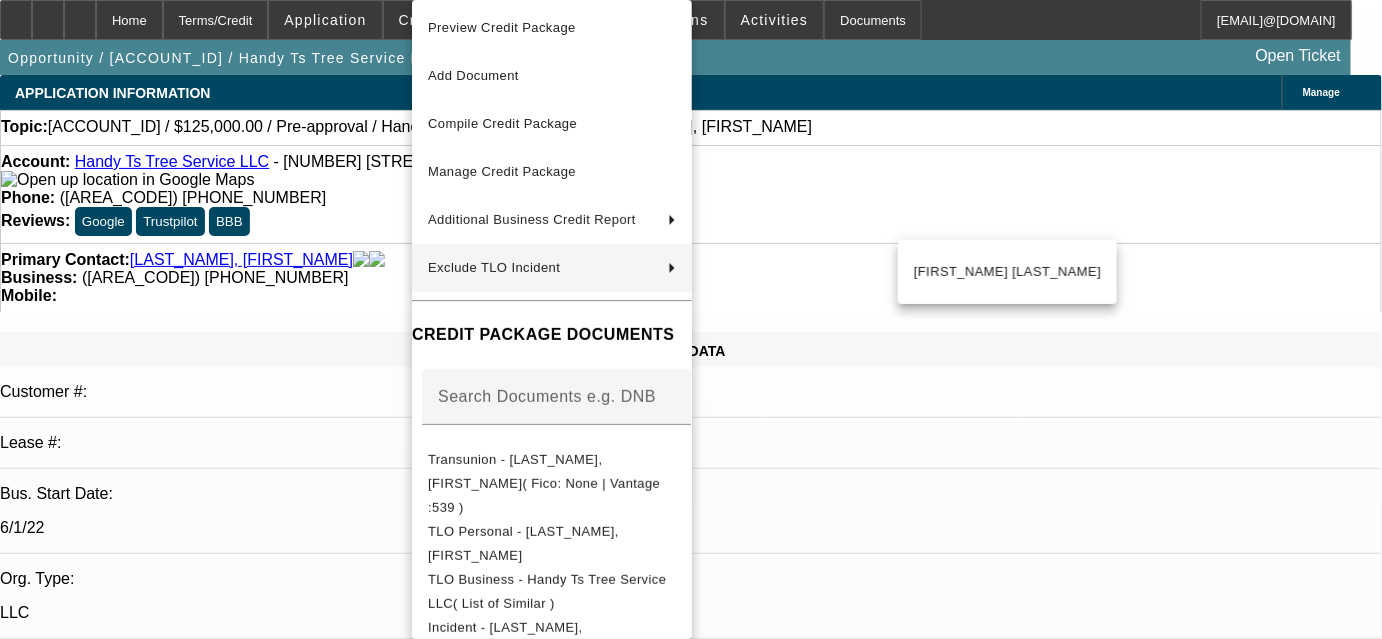 scroll, scrollTop: 5, scrollLeft: 0, axis: vertical 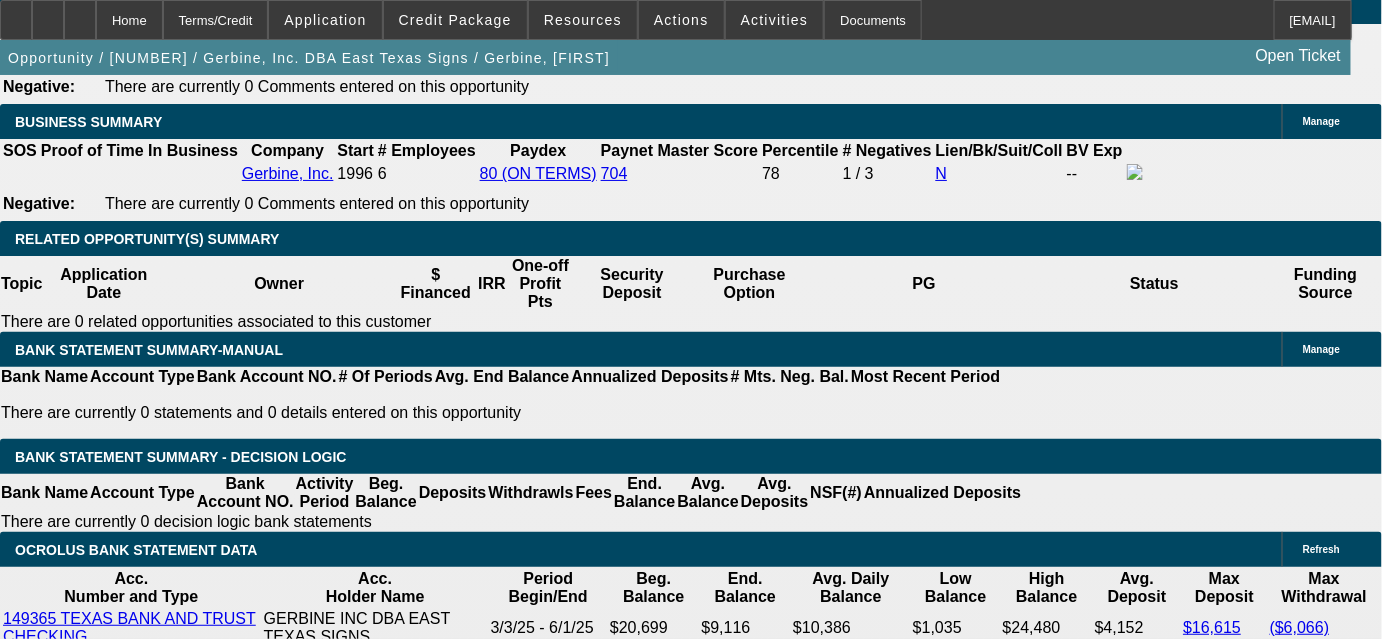 click on "Central Texas Heavy Equipment
Add Vendor
Central Texas Heavy Equipment
Equipment Cost:
$[AMOUNT]
Other Soft Costs:
$[AMOUNT]
Gross Due to Vendor:
$[AMOUNT]
Vendor Downpayment:
$[AMOUNT]
Vendor Discount:
$[AMOUNT]
Vendor Trade-In:
$[AMOUNT]
Total Other:
$[AMOUNT]
Net Due to Vendor:" at bounding box center (404, 1826) 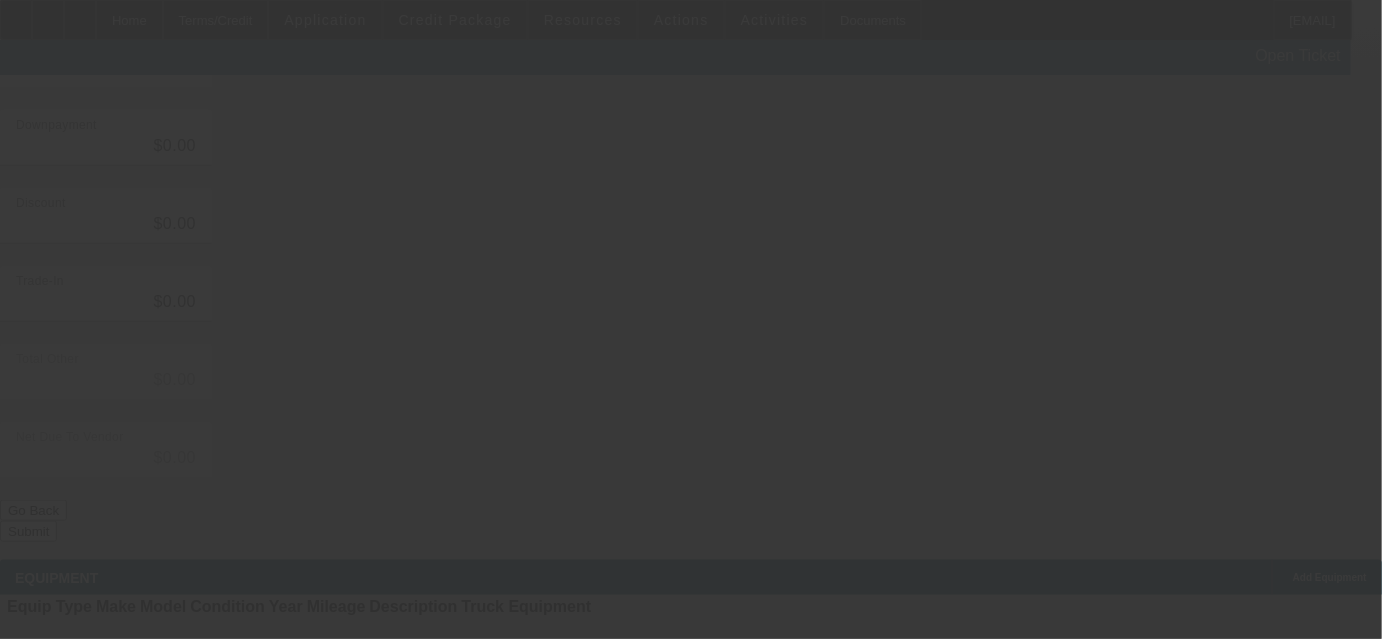 scroll, scrollTop: 0, scrollLeft: 0, axis: both 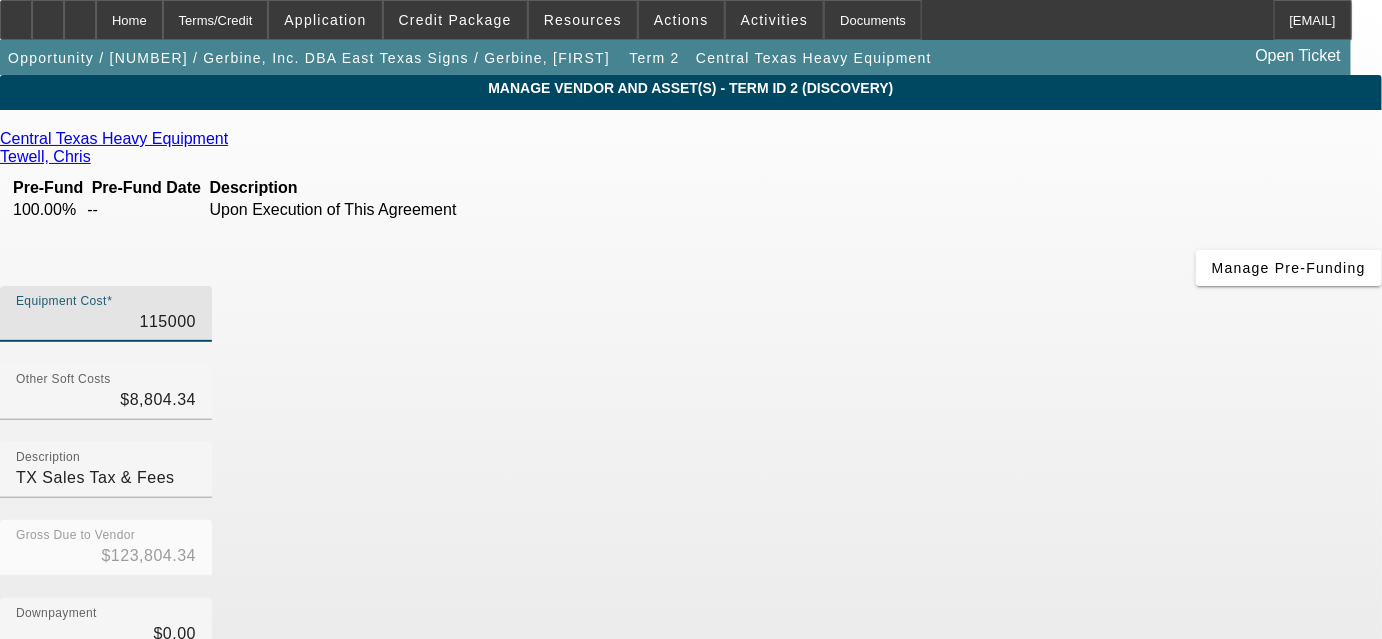 drag, startPoint x: 870, startPoint y: 162, endPoint x: 1066, endPoint y: 156, distance: 196.09181 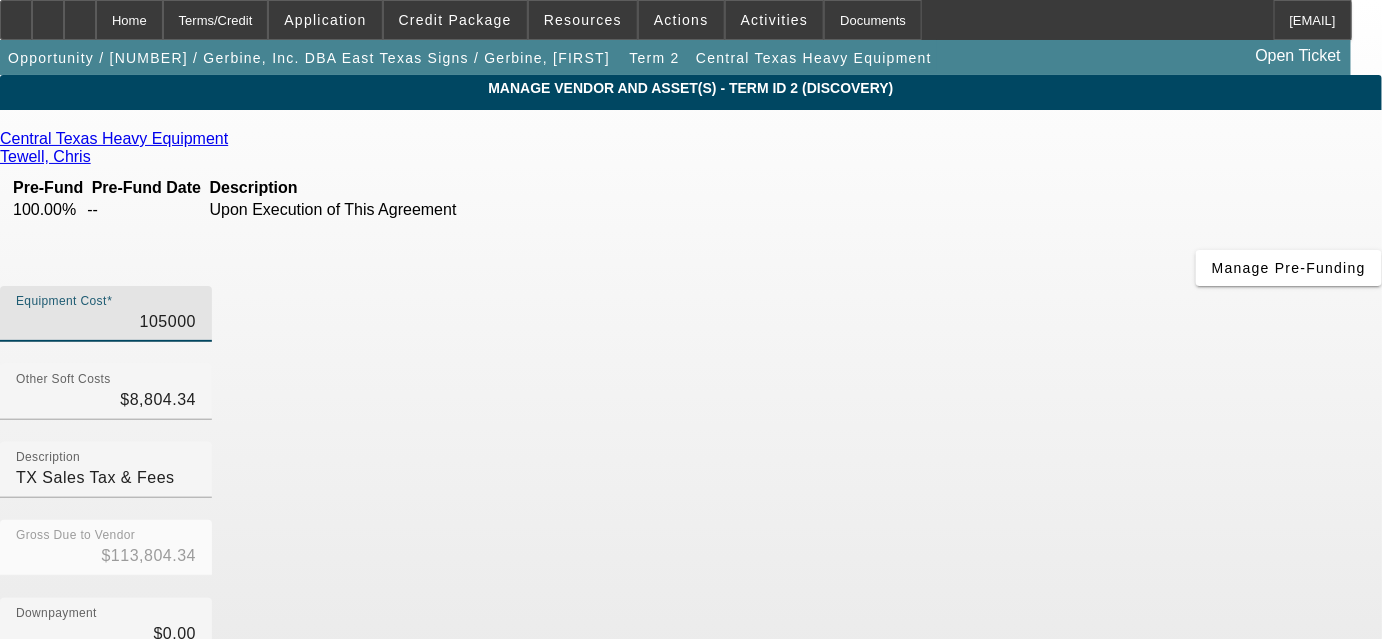 type on "105000" 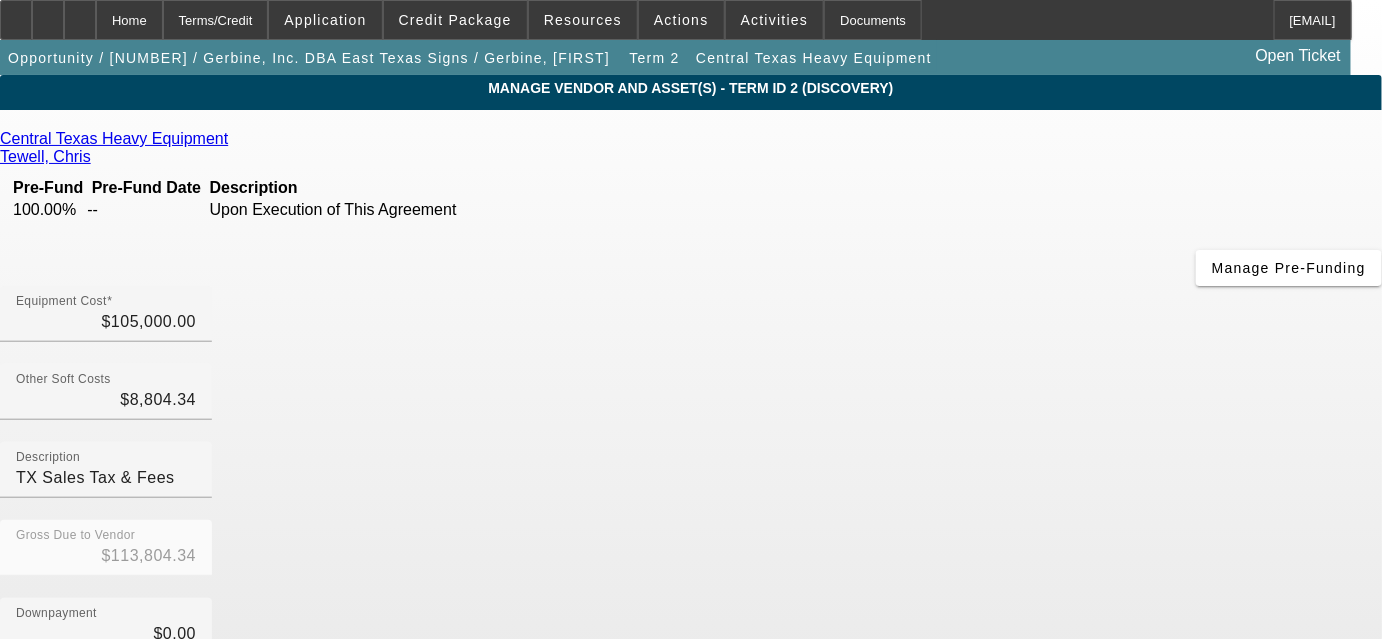 click on "Downpayment
$0.00" at bounding box center (691, 637) 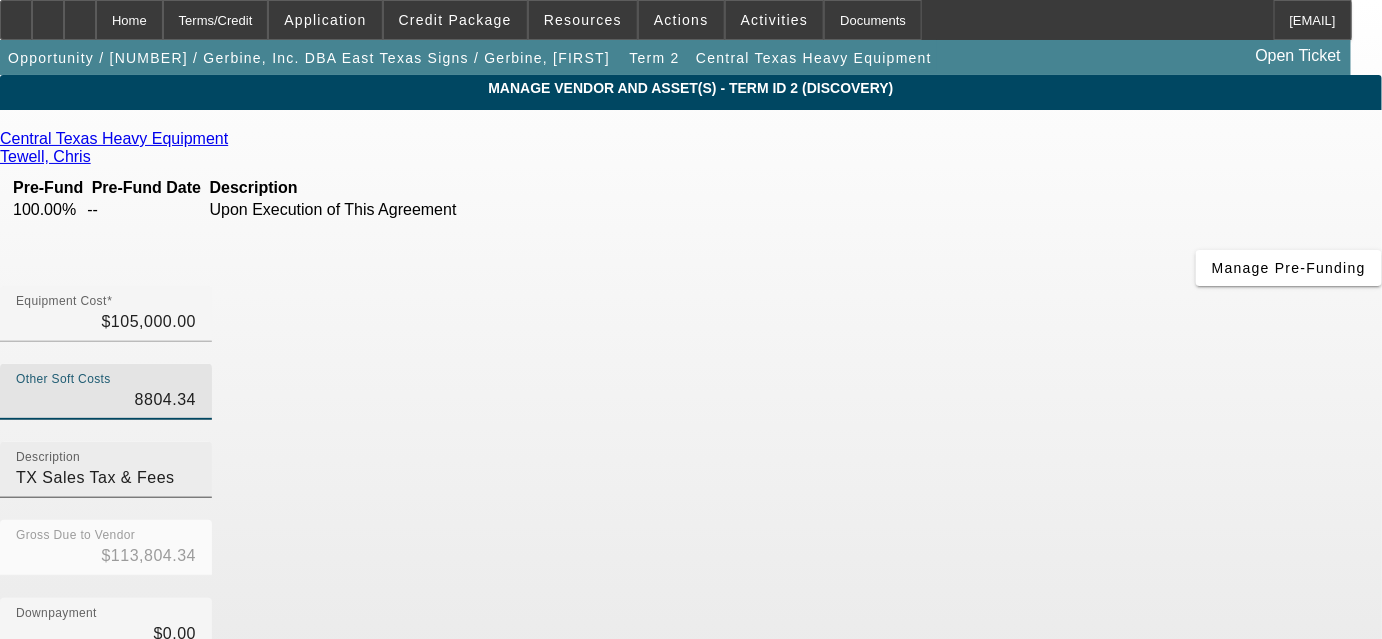drag, startPoint x: 892, startPoint y: 243, endPoint x: 1001, endPoint y: 243, distance: 109 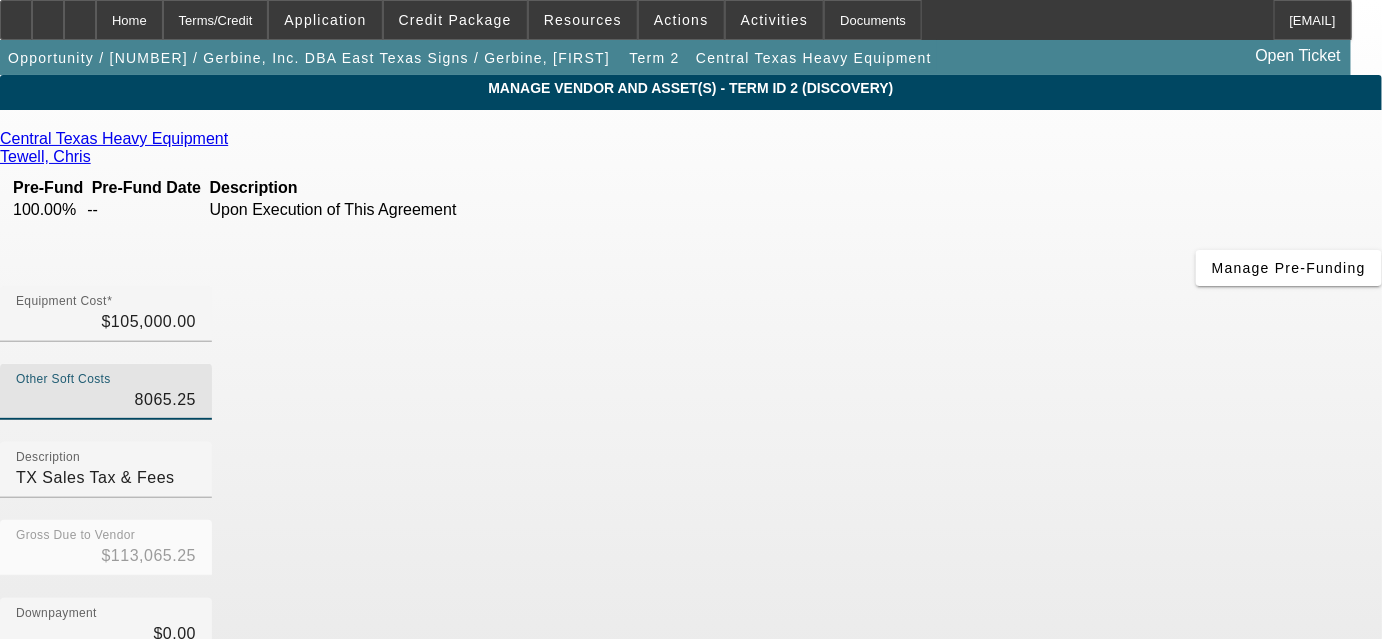 type on "8065.25" 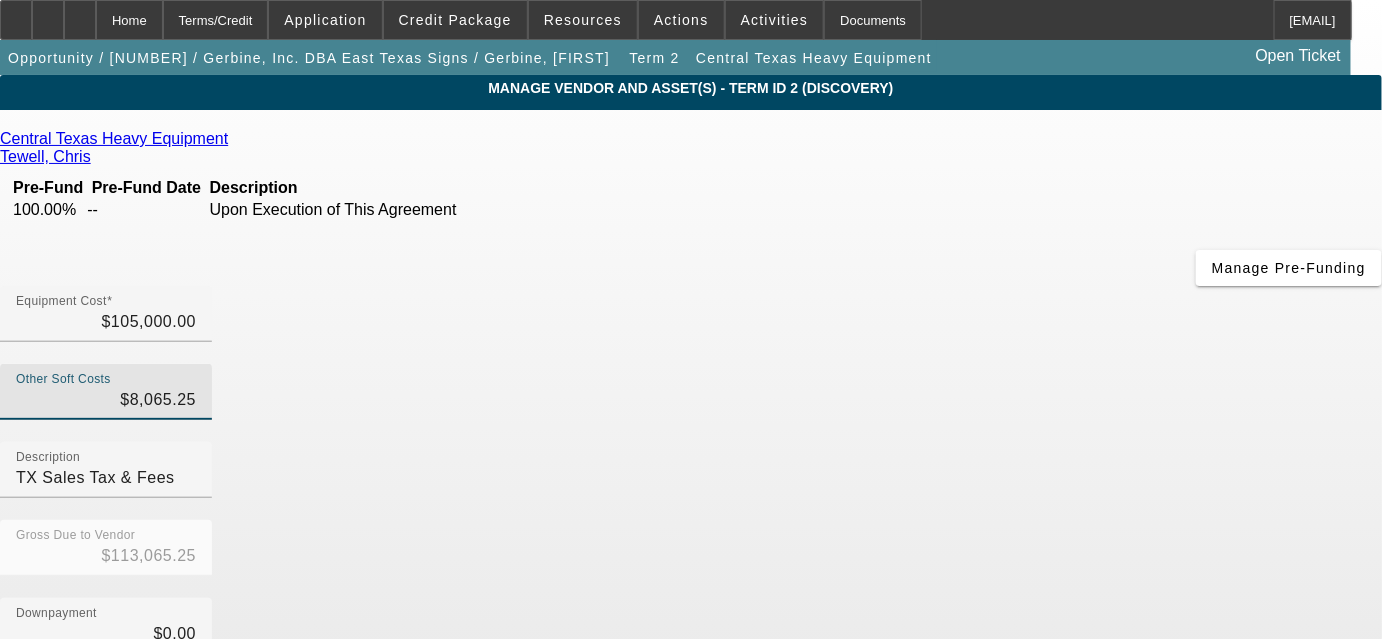 click on "Downpayment
$0.00" at bounding box center [691, 637] 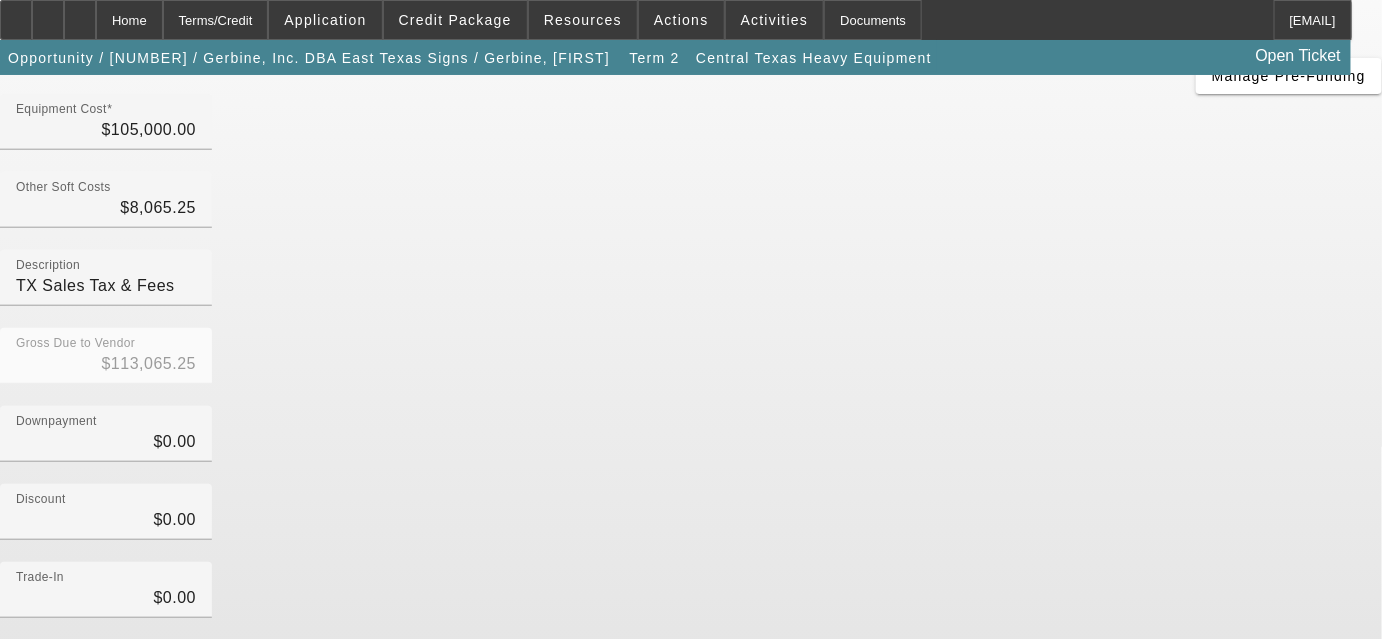 scroll, scrollTop: 272, scrollLeft: 0, axis: vertical 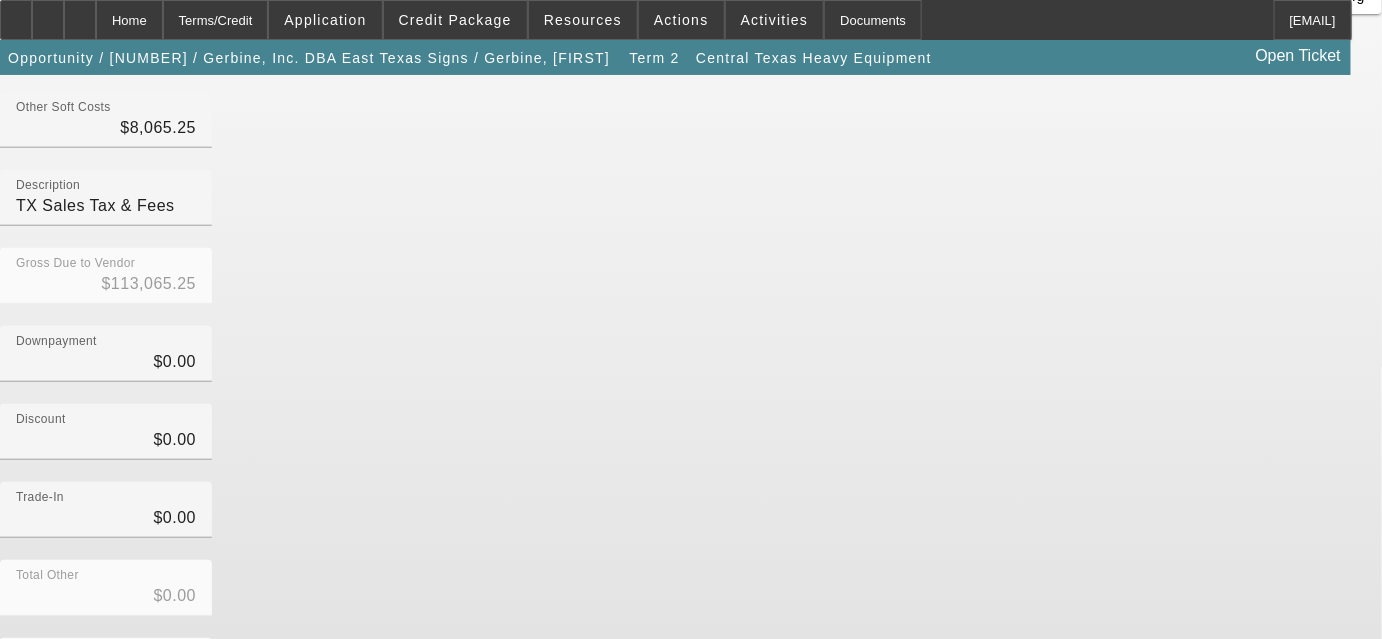 click on "Submit" at bounding box center [28, 747] 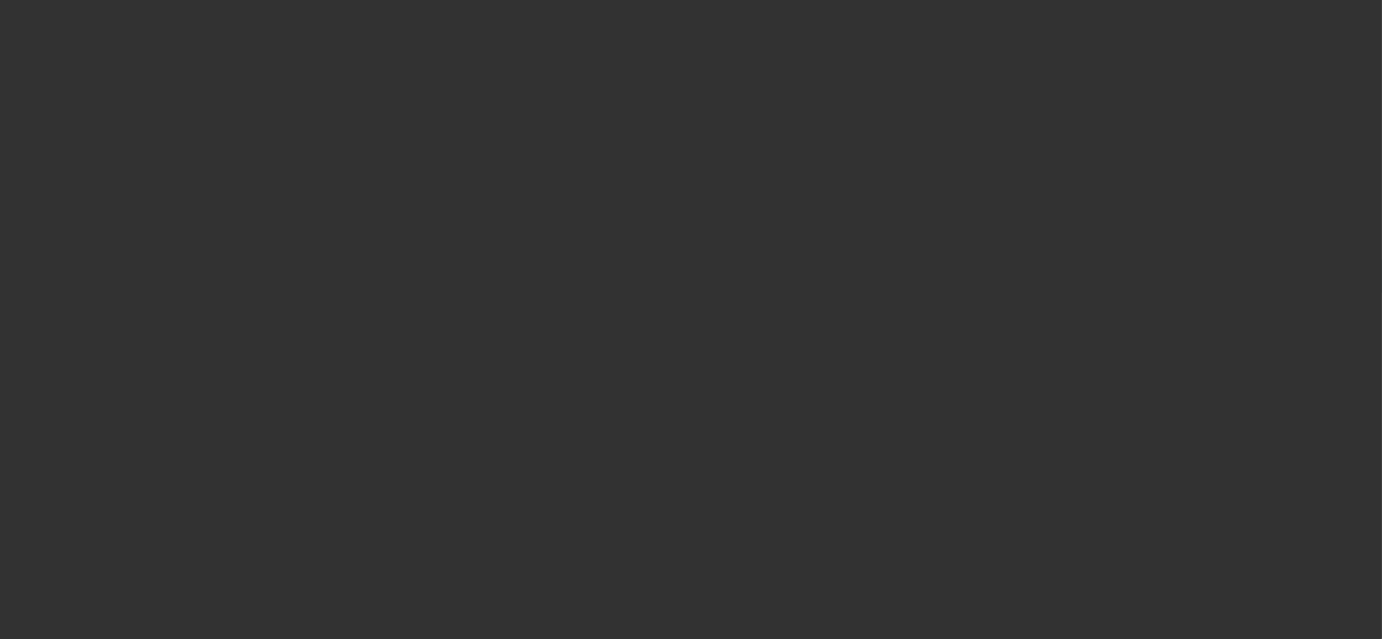 scroll, scrollTop: 0, scrollLeft: 0, axis: both 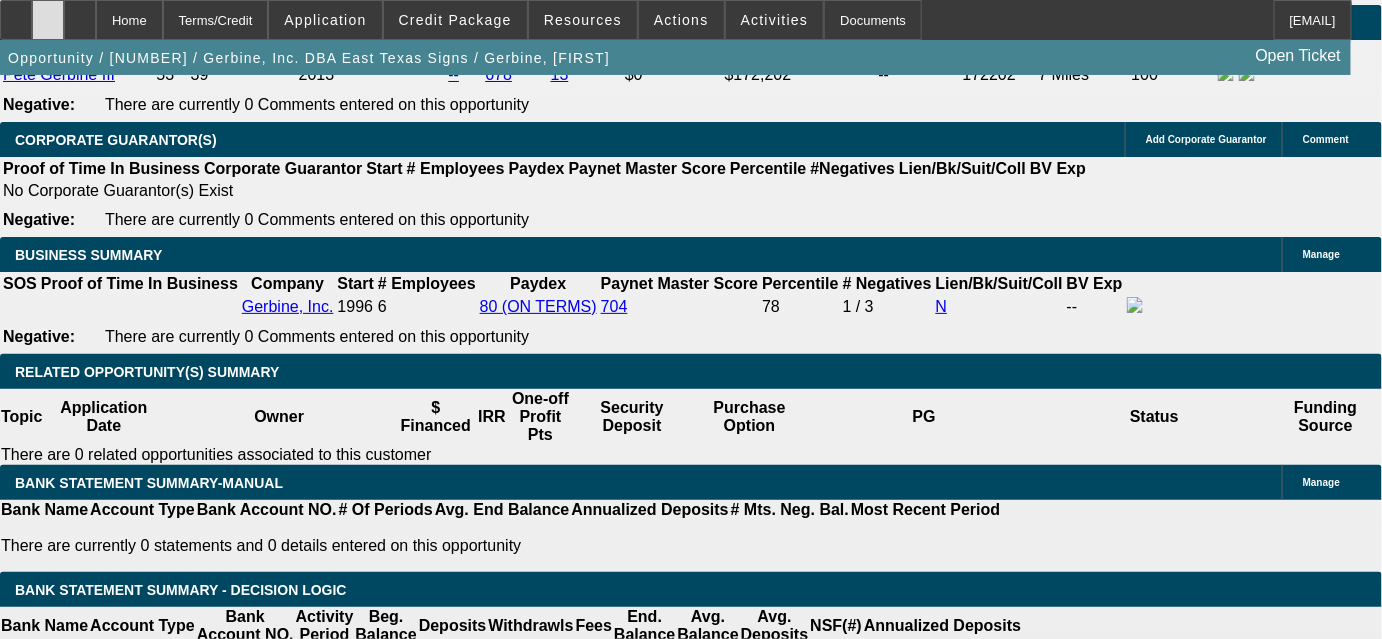 click at bounding box center [48, 13] 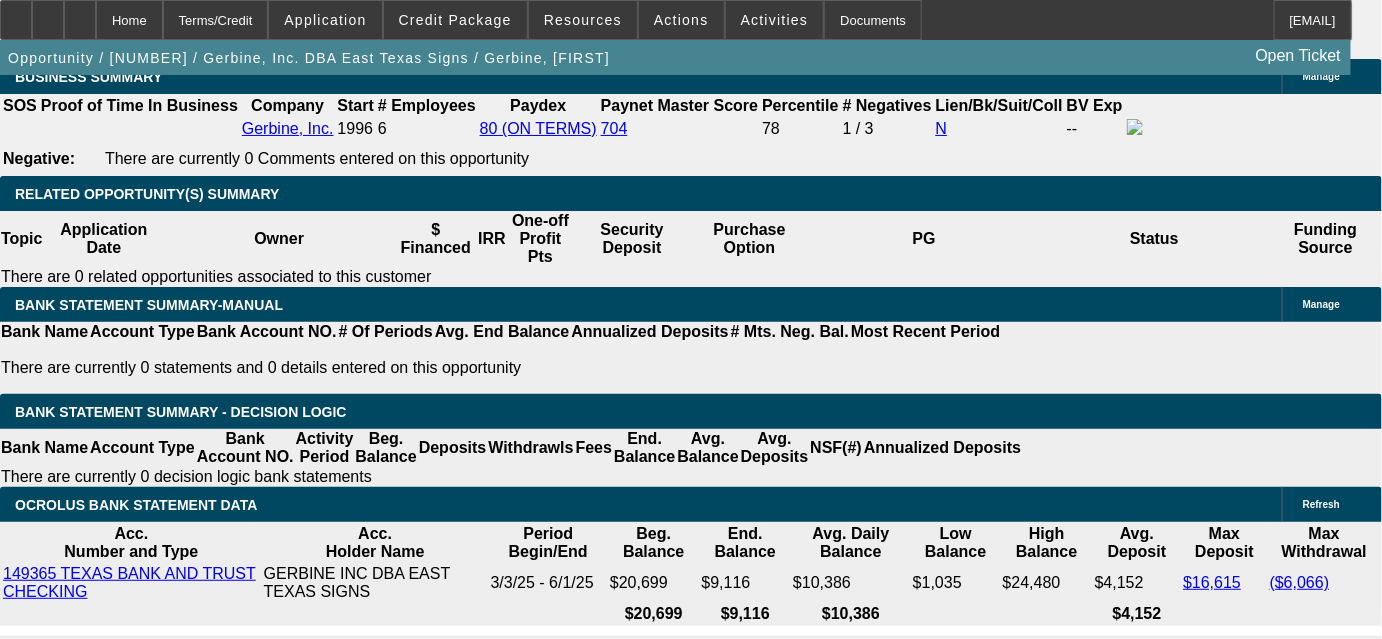 scroll, scrollTop: 3229, scrollLeft: 0, axis: vertical 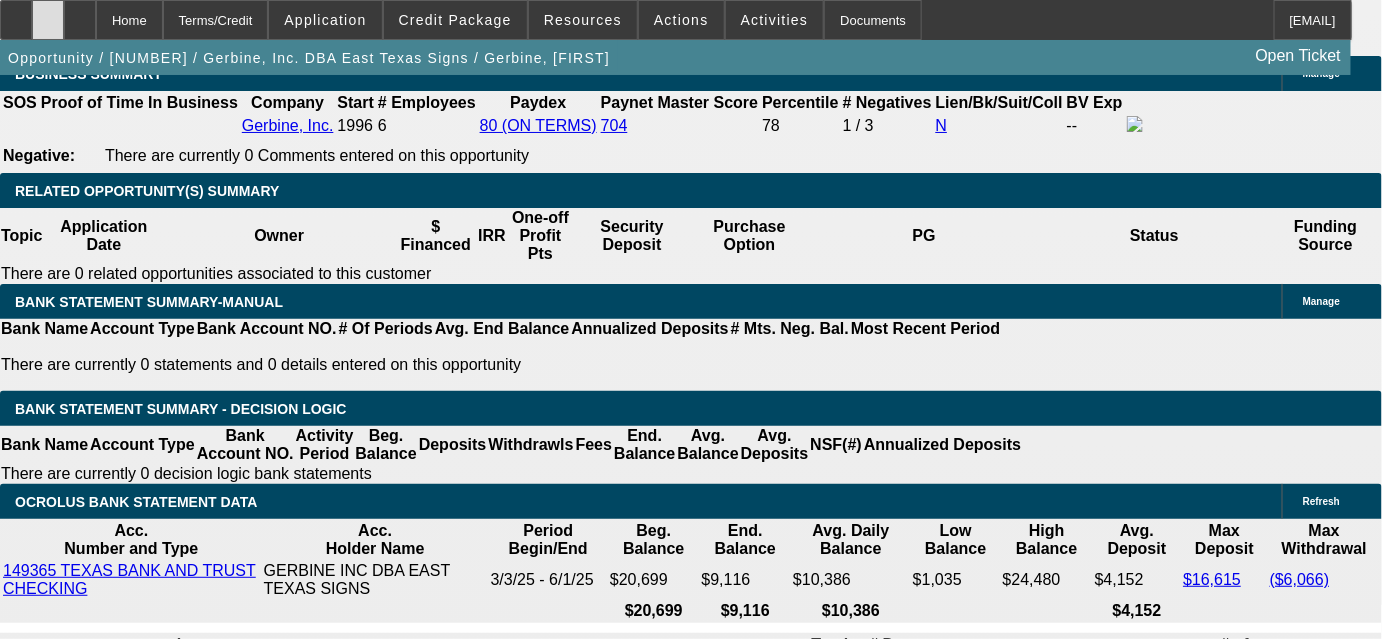 click at bounding box center [48, 20] 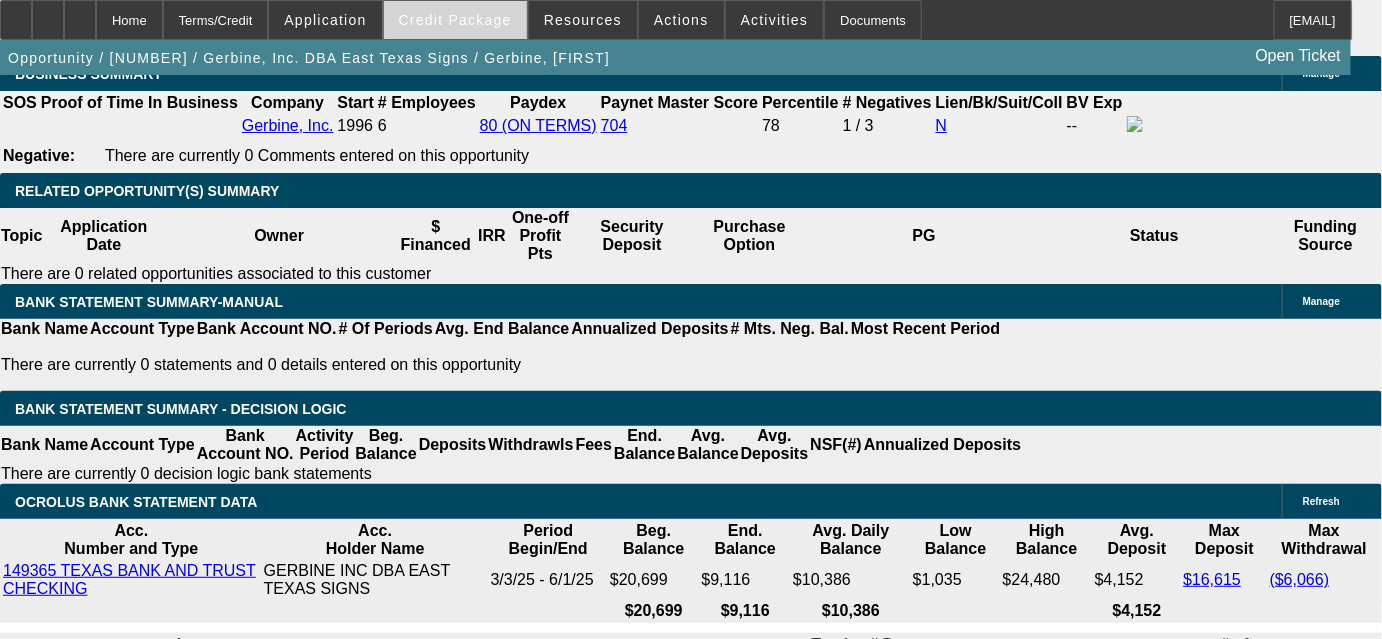 click on "Credit Package" at bounding box center (455, 20) 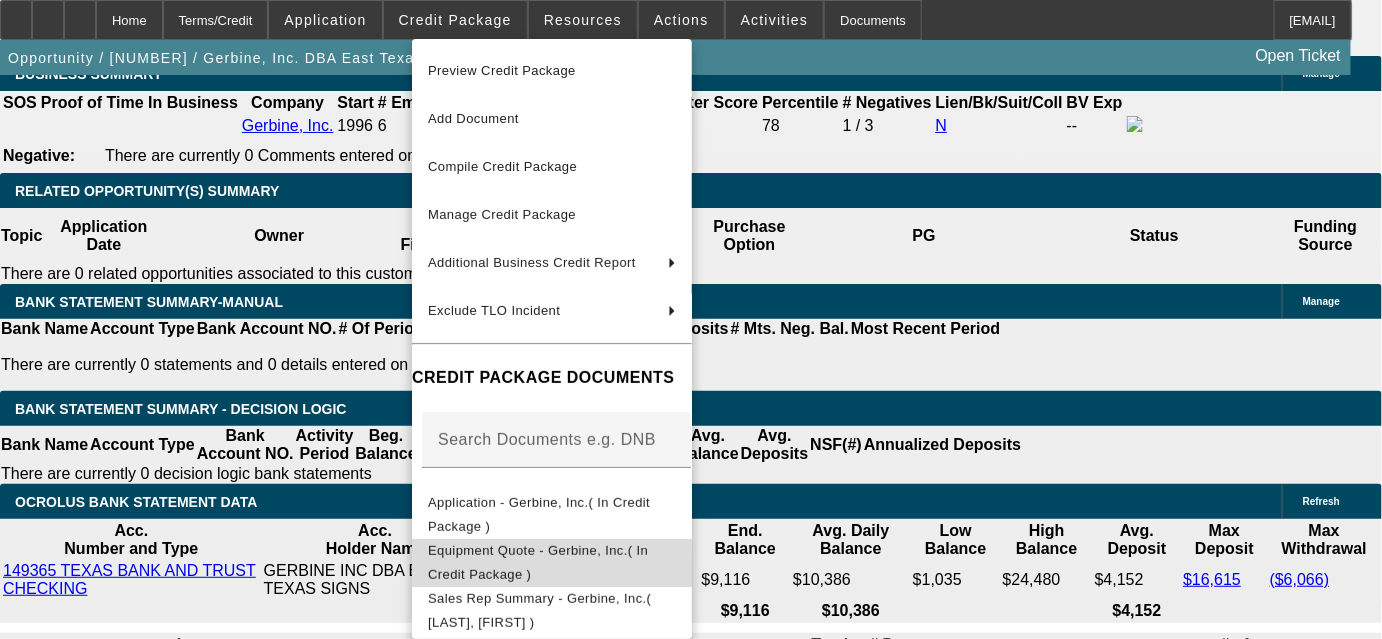 click on "Equipment Quote - Gerbine, Inc.( In Credit Package )" at bounding box center (552, 563) 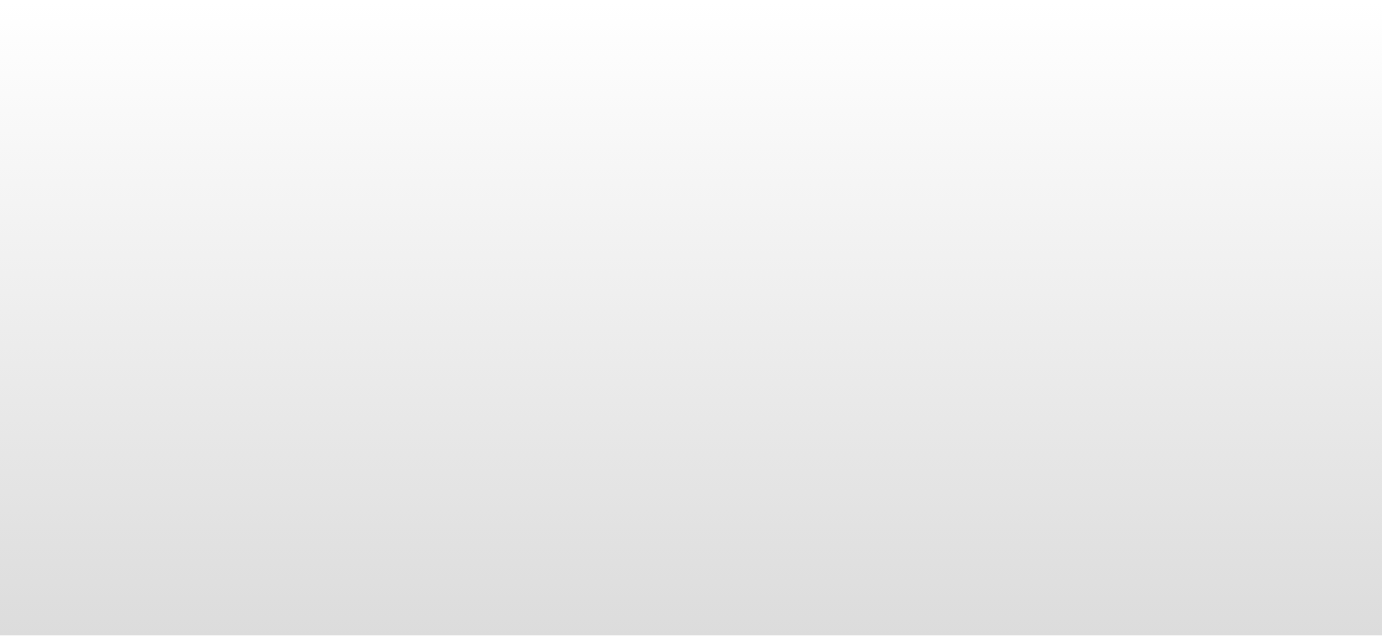 scroll, scrollTop: 0, scrollLeft: 0, axis: both 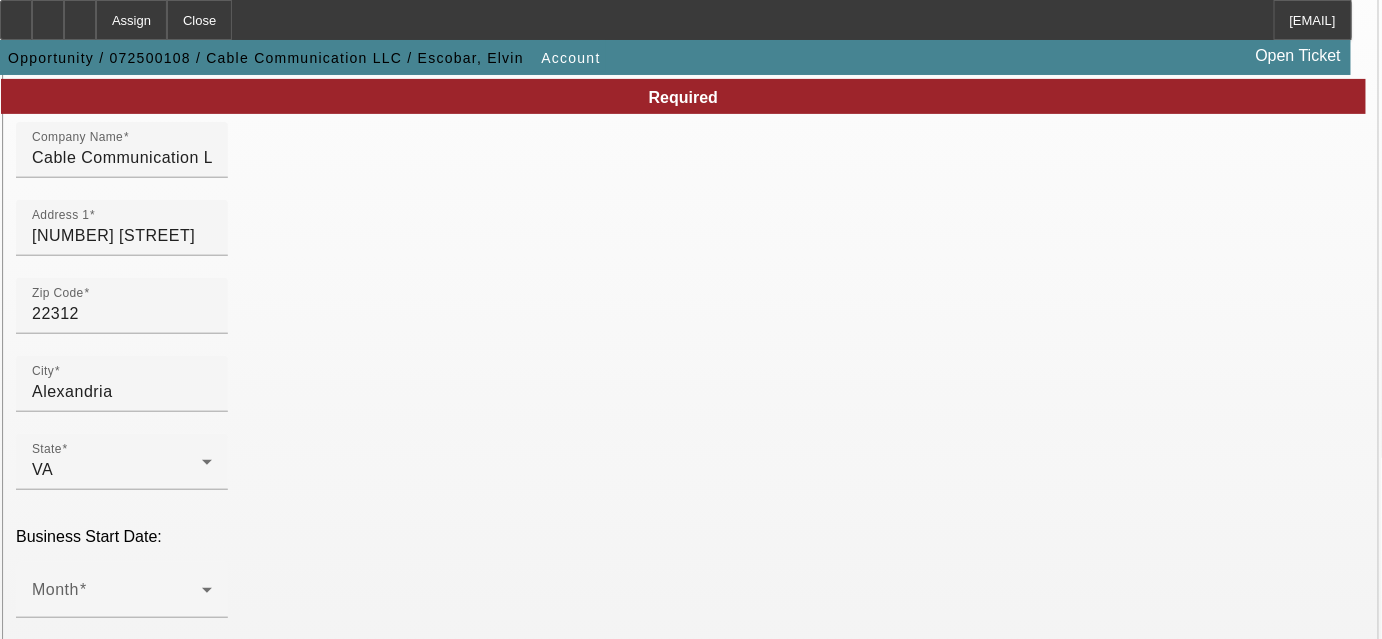 click on "Un it [NUMBER]" at bounding box center [122, 1531] 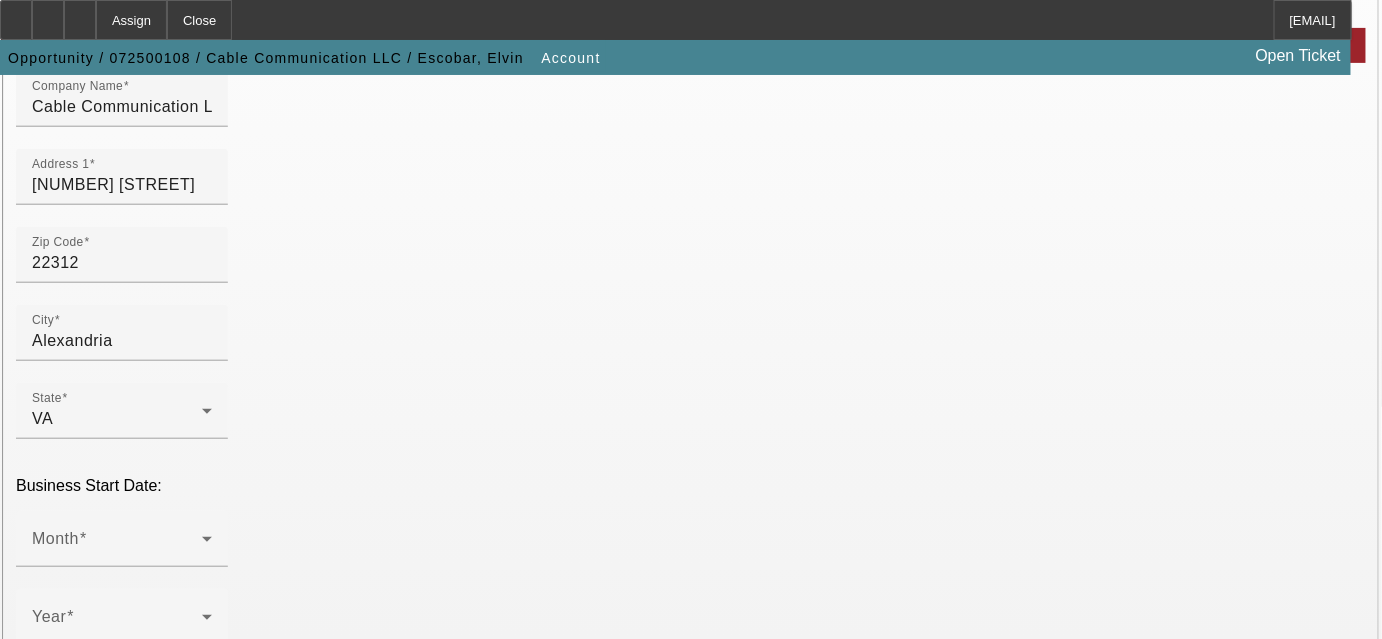 scroll, scrollTop: 272, scrollLeft: 0, axis: vertical 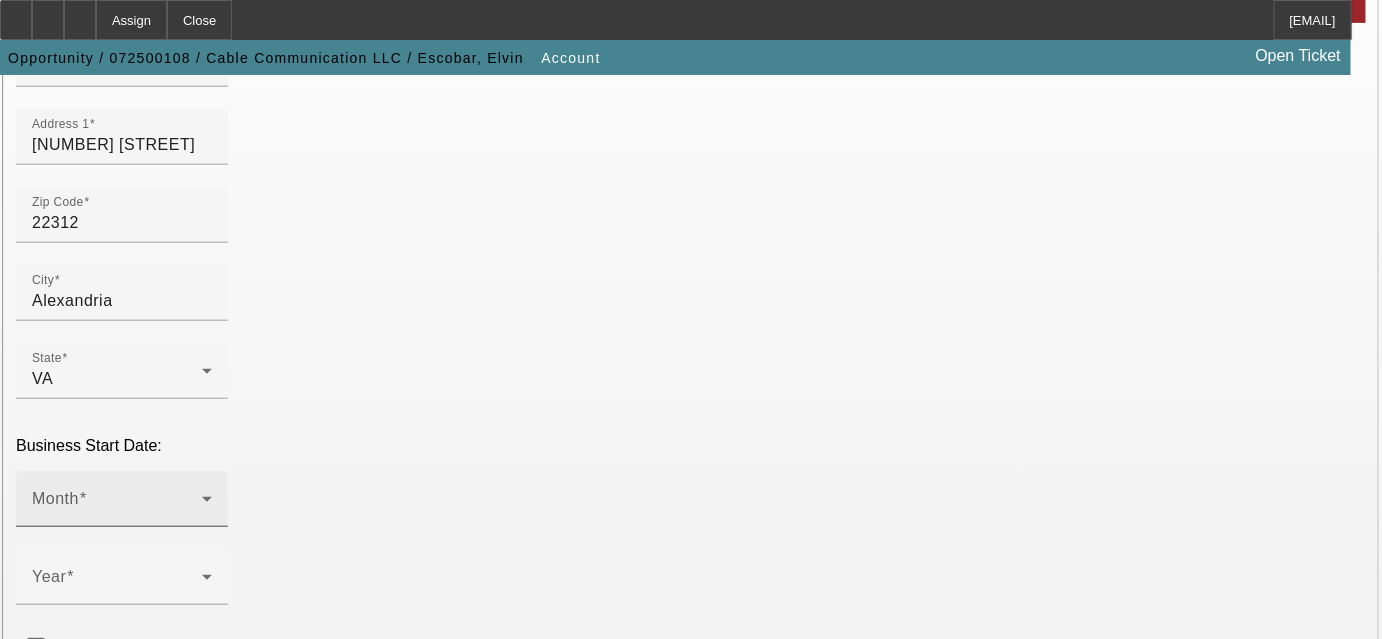 type on "Unit 304" 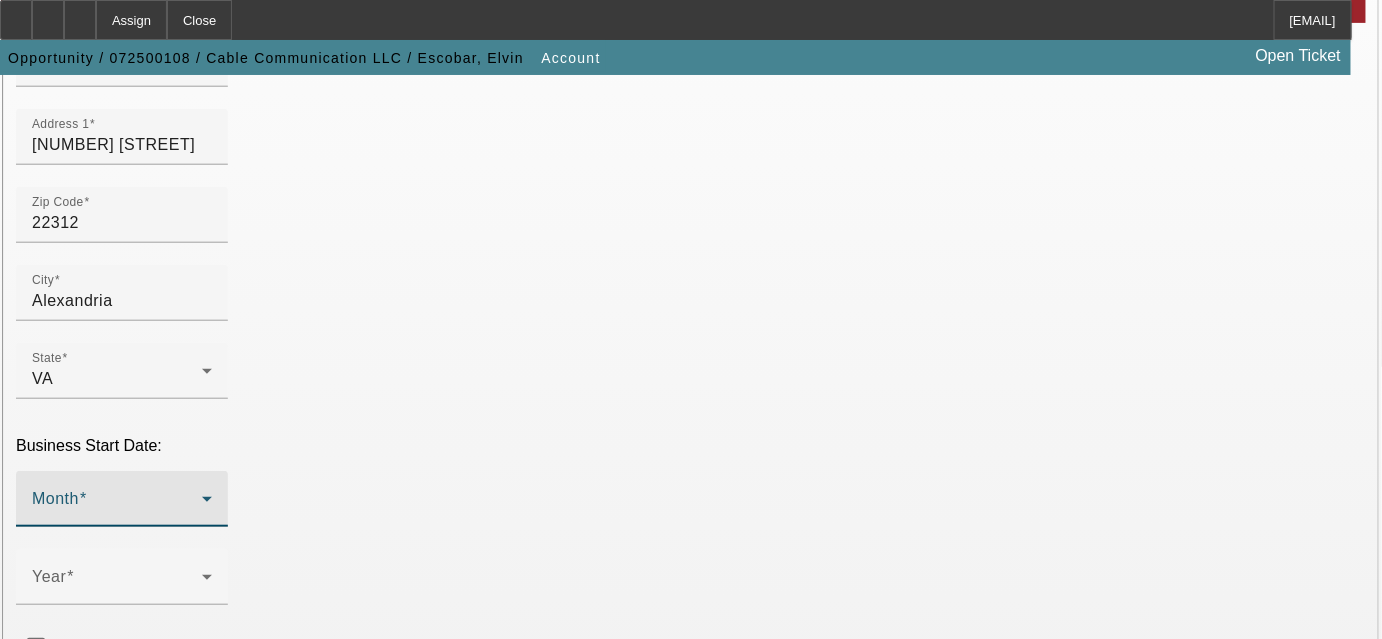 click at bounding box center [117, 507] 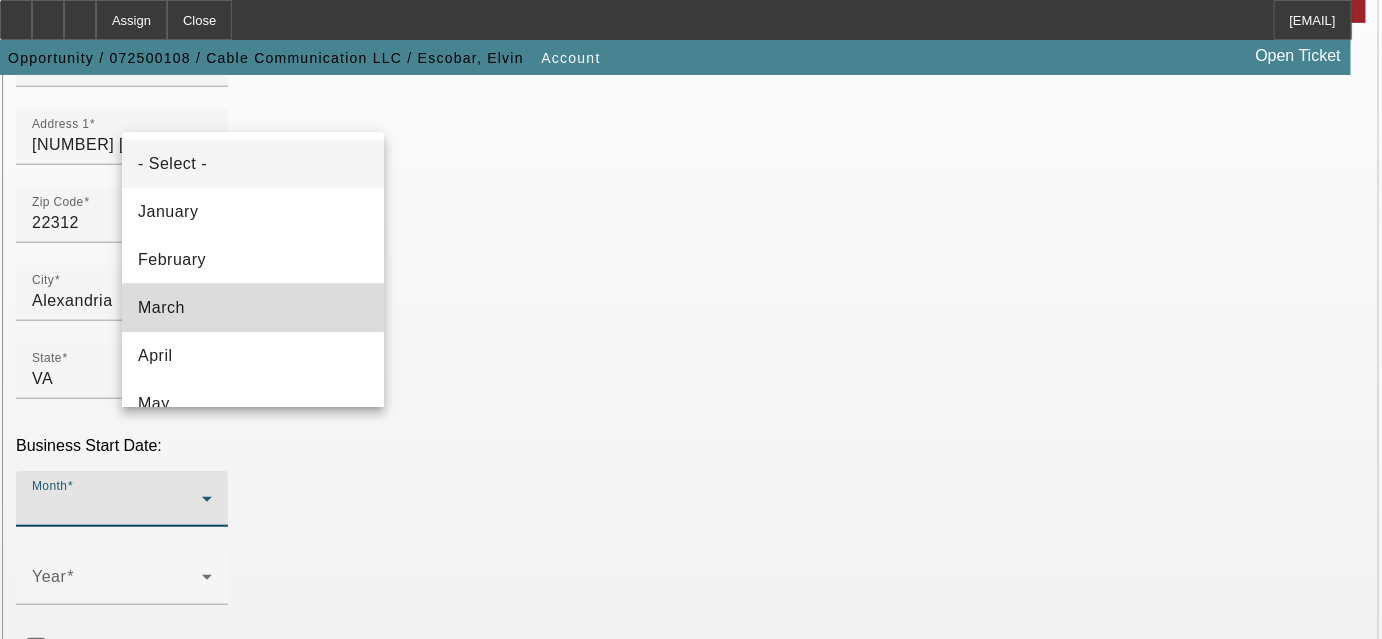 click on "March" at bounding box center [253, 308] 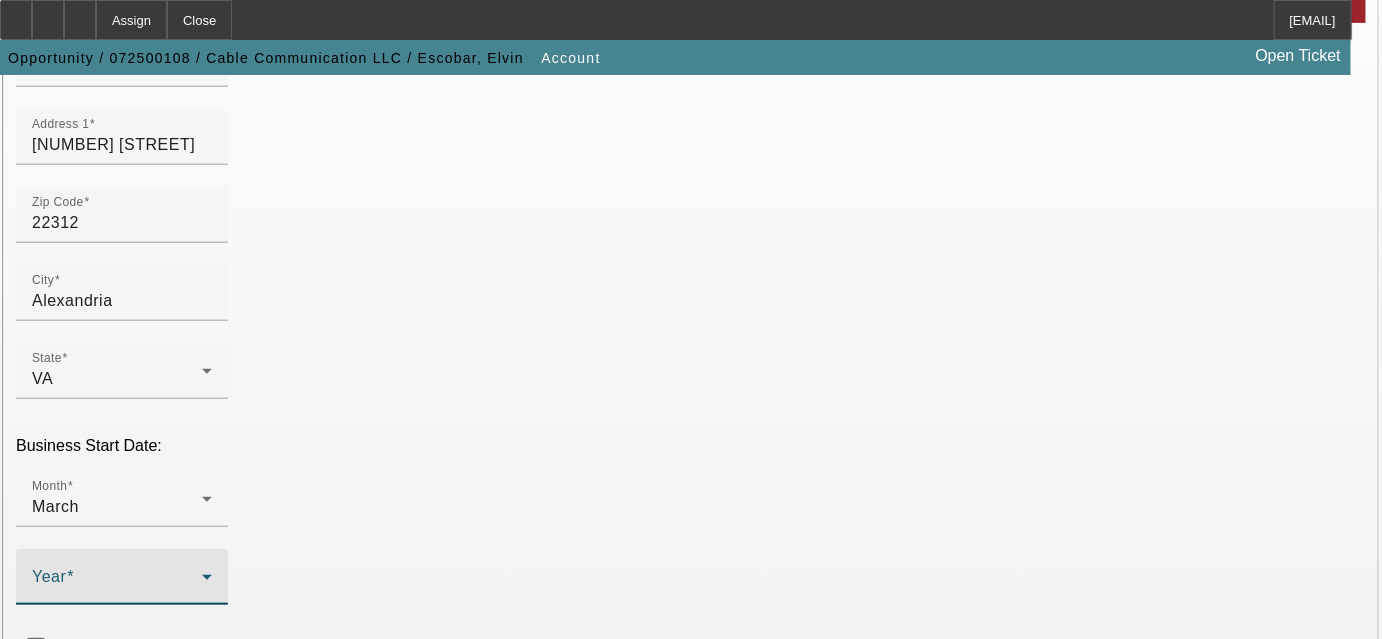 click at bounding box center [122, 585] 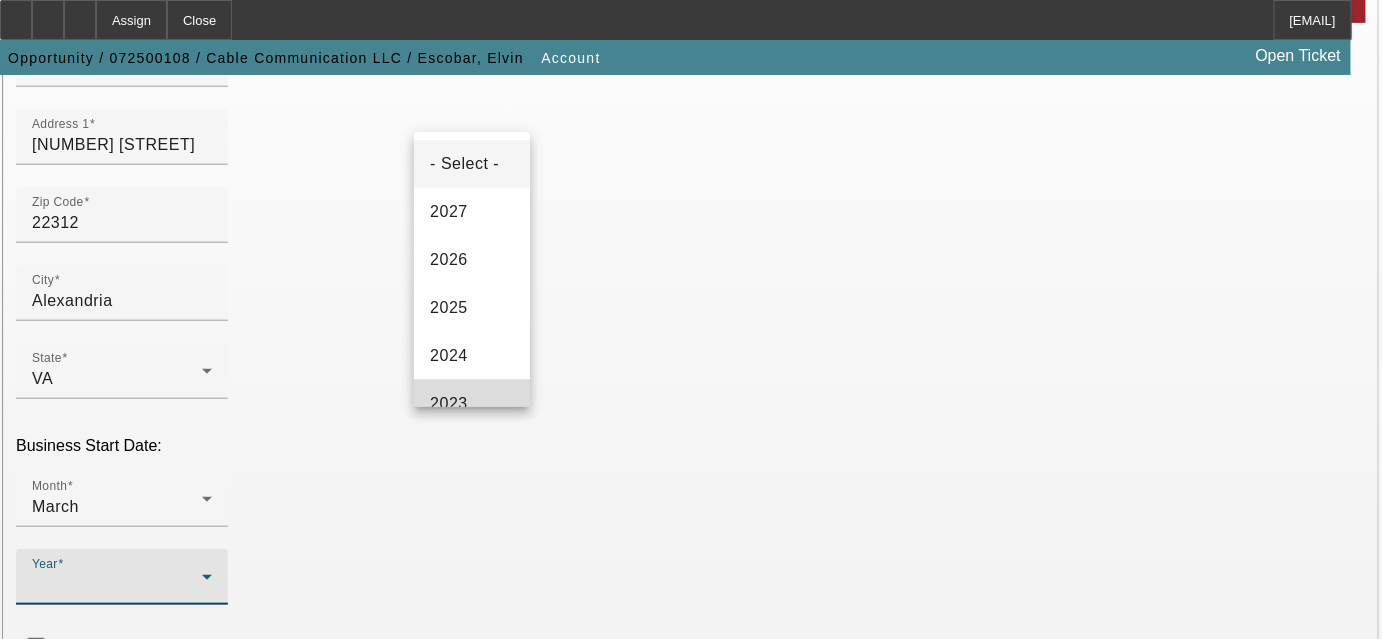 click on "2023" at bounding box center [472, 404] 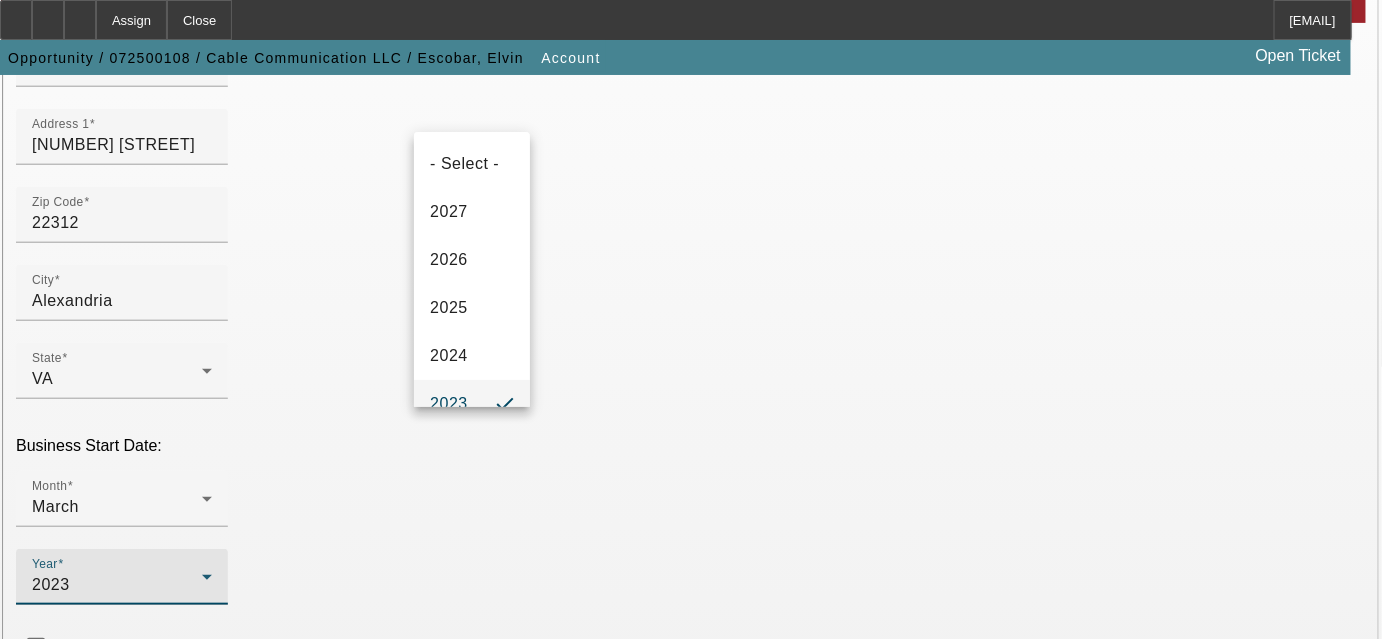 scroll, scrollTop: 21, scrollLeft: 0, axis: vertical 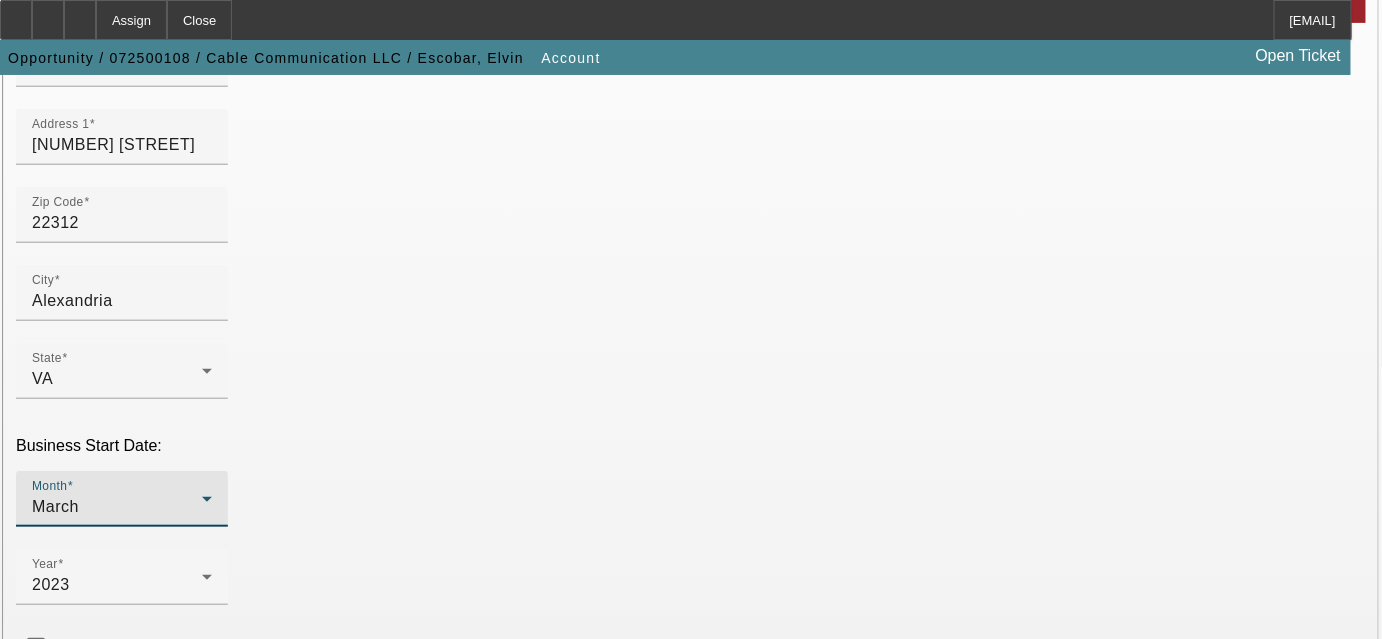 click on "March" at bounding box center (117, 507) 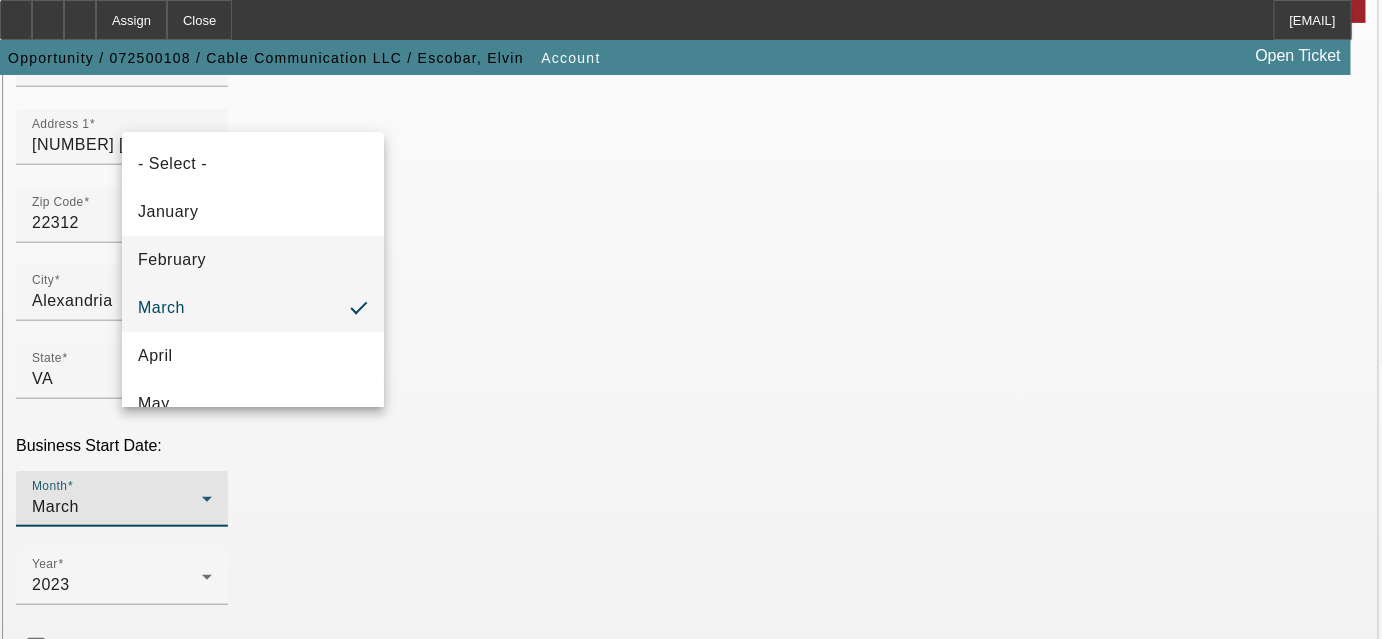 click on "February" at bounding box center (253, 260) 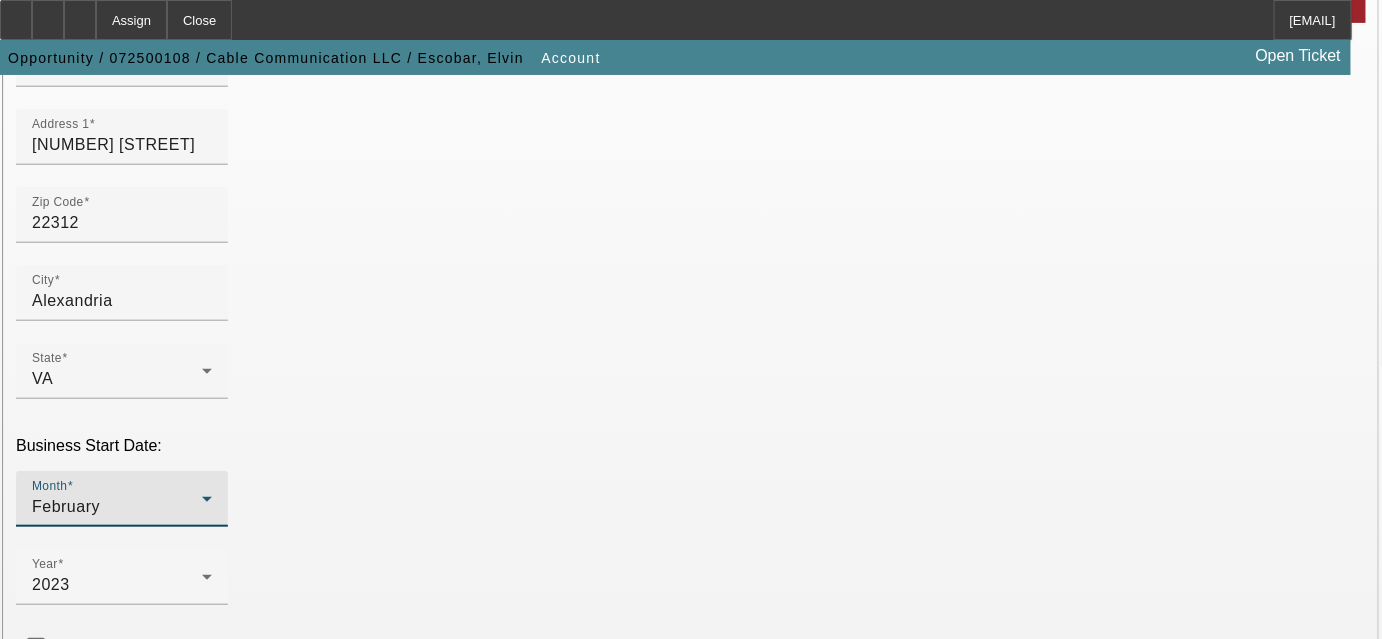 click on "February" at bounding box center (117, 507) 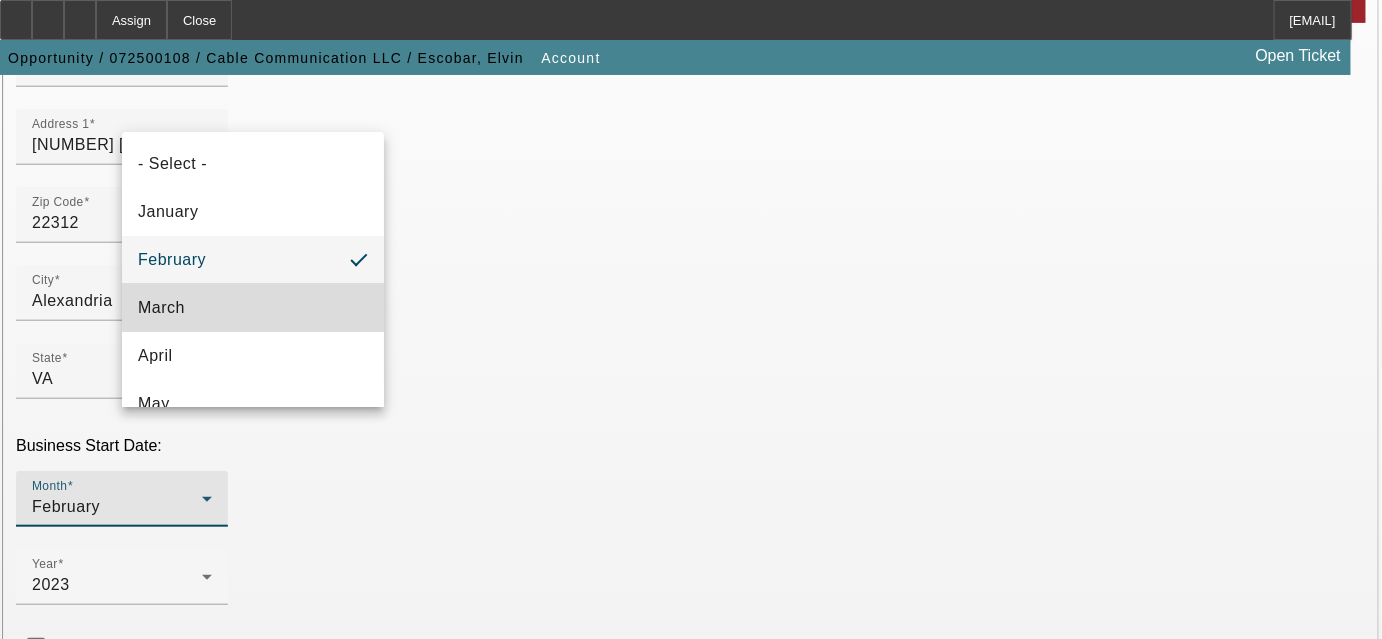 click on "March" at bounding box center [253, 308] 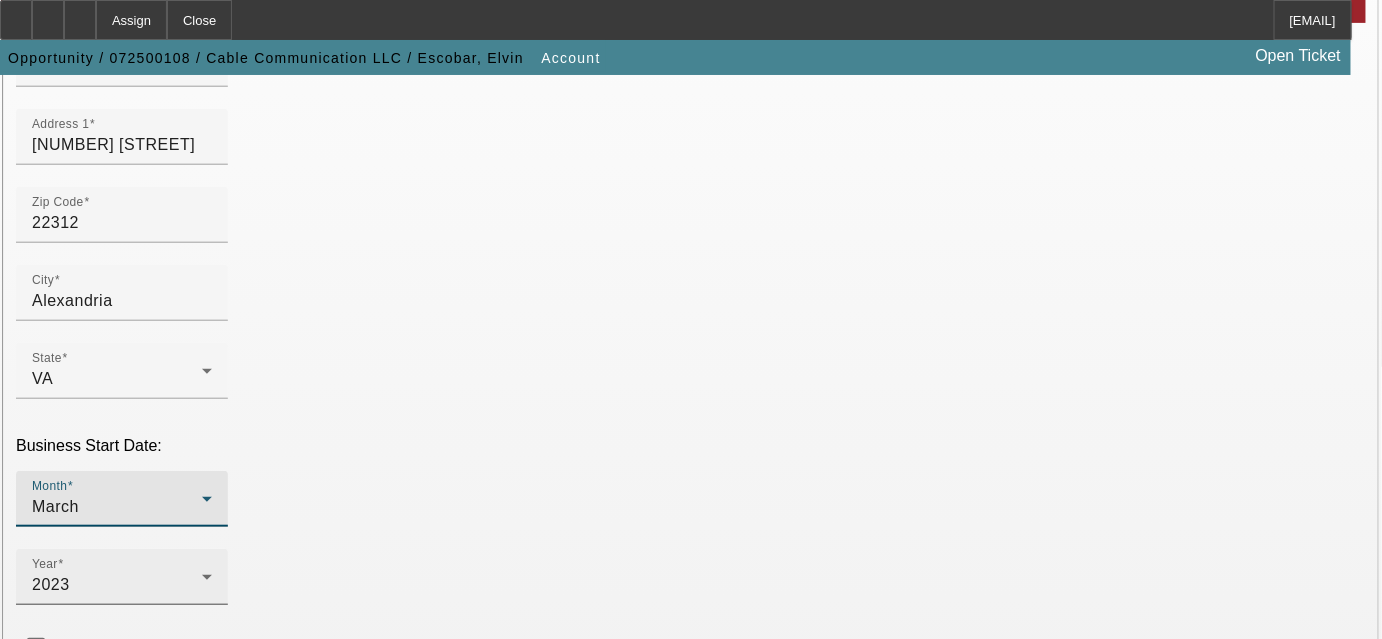 click on "Year
2023" at bounding box center (122, 577) 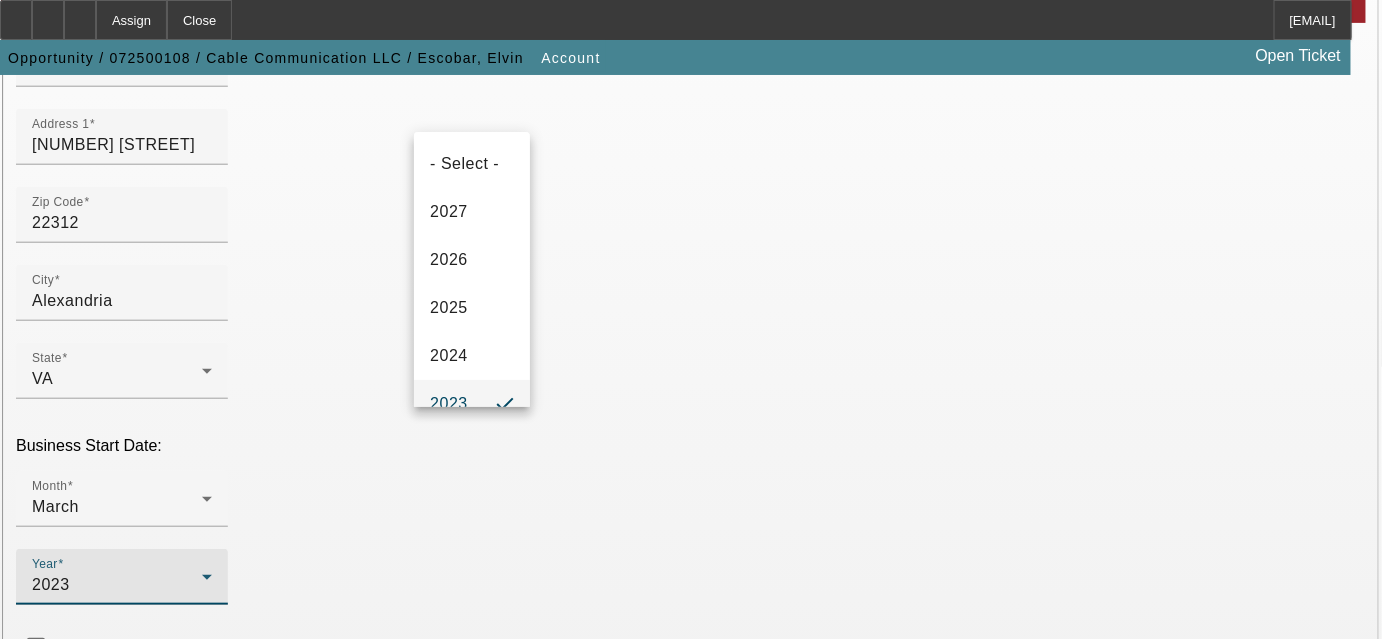 scroll, scrollTop: 21, scrollLeft: 0, axis: vertical 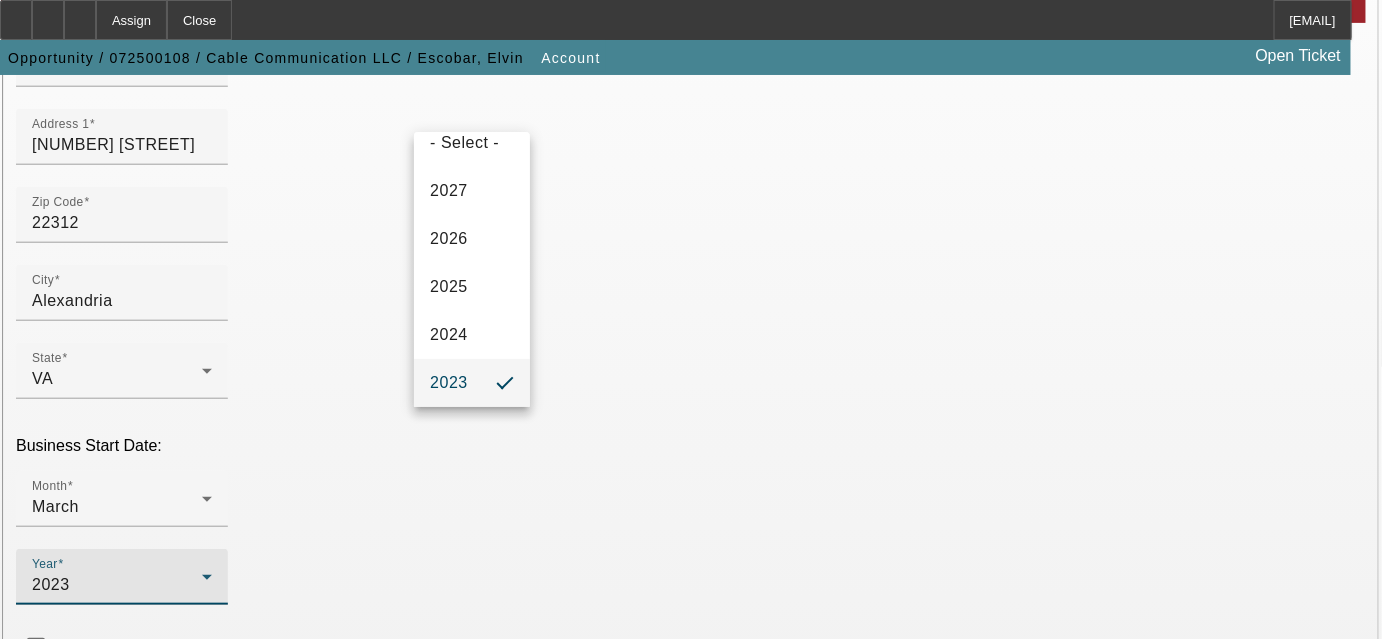 click at bounding box center (691, 319) 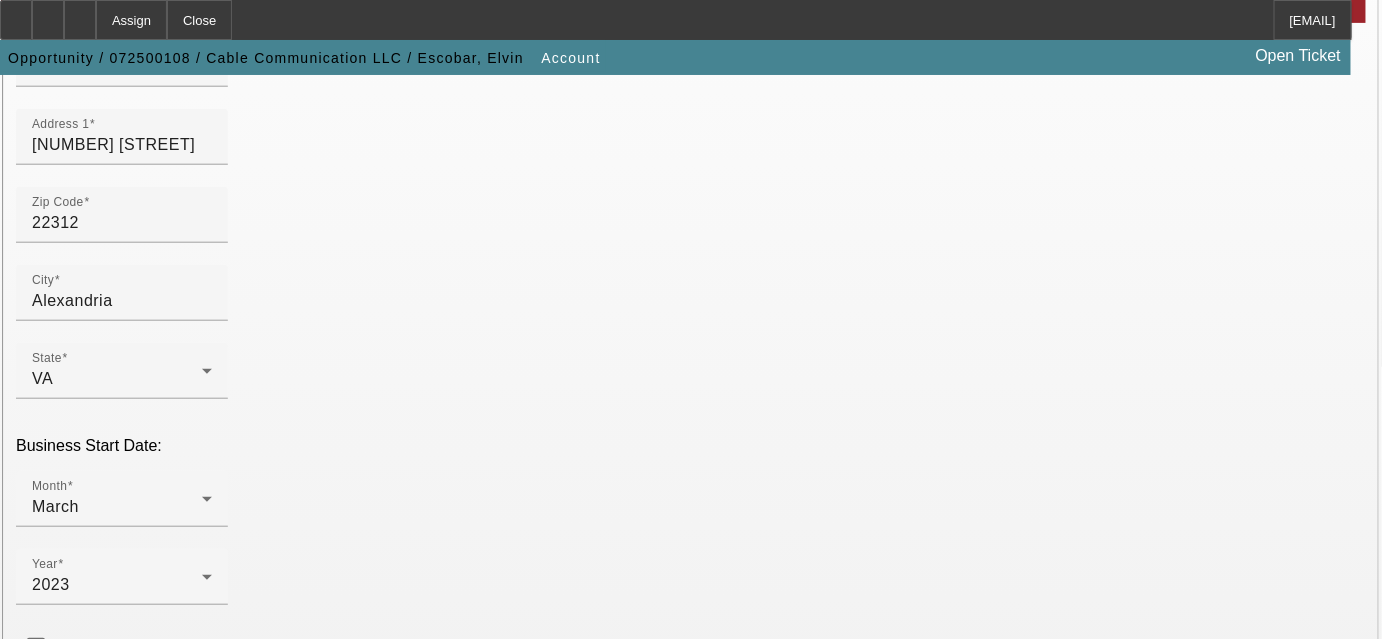 scroll, scrollTop: 363, scrollLeft: 0, axis: vertical 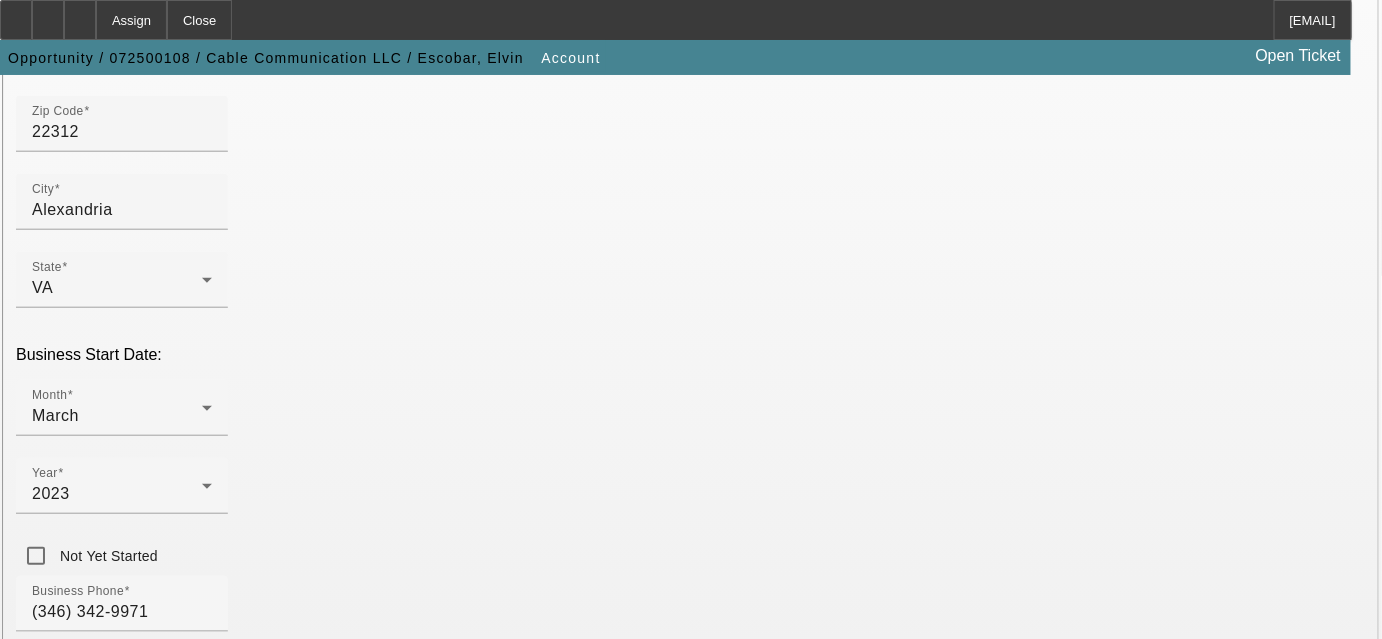 click on "Organization Type" at bounding box center (122, 1625) 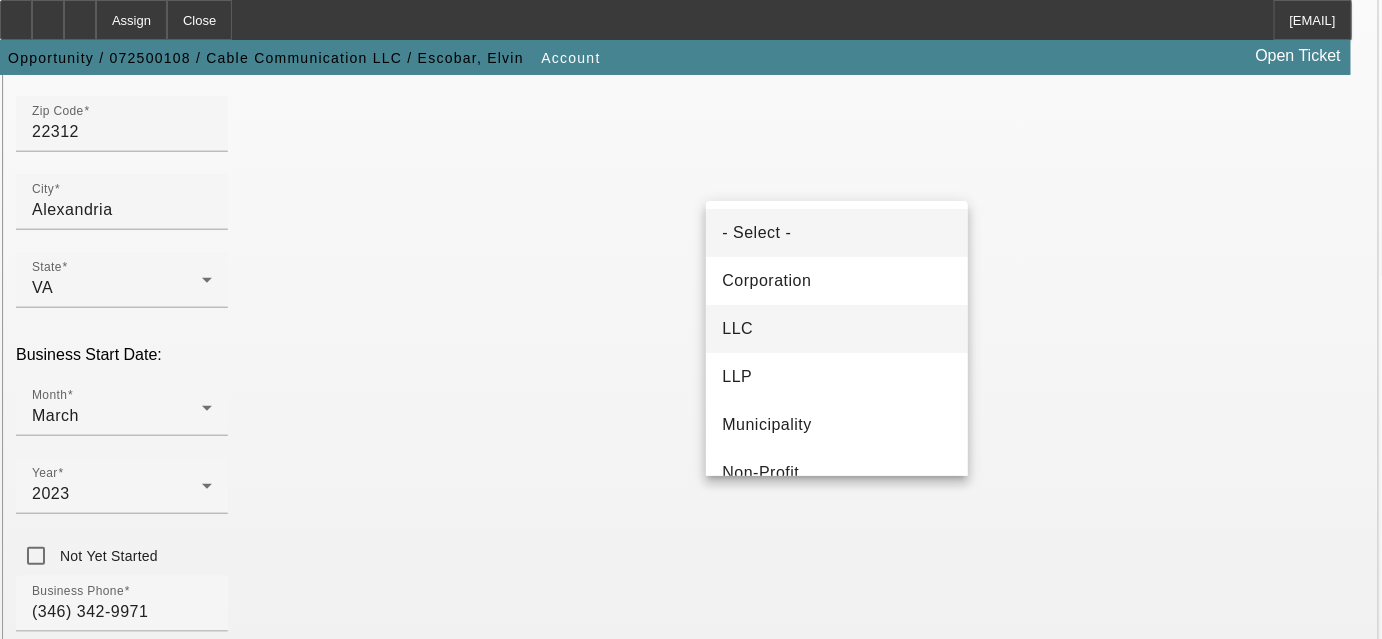 click on "LLC" at bounding box center (837, 329) 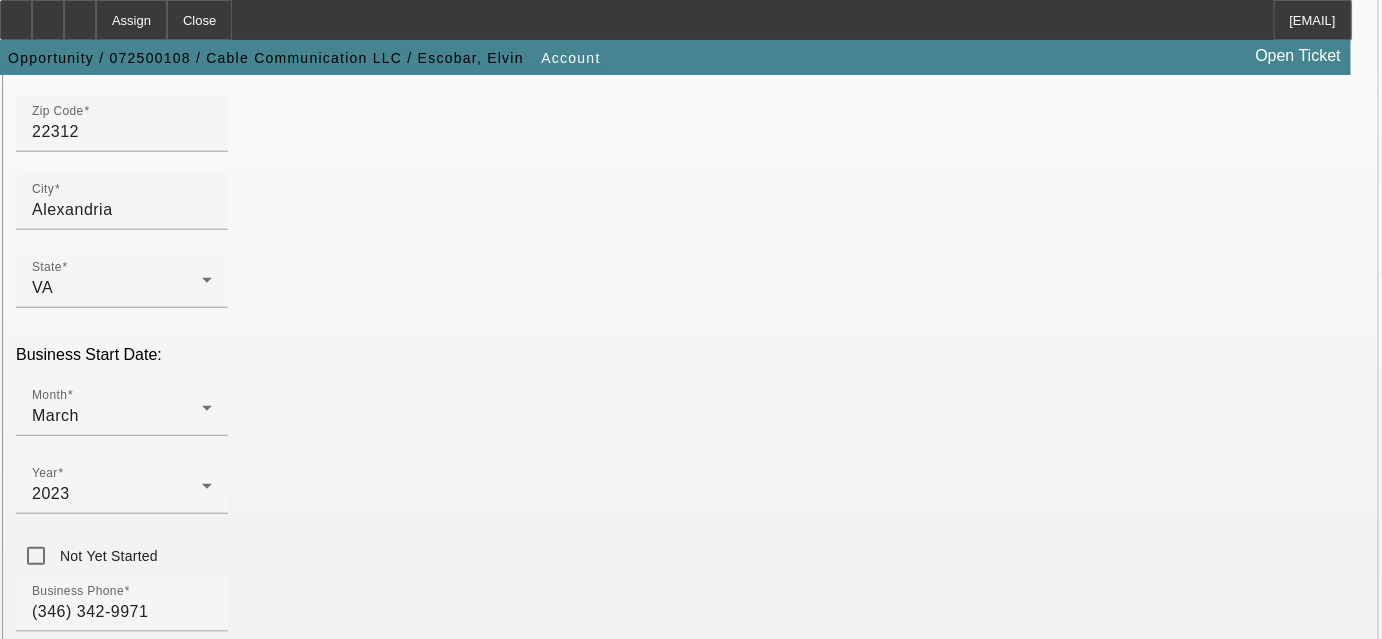click on "Tax Id" at bounding box center [55, 1936] 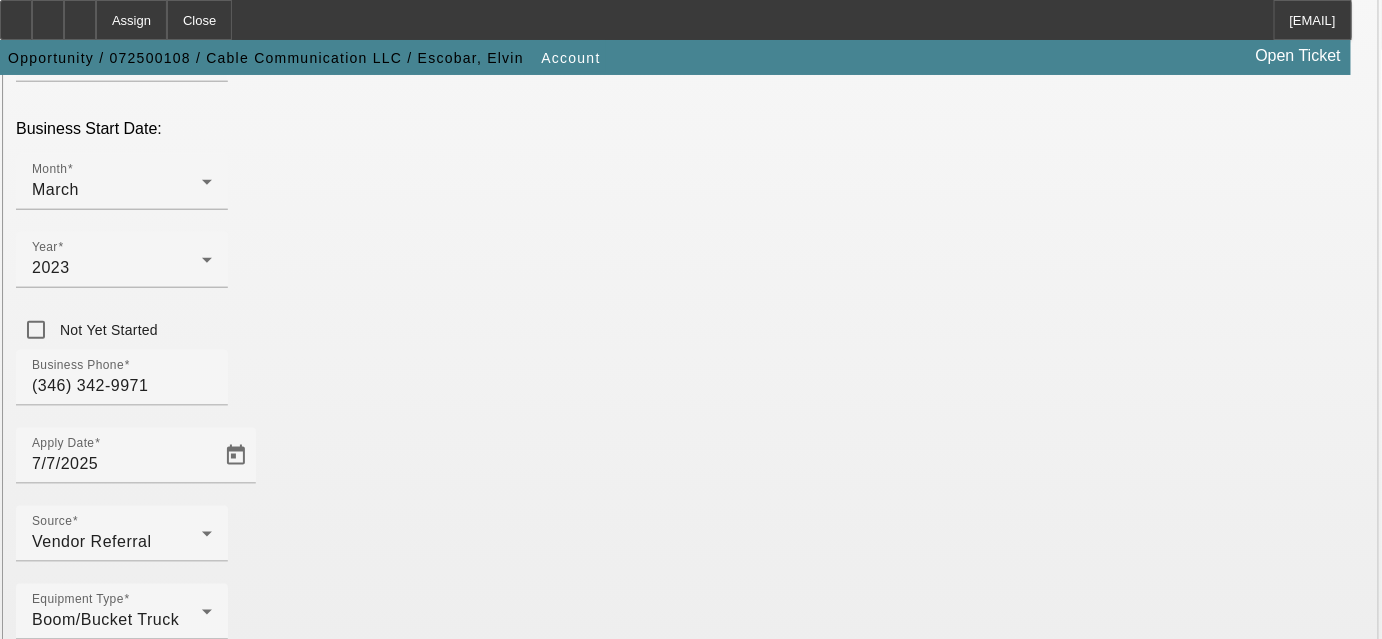 scroll, scrollTop: 629, scrollLeft: 0, axis: vertical 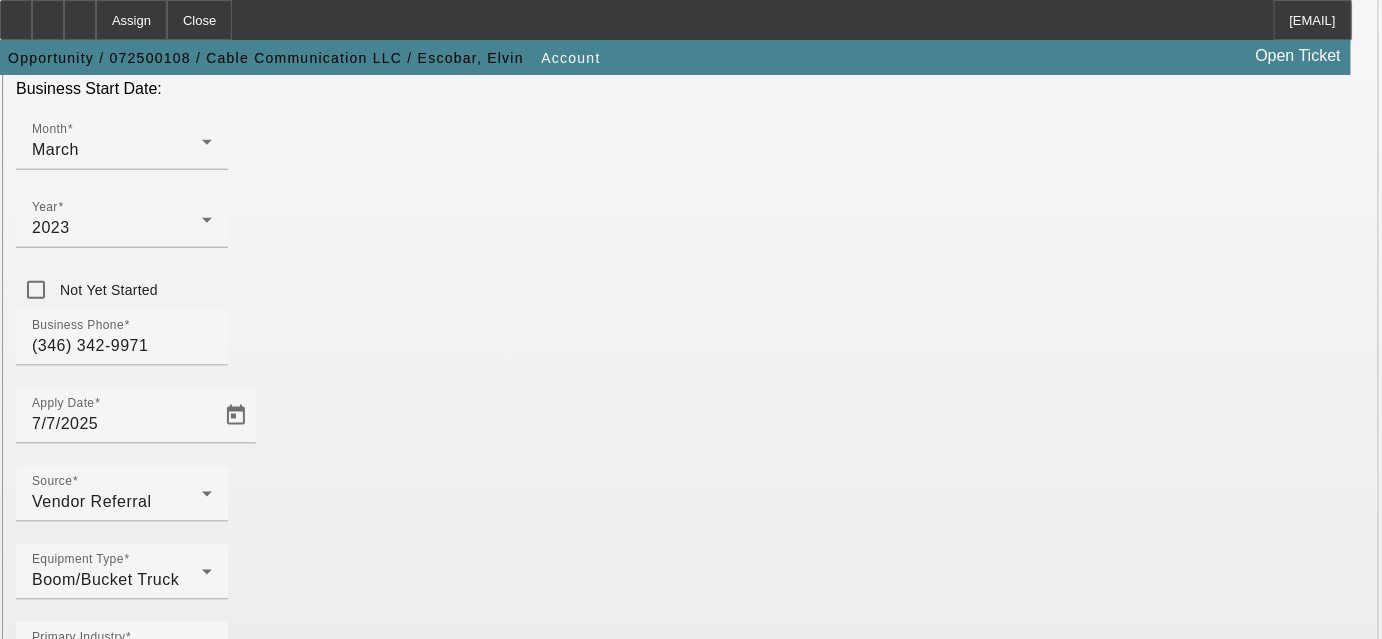 click on "Submit" at bounding box center (28, 1899) 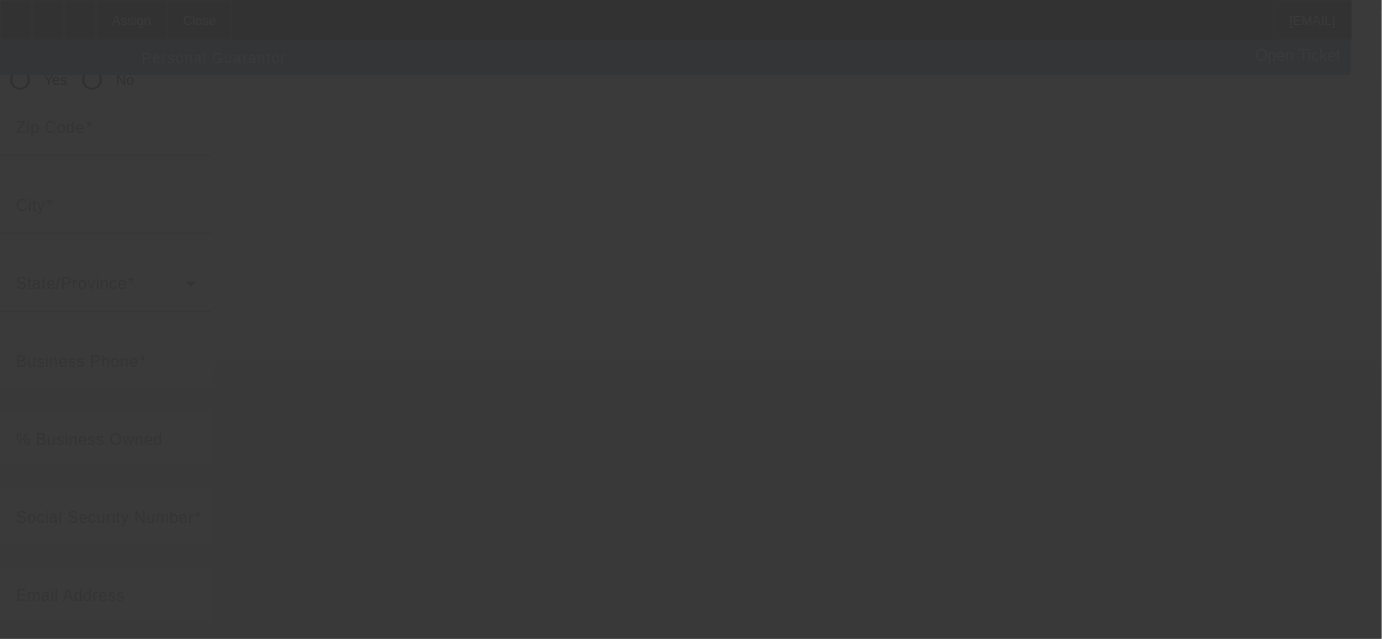 scroll, scrollTop: 0, scrollLeft: 0, axis: both 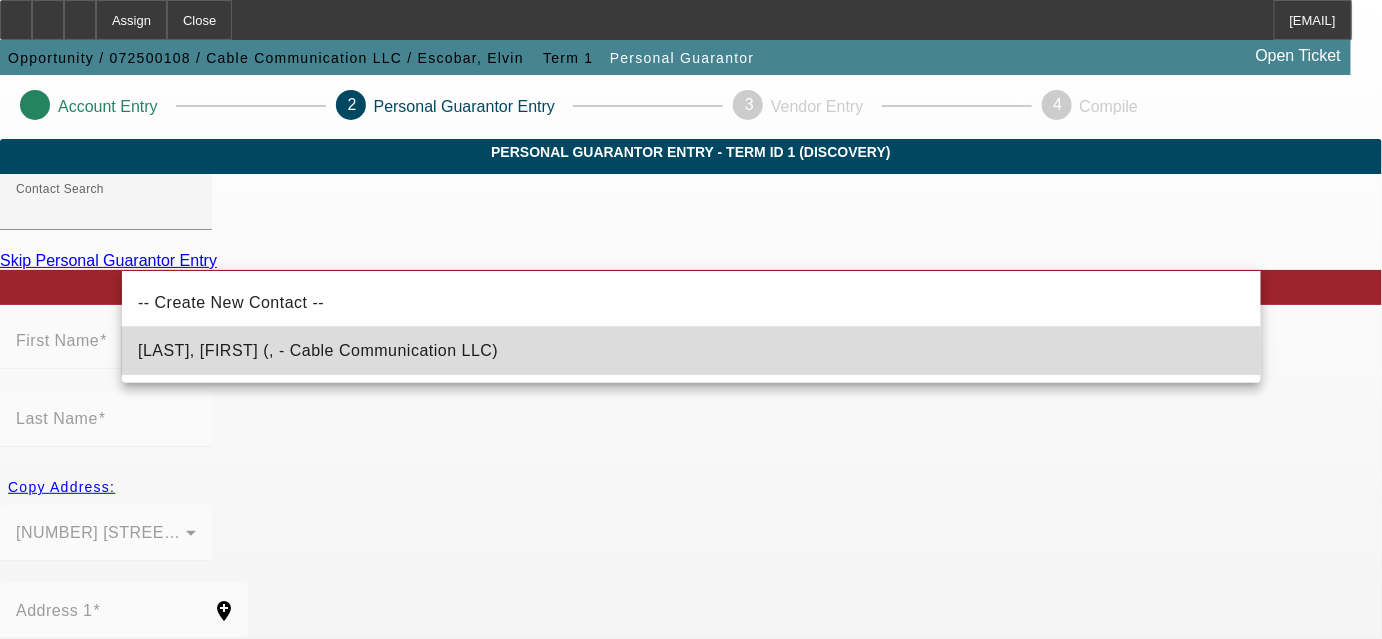 click on "Escobar, Elvin (, - Cable Communication LLC)" at bounding box center (318, 350) 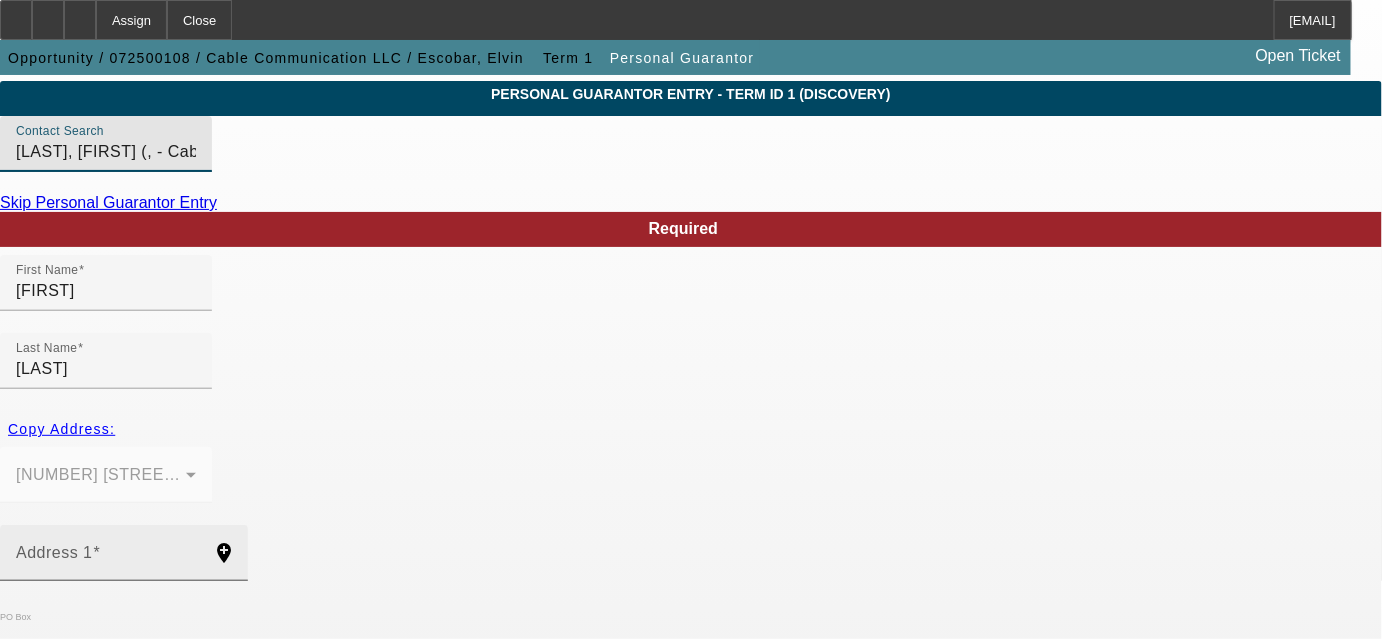 scroll, scrollTop: 90, scrollLeft: 0, axis: vertical 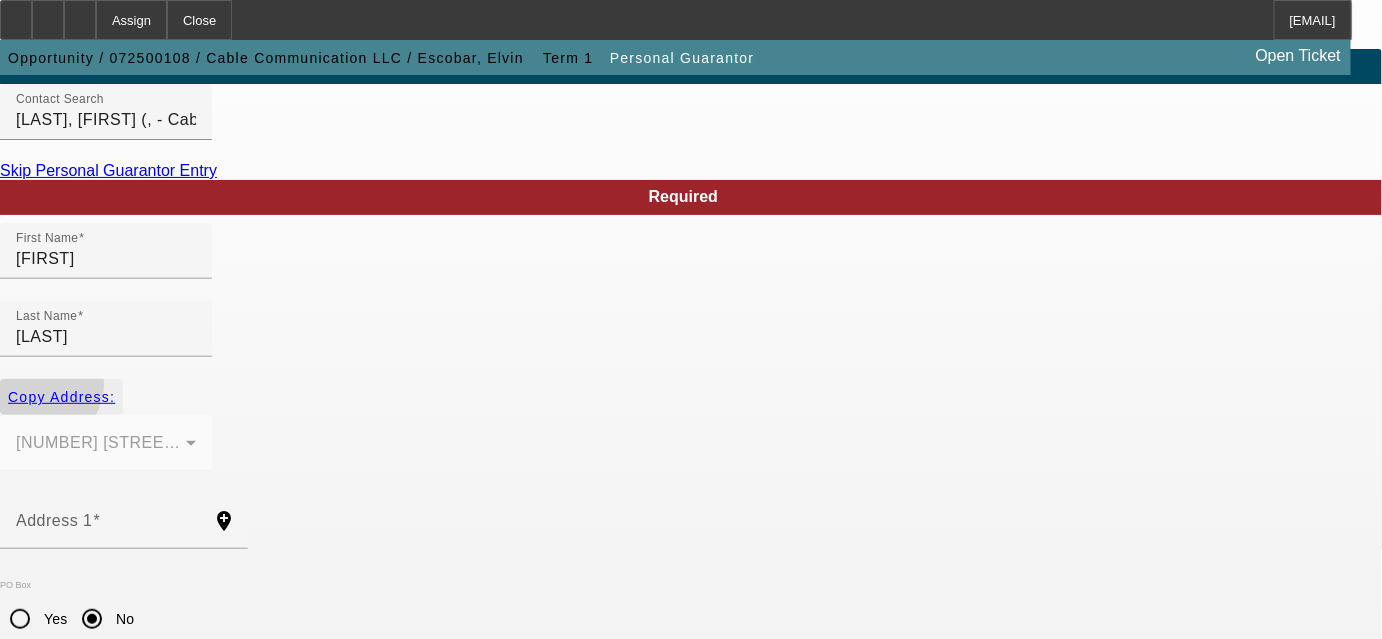 click on "Copy Address:" at bounding box center [61, 397] 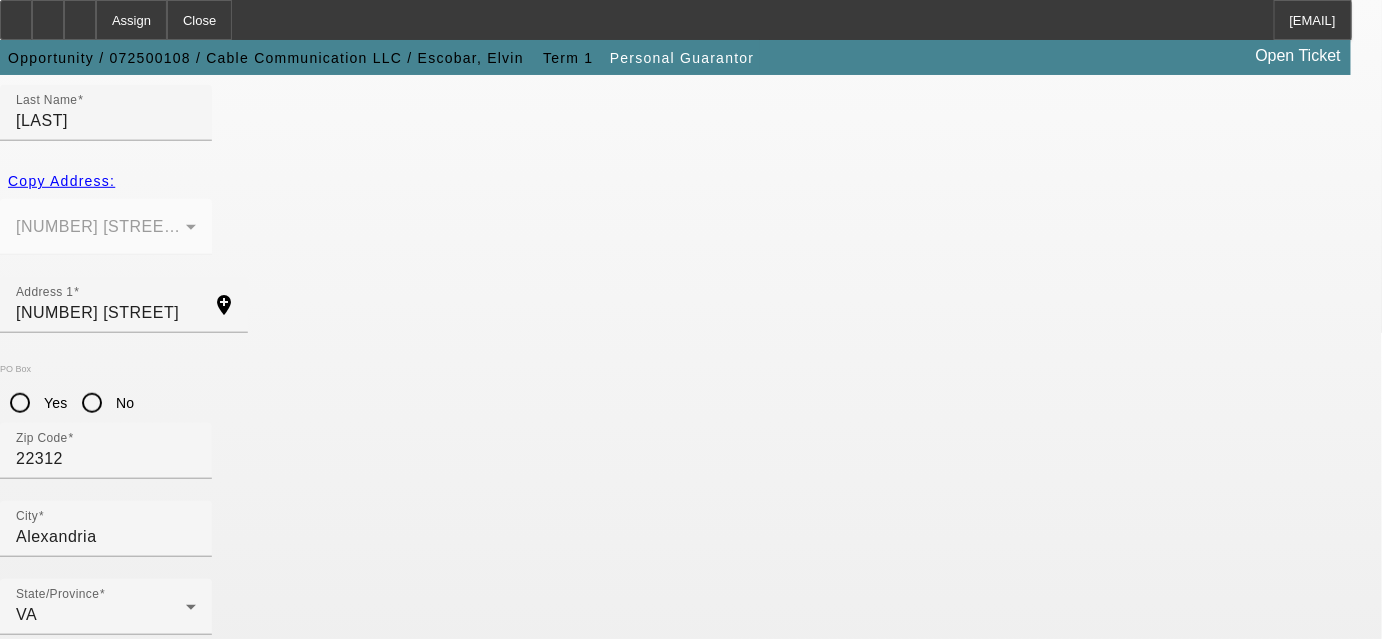 scroll, scrollTop: 344, scrollLeft: 0, axis: vertical 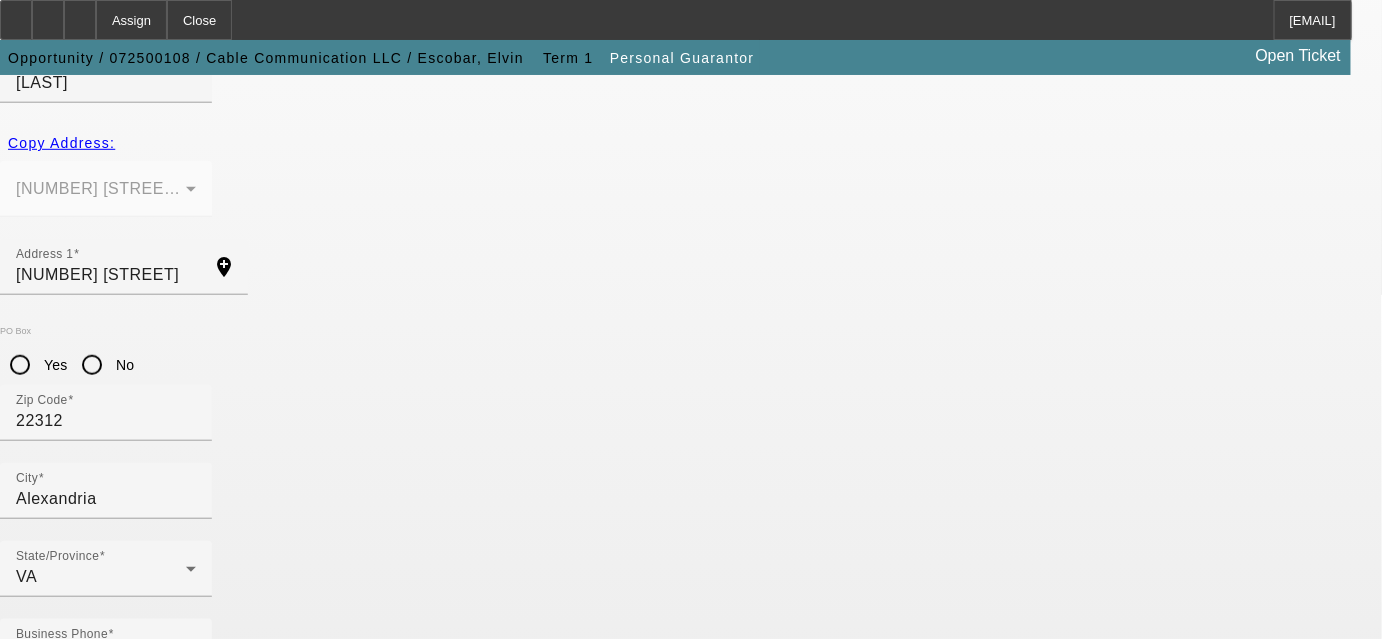 click at bounding box center (191, 1470) 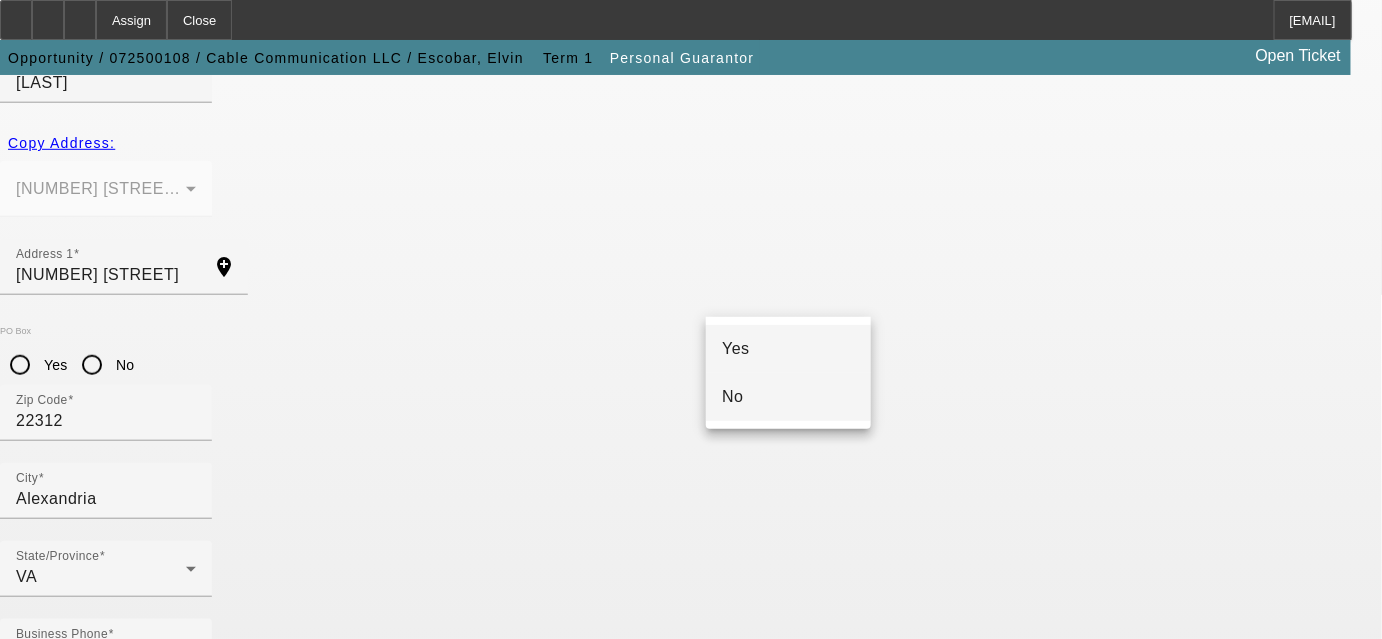 click on "No" at bounding box center (788, 397) 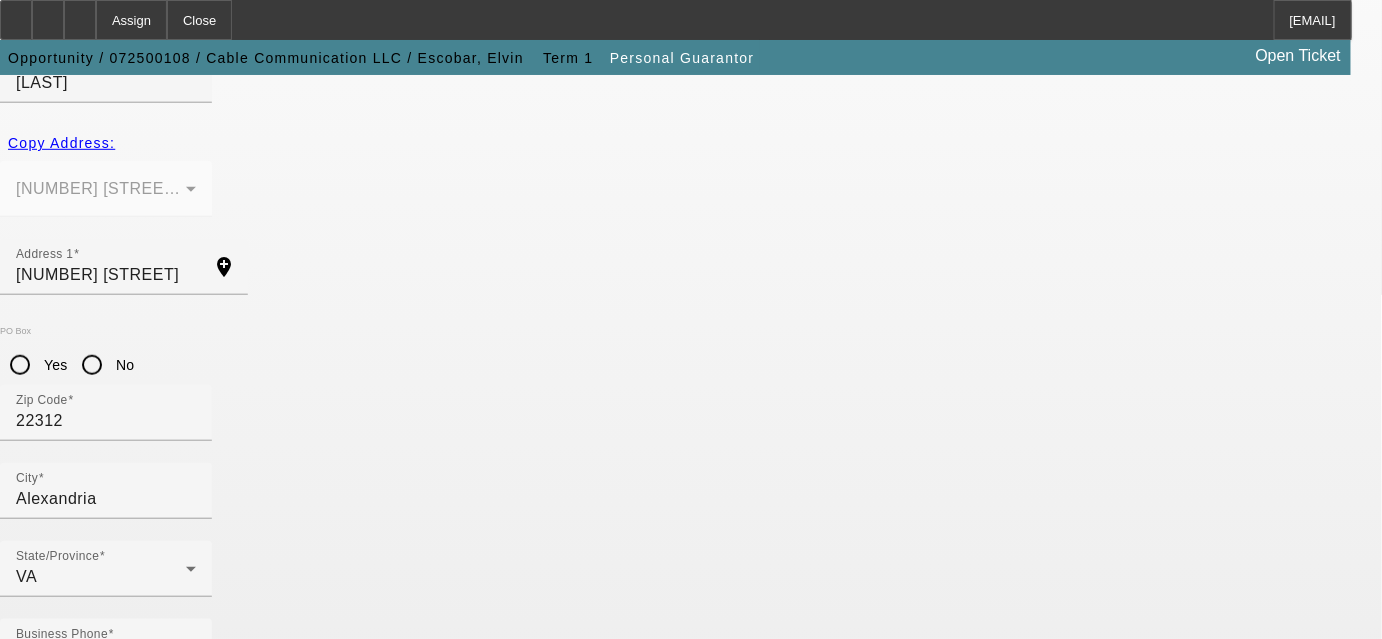 click on "% Business Owned" at bounding box center (89, 724) 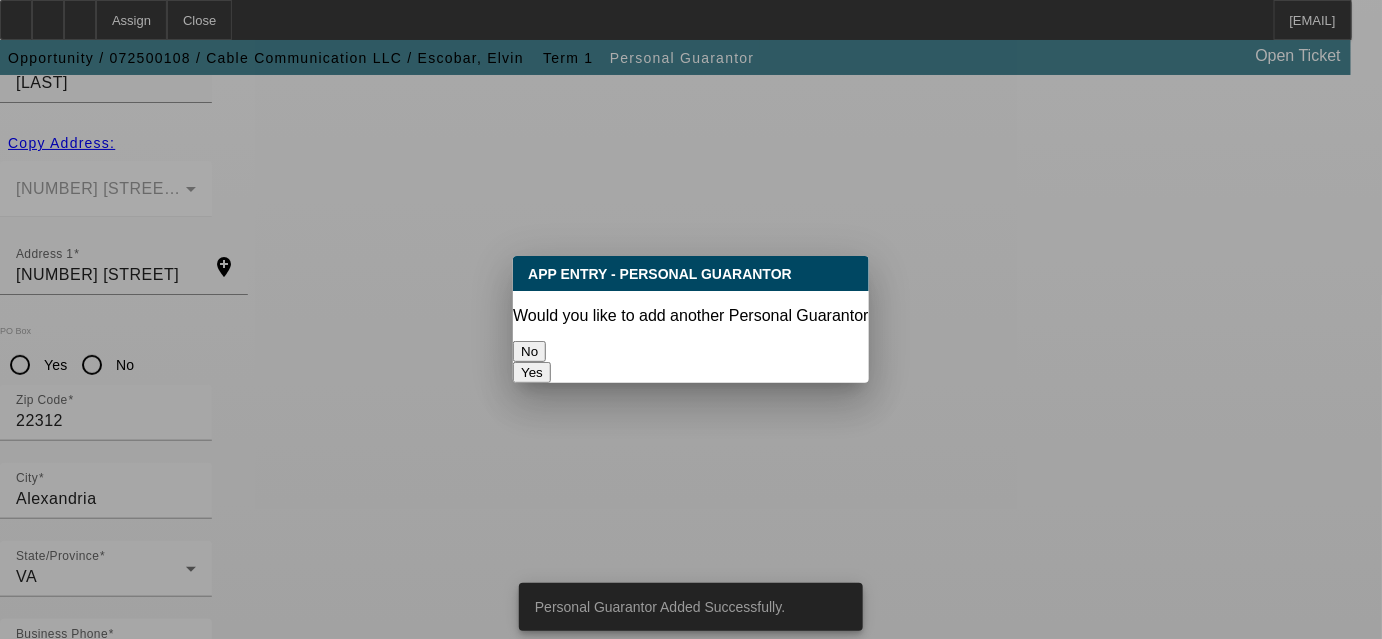 scroll, scrollTop: 0, scrollLeft: 0, axis: both 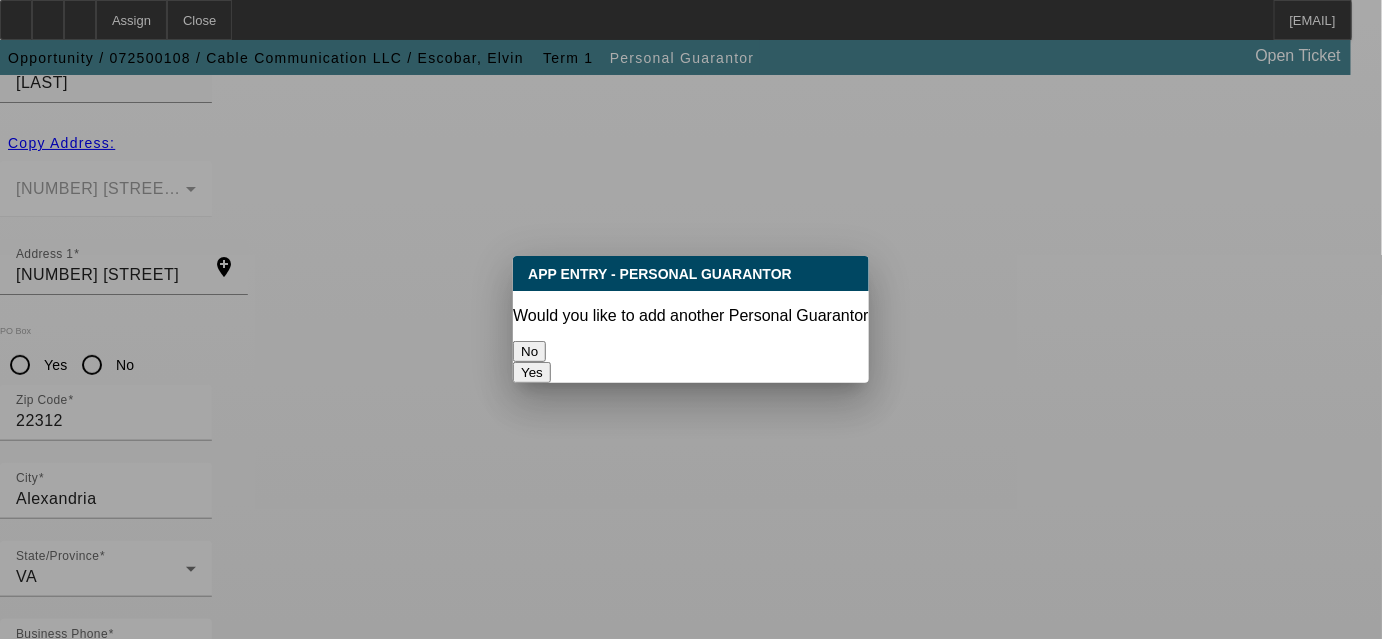 click on "No" at bounding box center [529, 351] 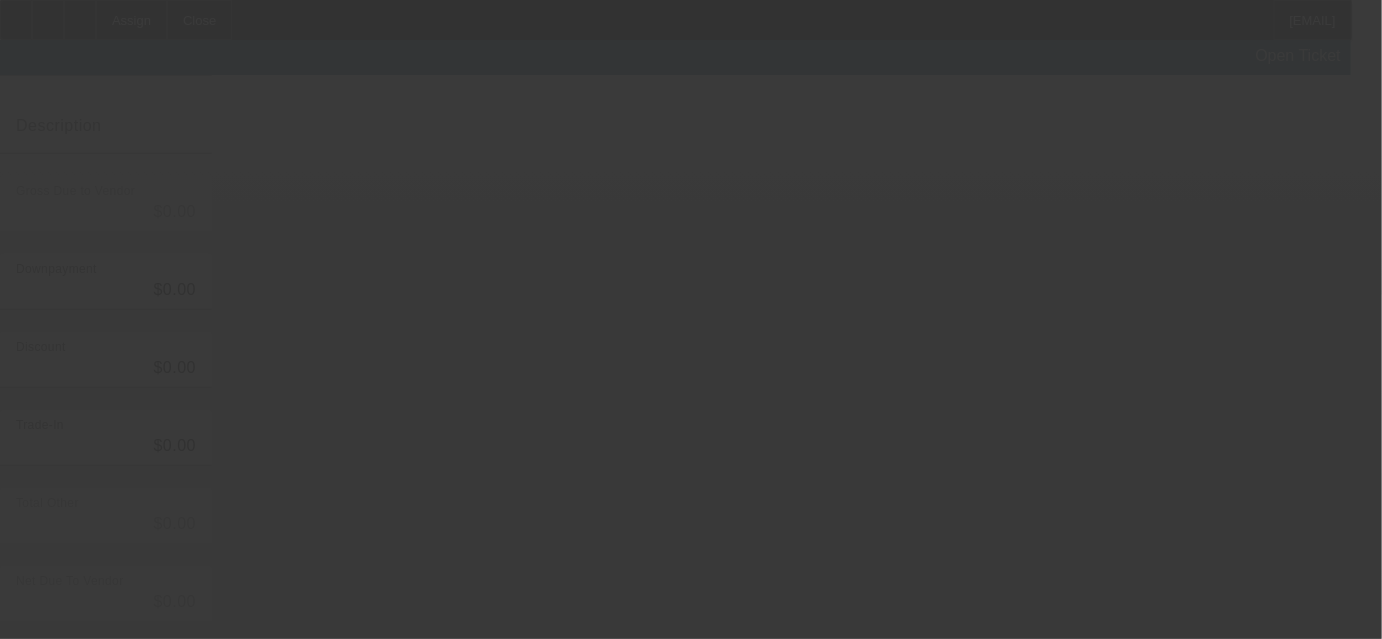 scroll, scrollTop: 0, scrollLeft: 0, axis: both 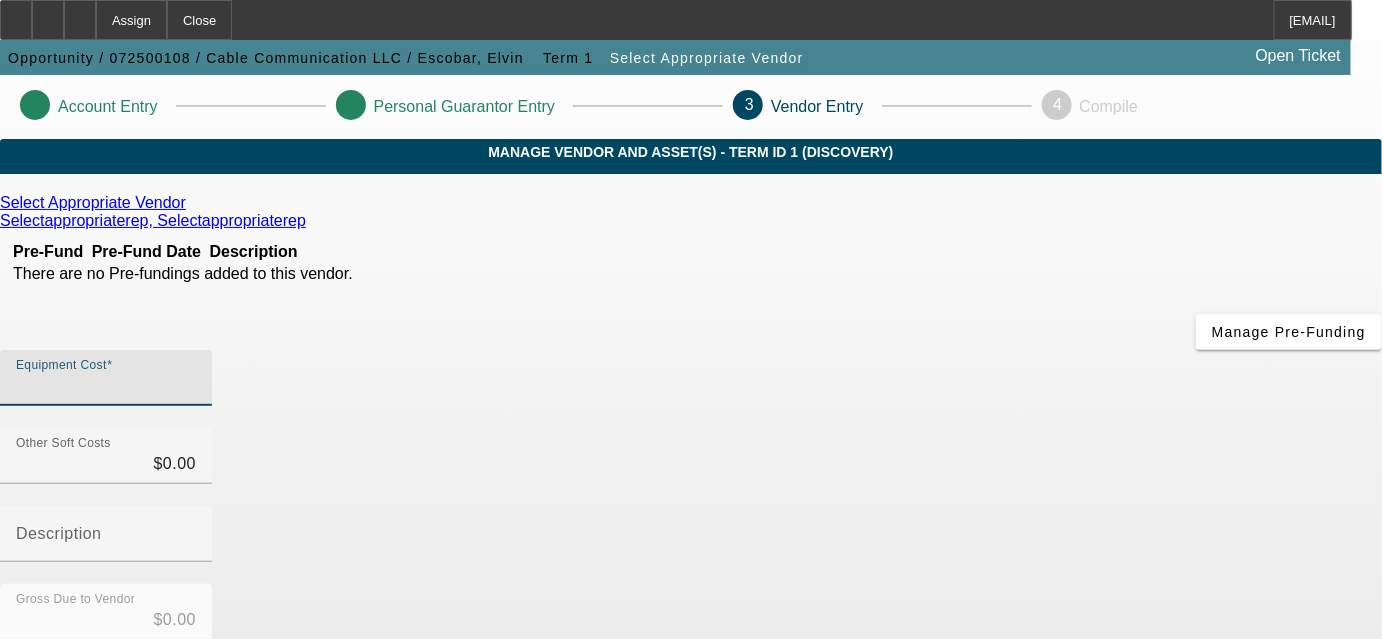 click on "Equipment Cost" at bounding box center (106, 386) 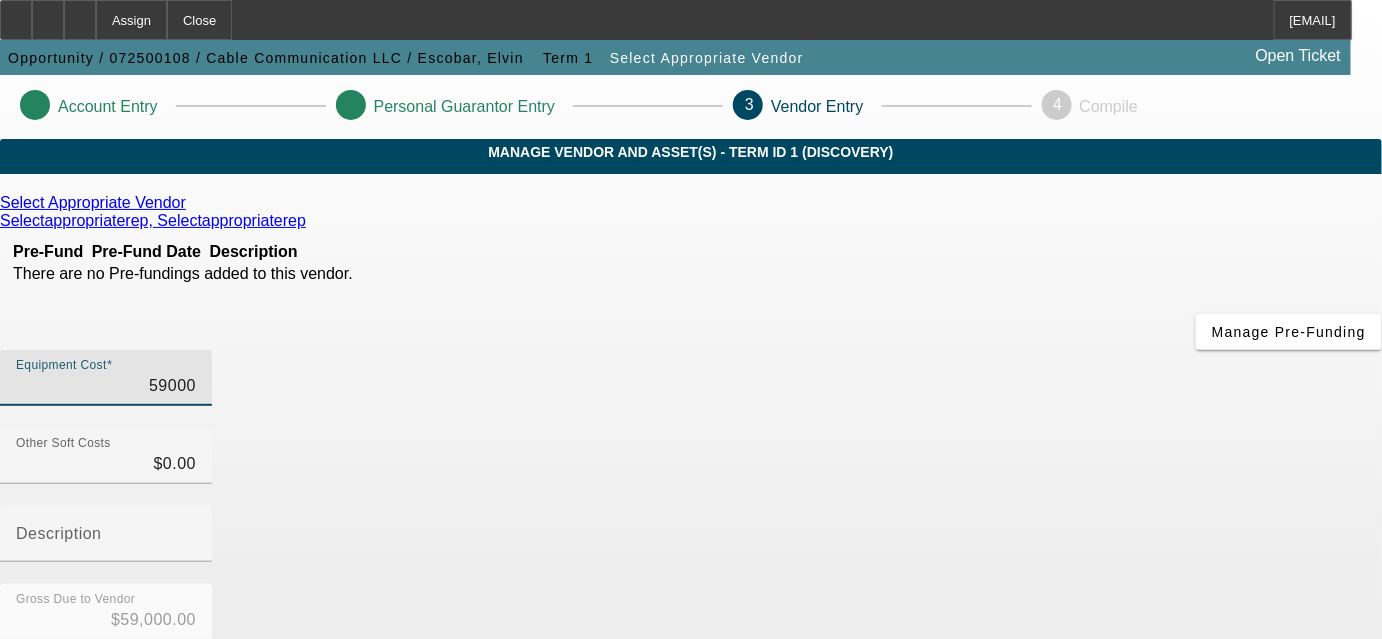 type on "59000" 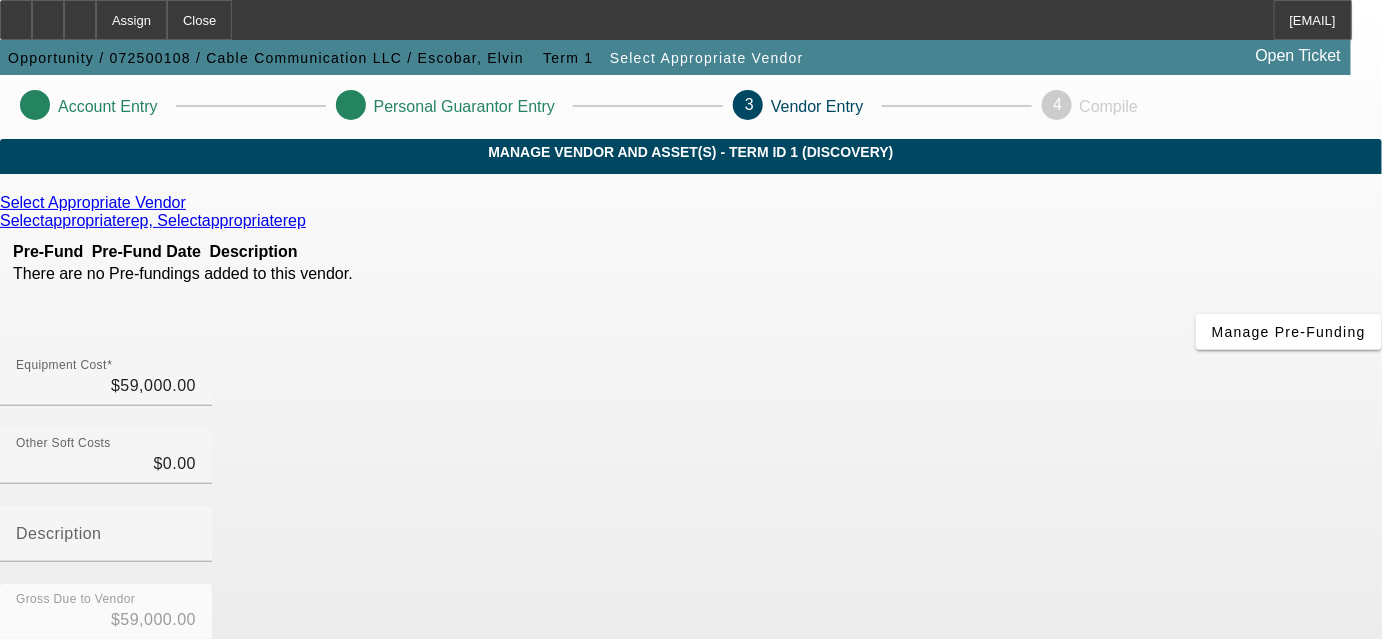 click on "Gross Due to Vendor
$59,000.00" at bounding box center [691, 623] 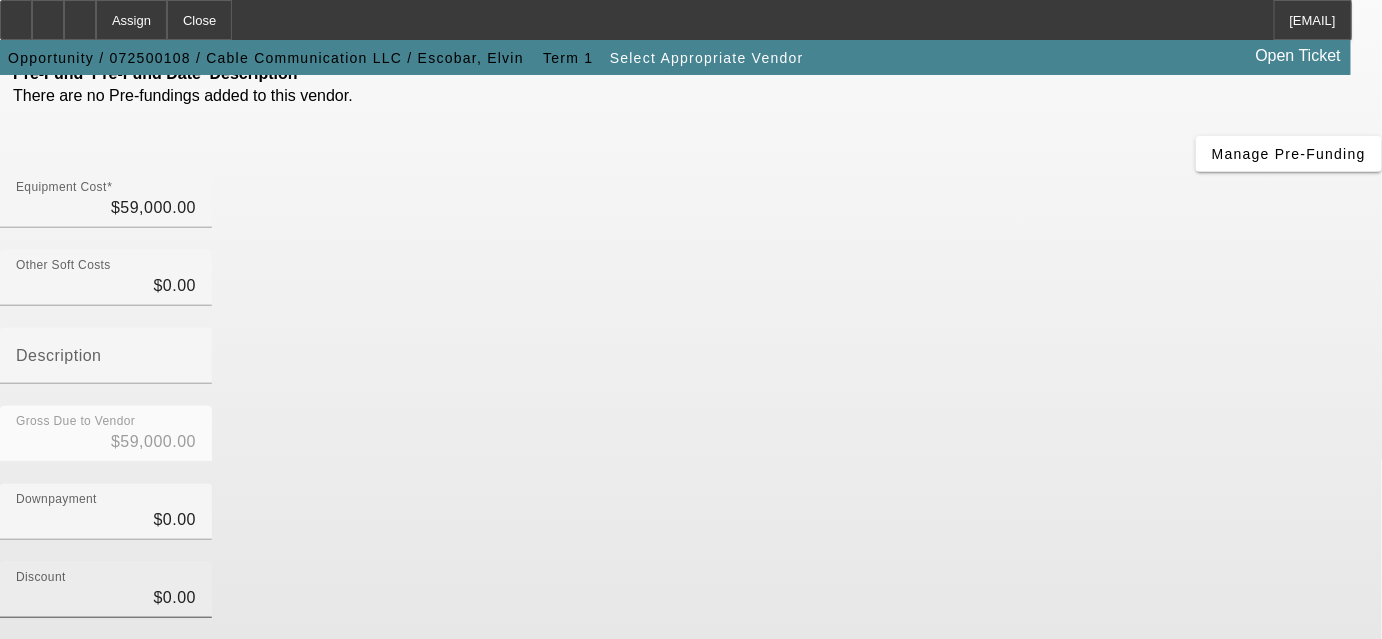 scroll, scrollTop: 181, scrollLeft: 0, axis: vertical 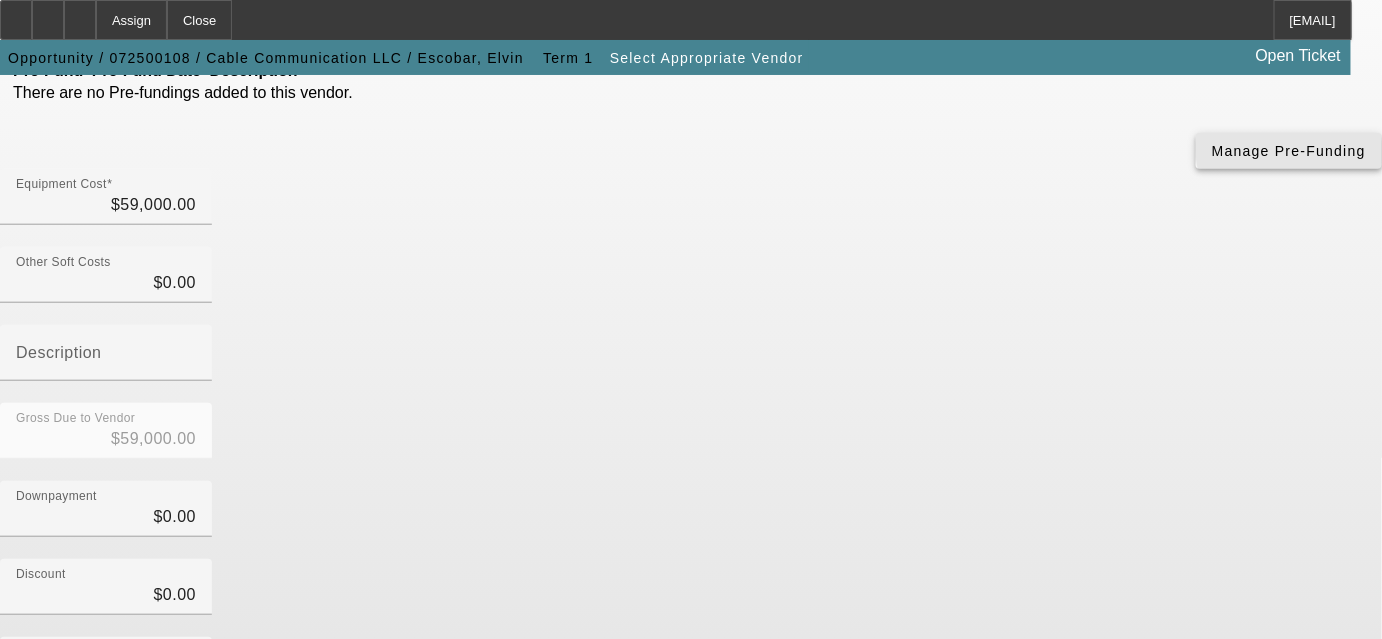 click on "Manage Pre-Funding" at bounding box center [1289, 151] 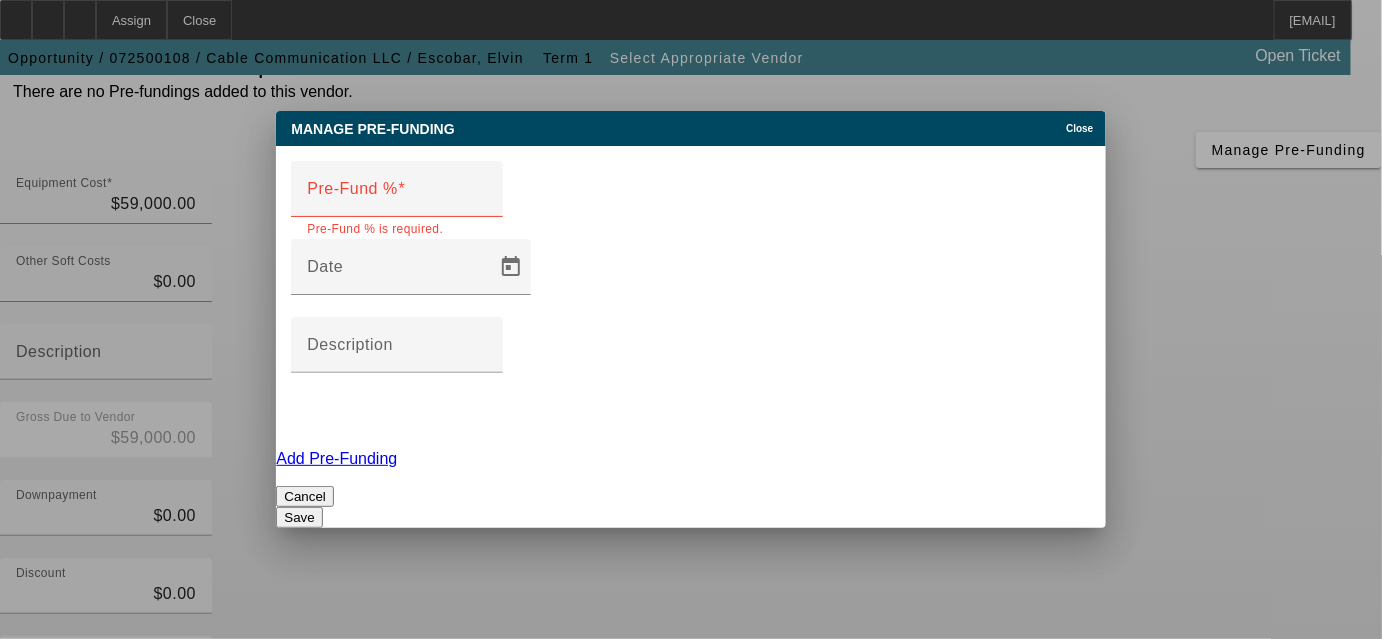 click on "Cancel" at bounding box center [305, 496] 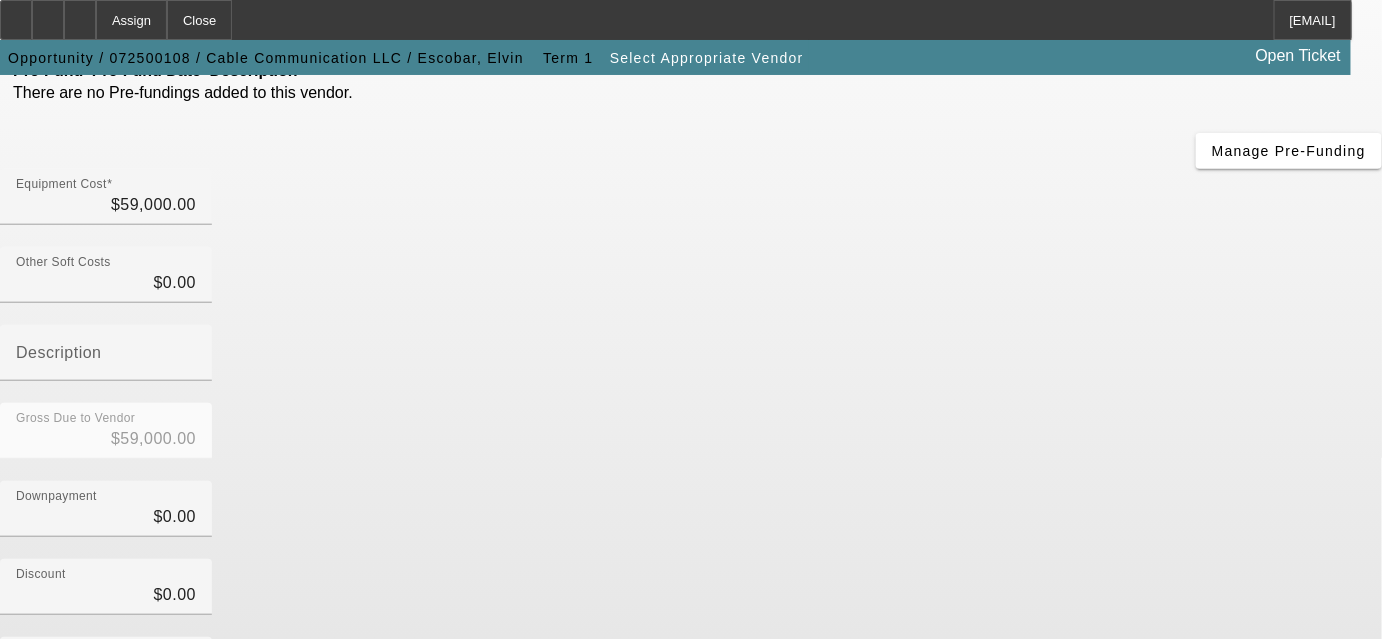 click on "Trade-In
$0.00" at bounding box center (691, 676) 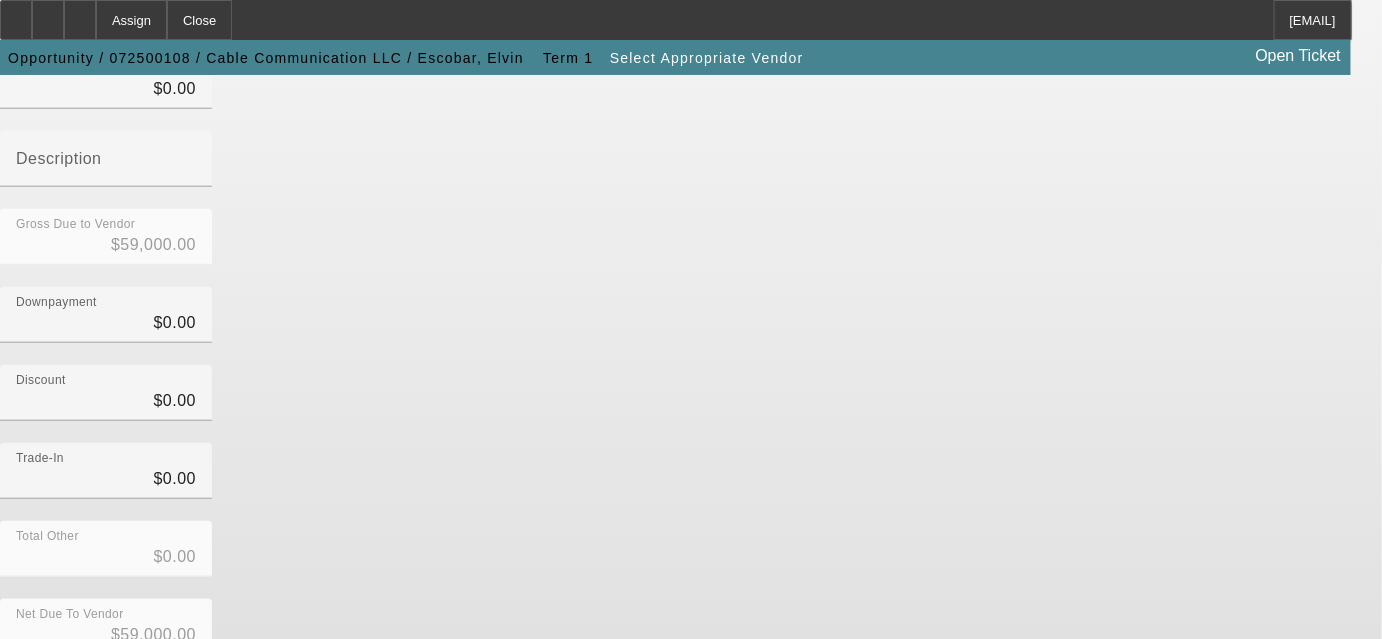 scroll, scrollTop: 378, scrollLeft: 0, axis: vertical 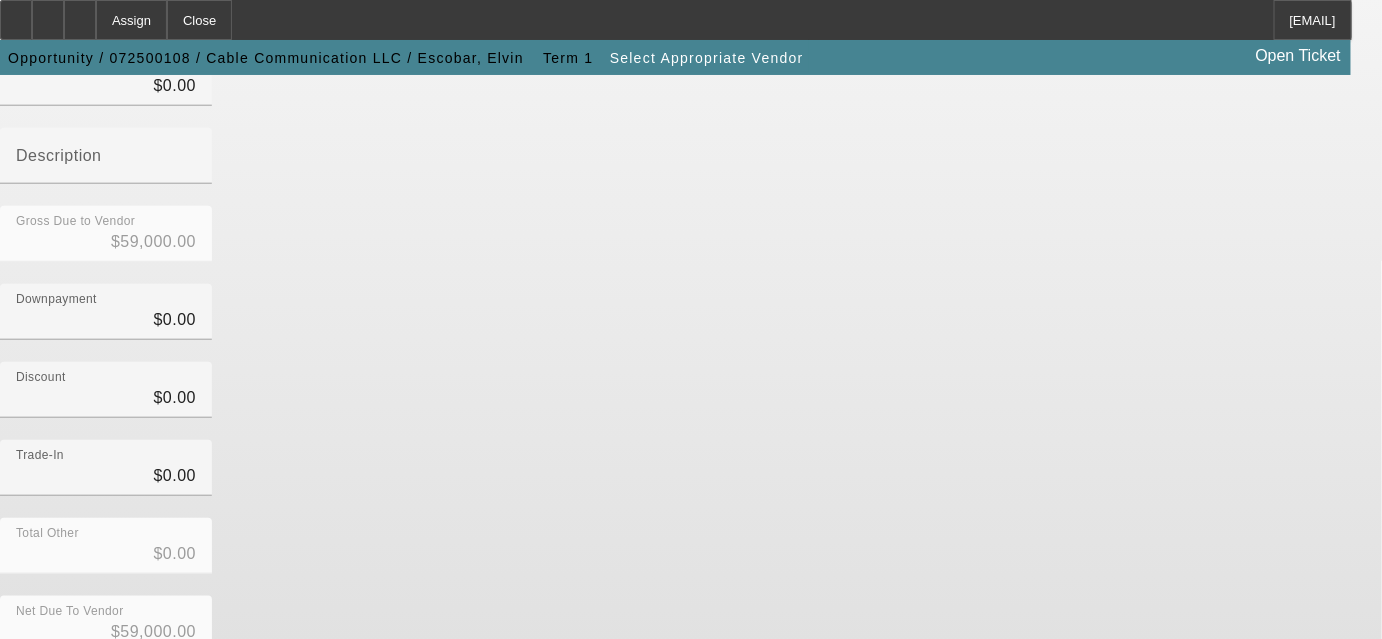 click on "Submit" at bounding box center (28, 684) 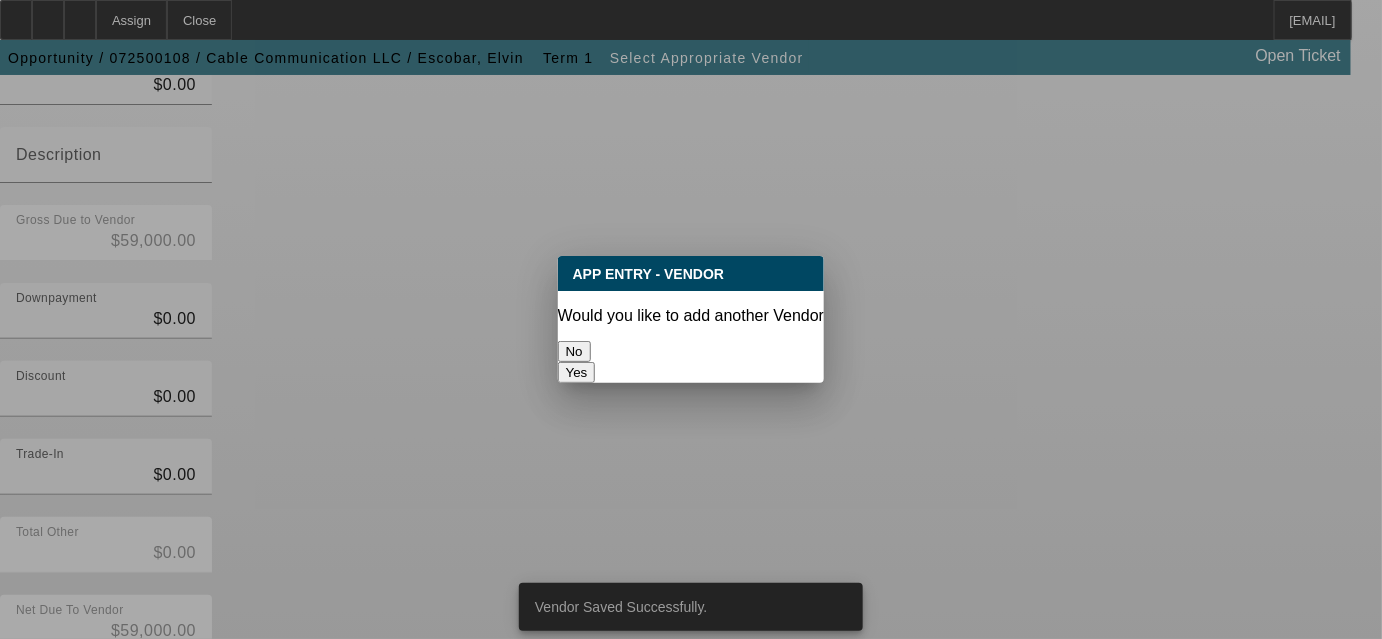 scroll, scrollTop: 0, scrollLeft: 0, axis: both 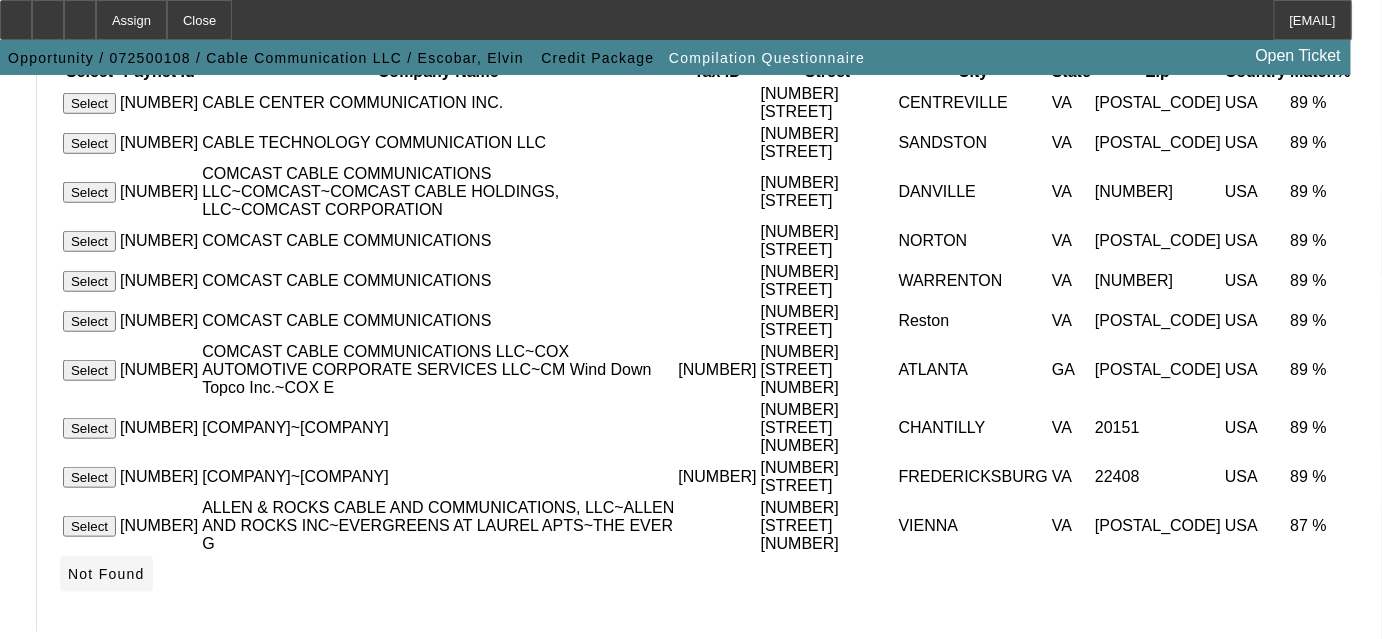 click on "Not Found" at bounding box center [106, 574] 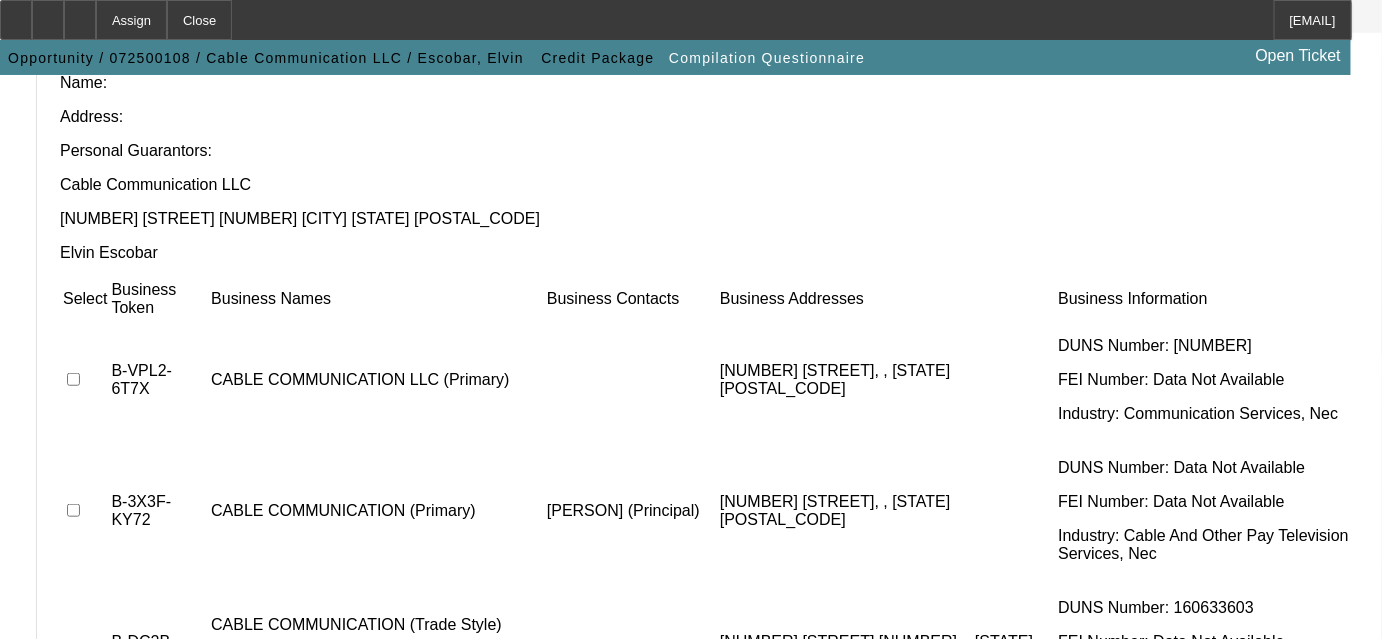 scroll, scrollTop: 181, scrollLeft: 0, axis: vertical 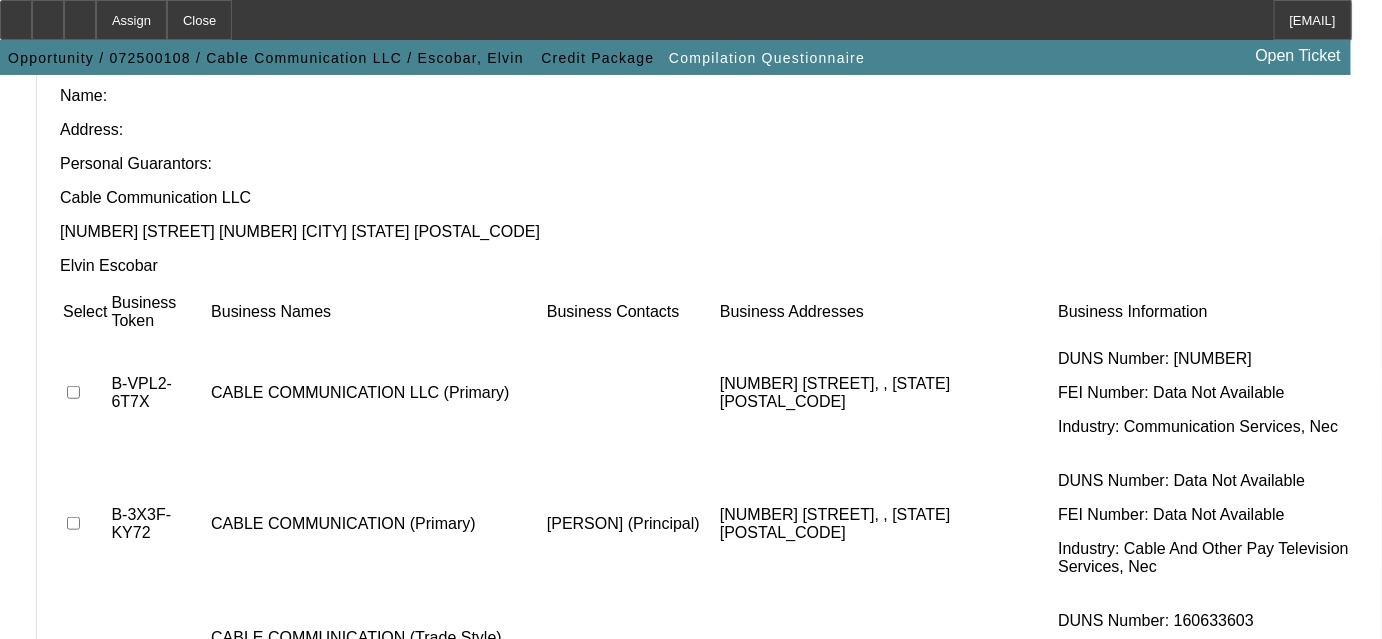 click at bounding box center (73, 392) 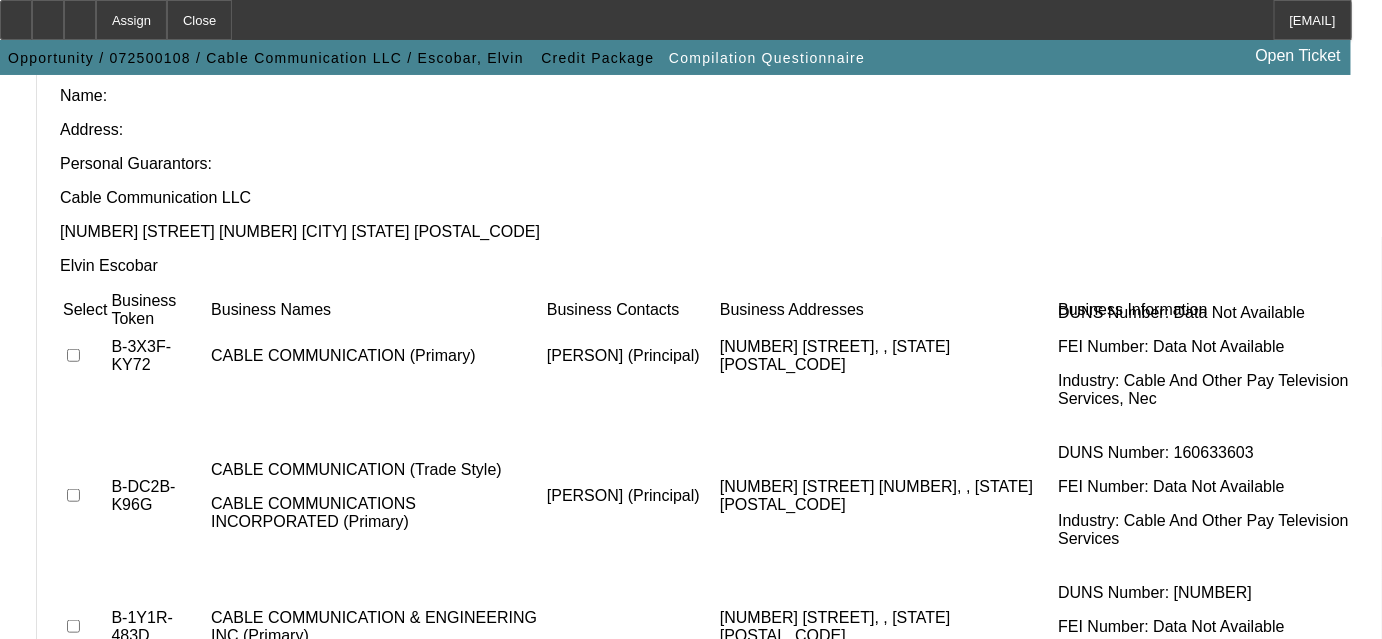 scroll, scrollTop: 173, scrollLeft: 0, axis: vertical 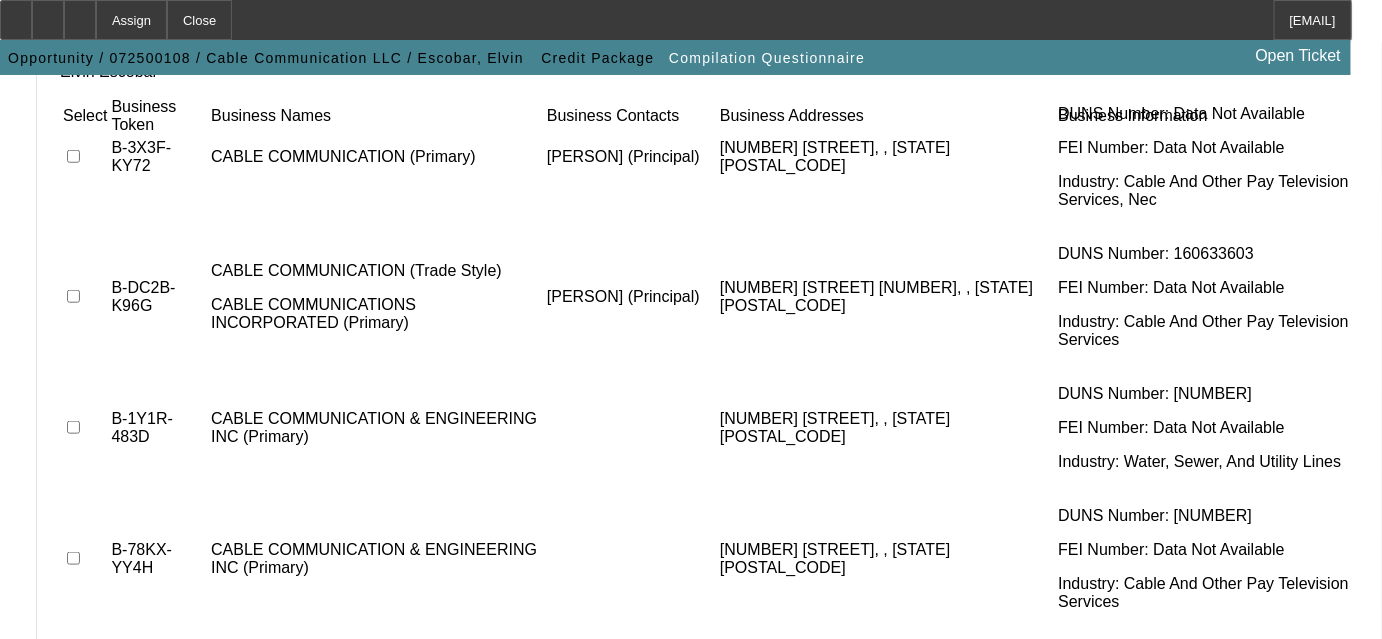 click on "Submit" at bounding box center [93, 665] 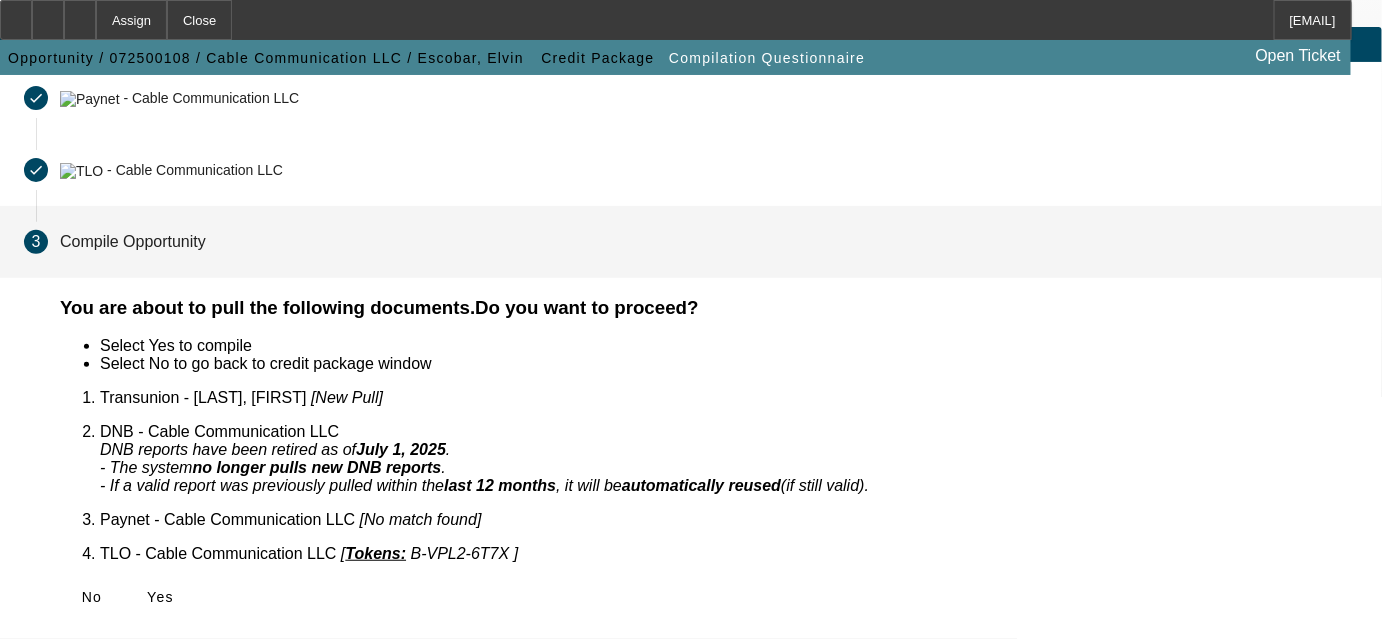 scroll, scrollTop: 85, scrollLeft: 0, axis: vertical 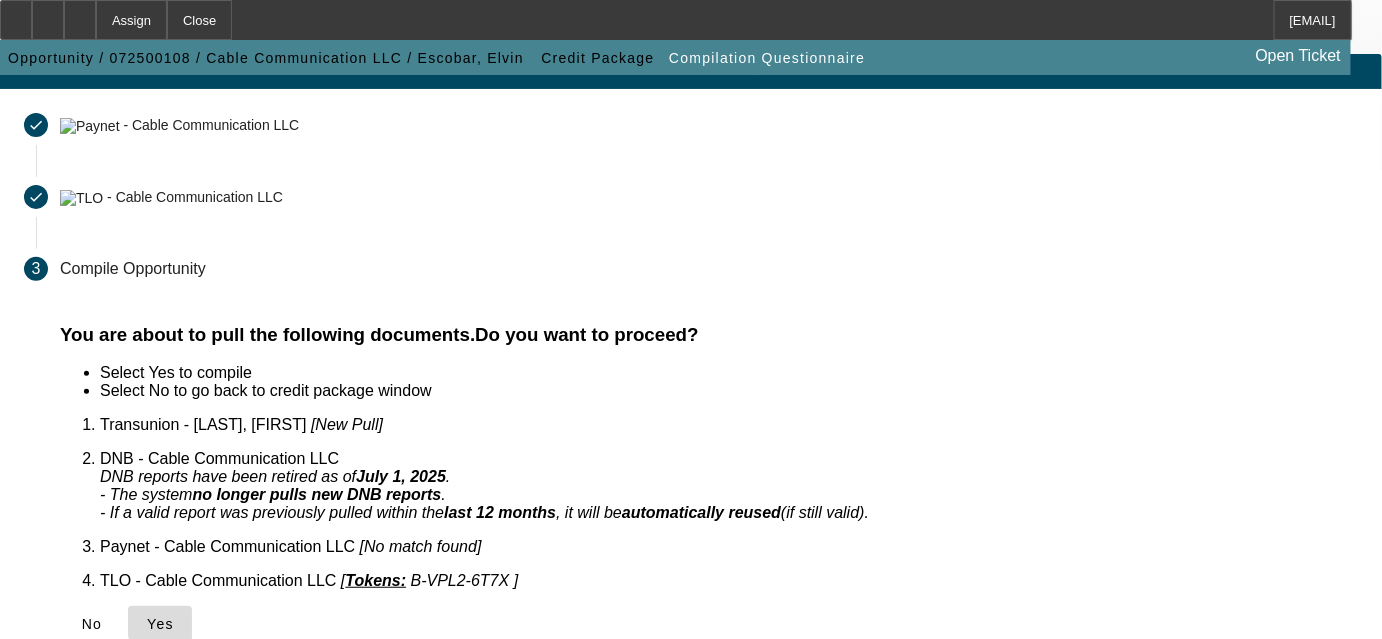click on "Yes" at bounding box center (160, 624) 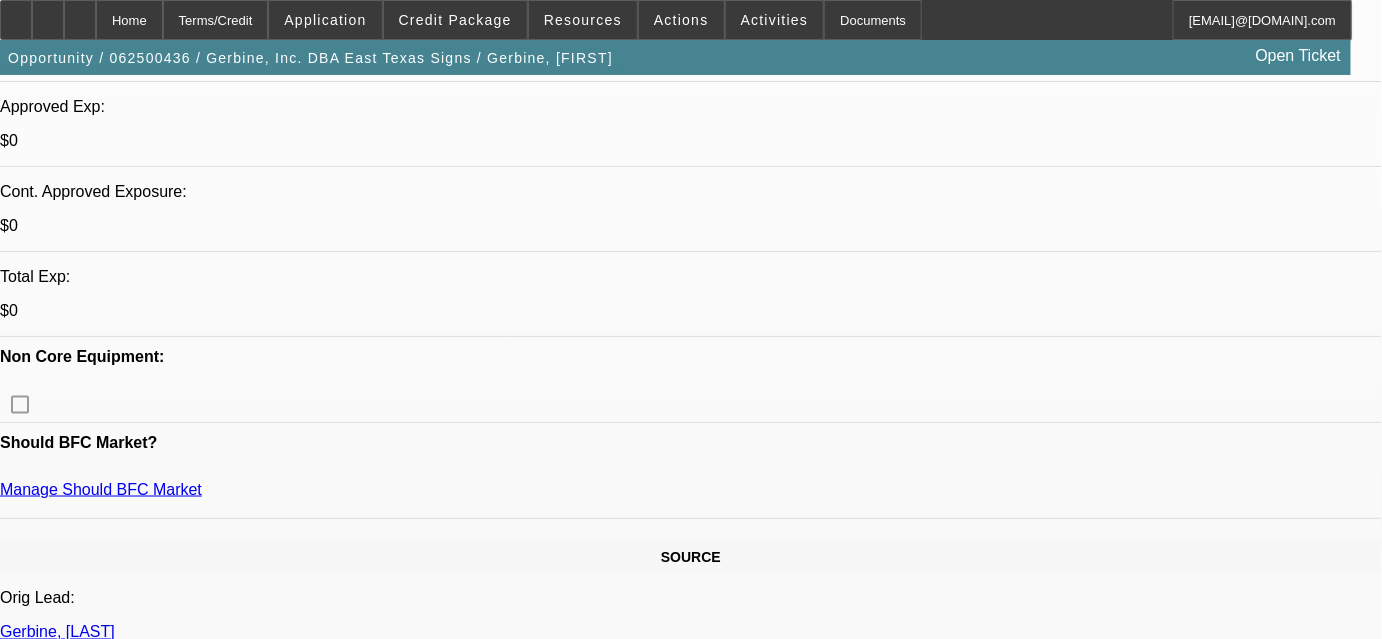 scroll, scrollTop: 1181, scrollLeft: 0, axis: vertical 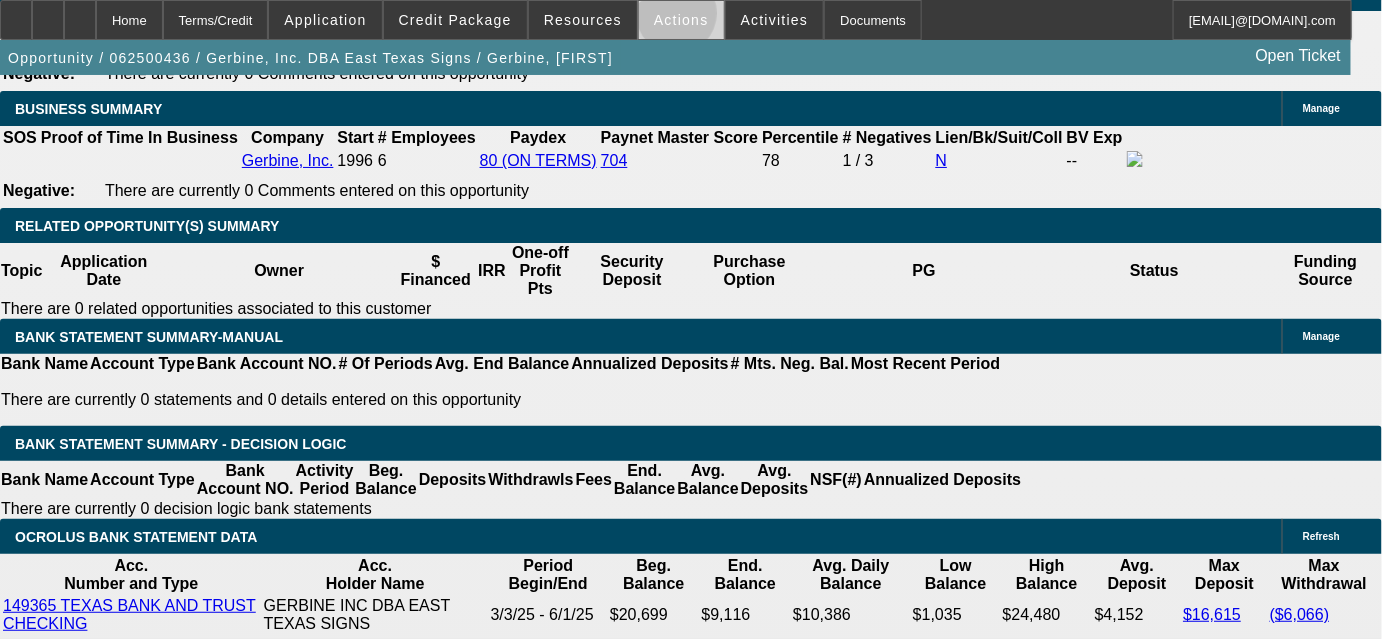 click on "Actions" at bounding box center (681, 20) 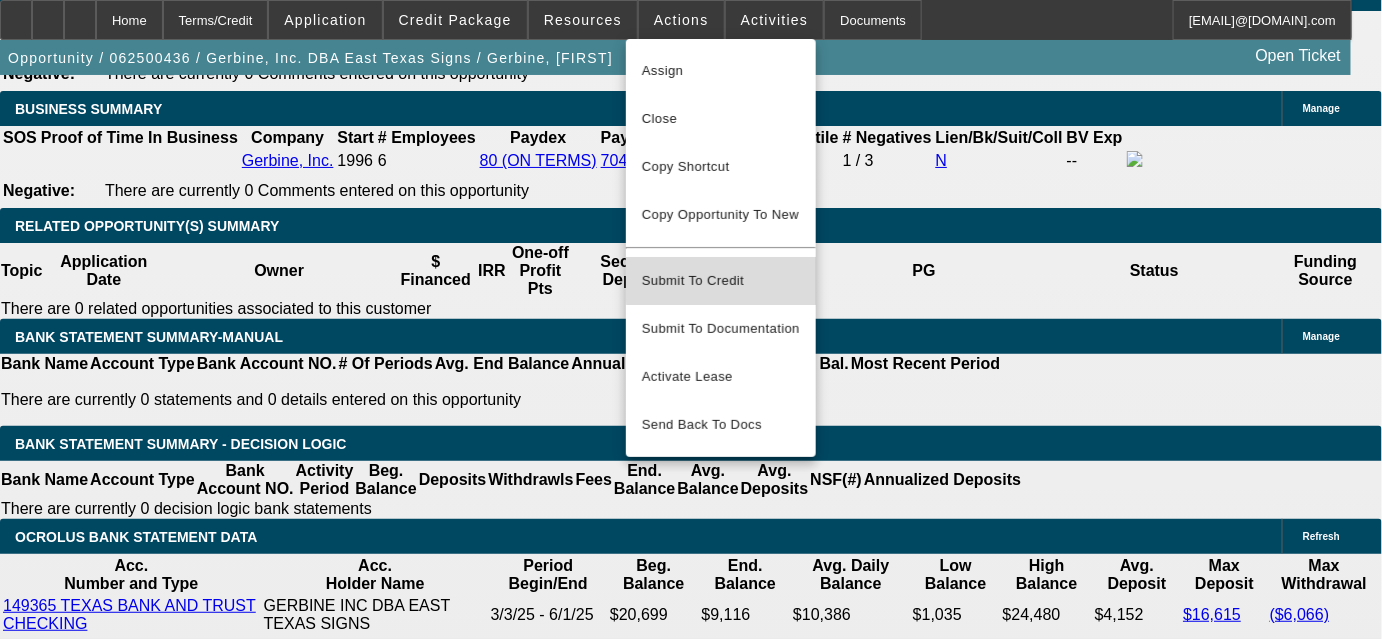 click on "Submit To Credit" at bounding box center [721, 281] 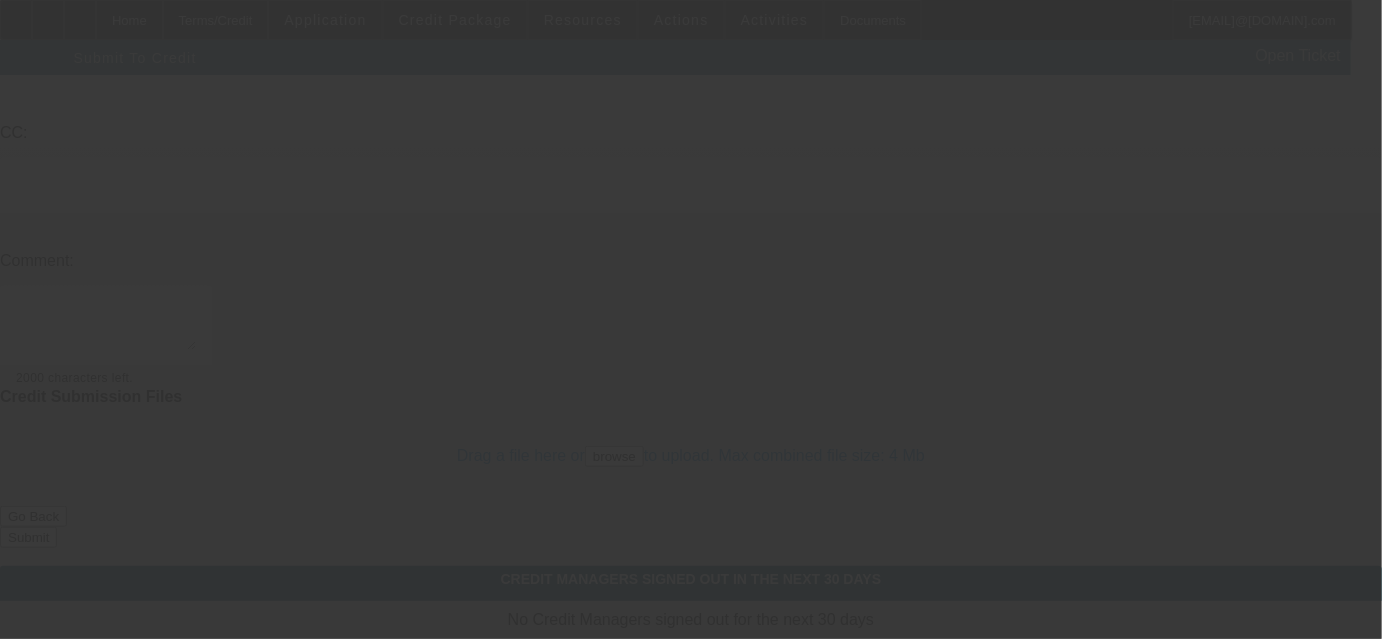scroll, scrollTop: 0, scrollLeft: 0, axis: both 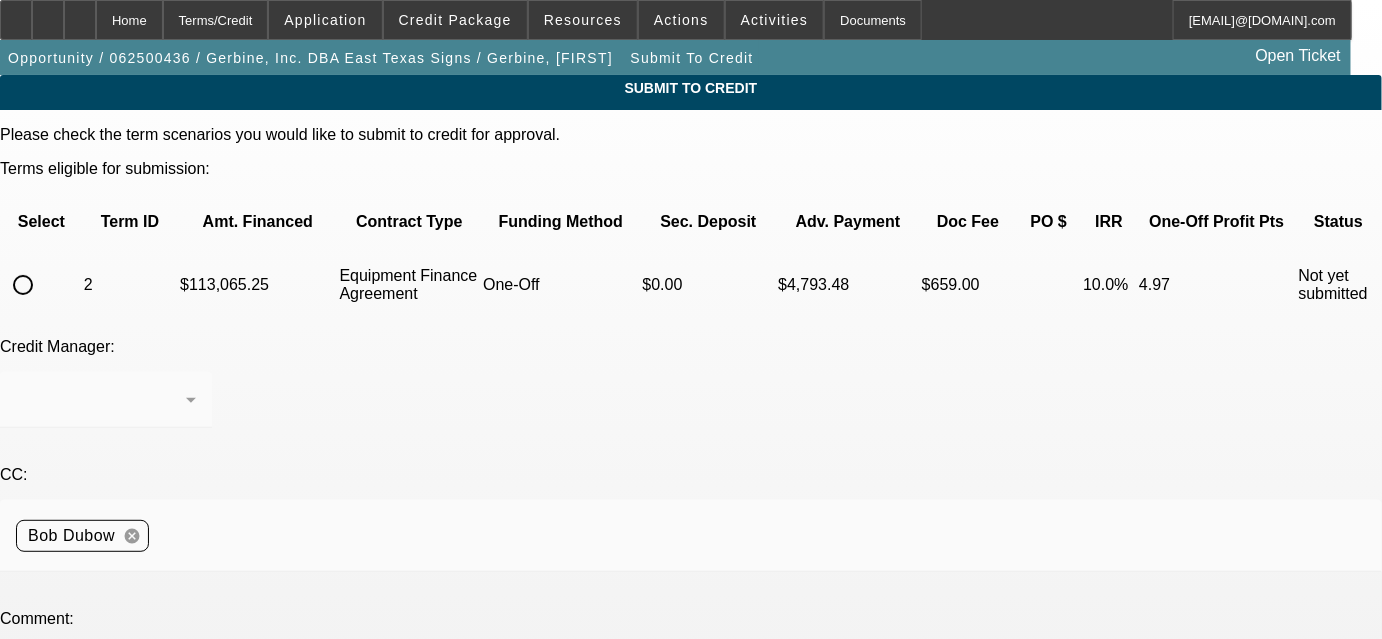 click at bounding box center (23, 285) 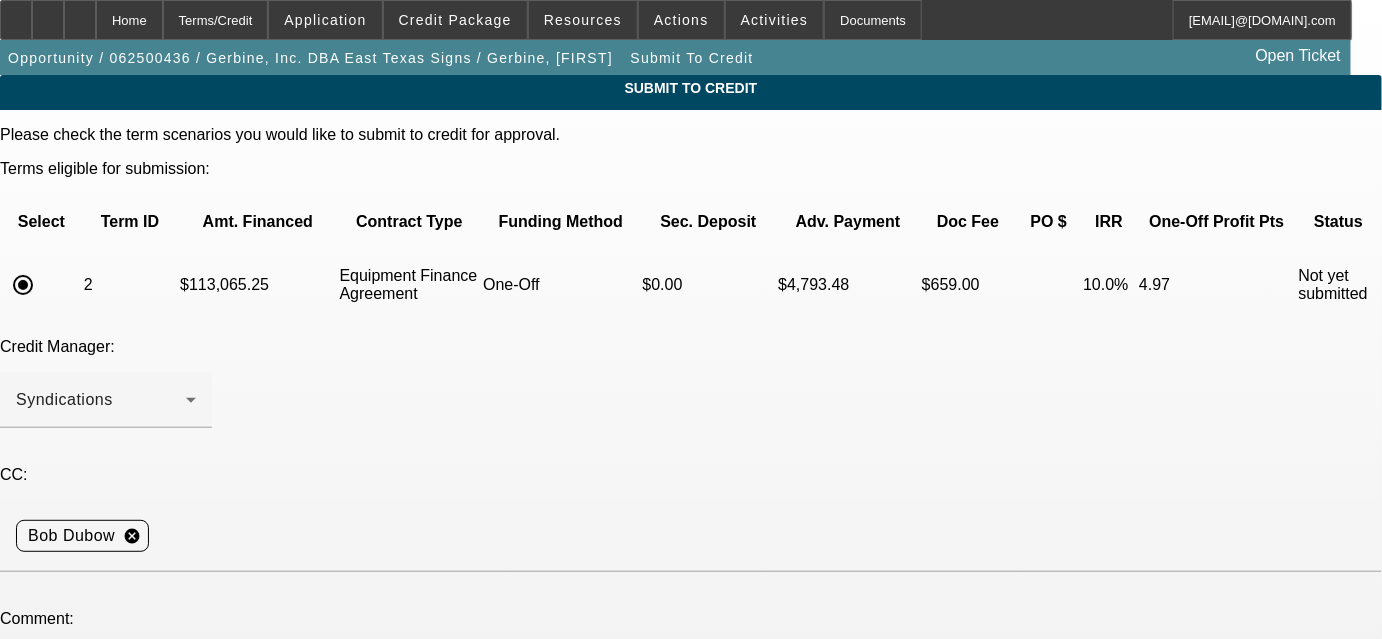 click at bounding box center (106, 684) 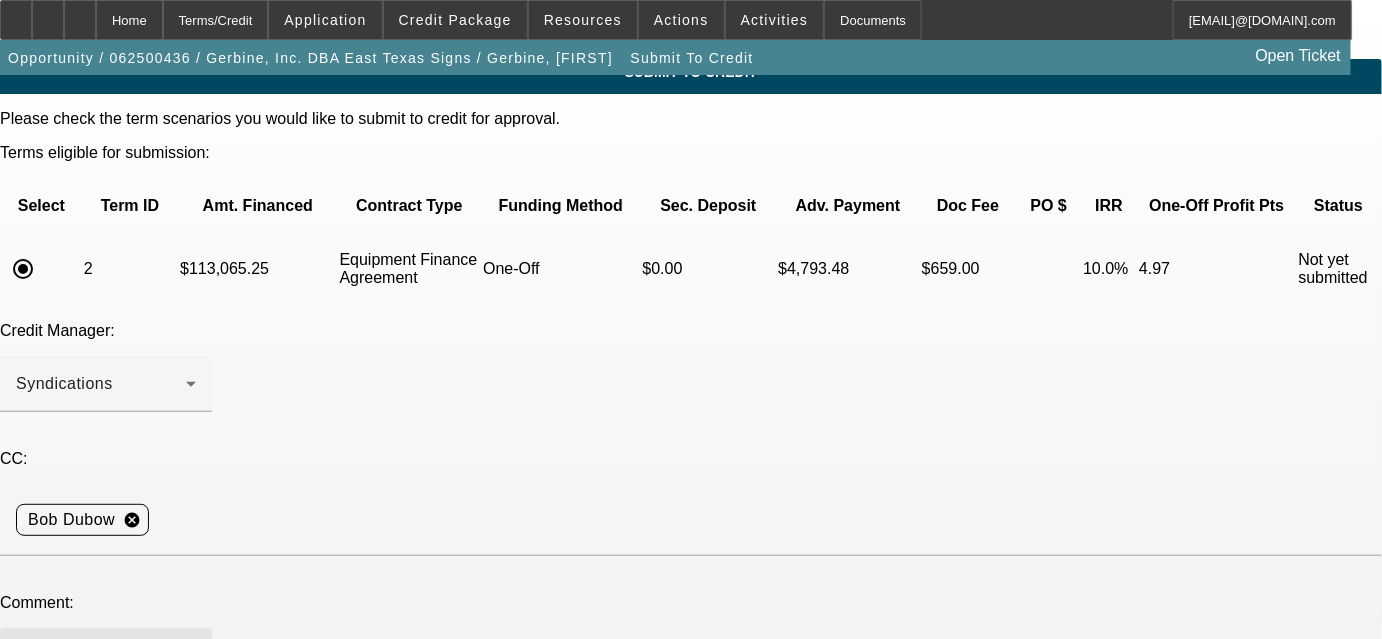scroll, scrollTop: 0, scrollLeft: 0, axis: both 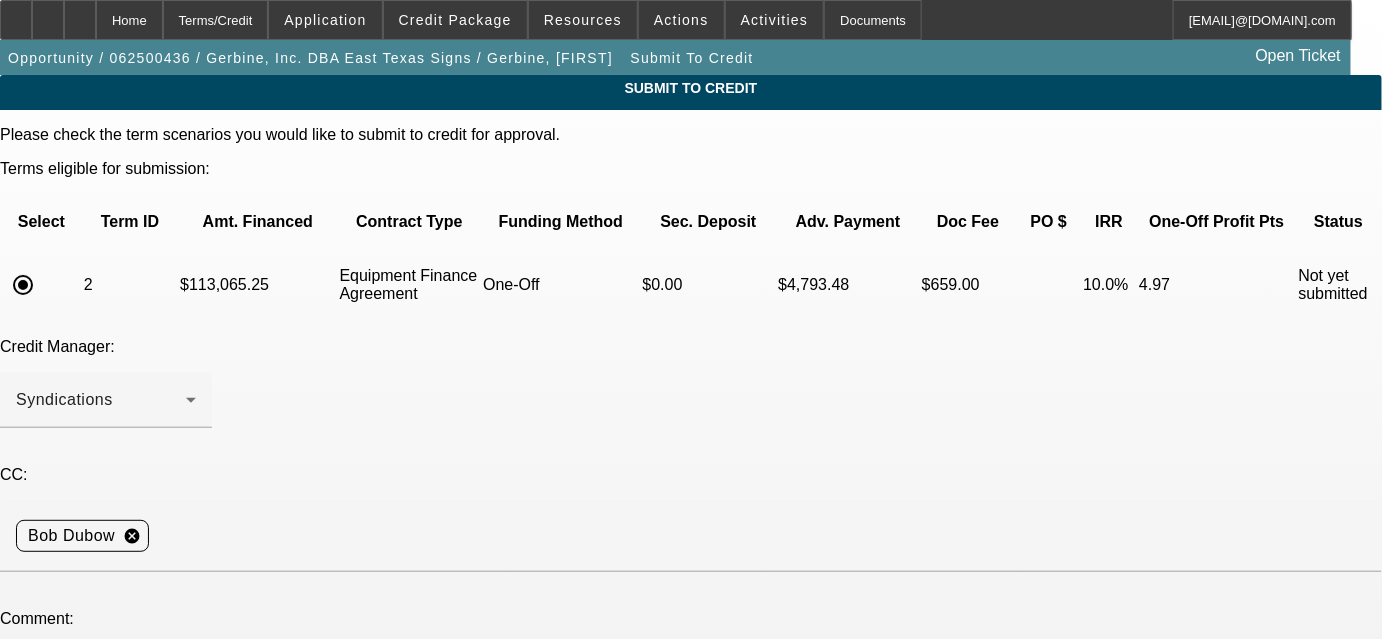 click on "Zach, the customer has inspected this Elliott M43 and negotiated the price down to $105K, new quote from the vendor is now in CRM along with the requested comparables, please resubmit to FinWise" at bounding box center (106, 684) 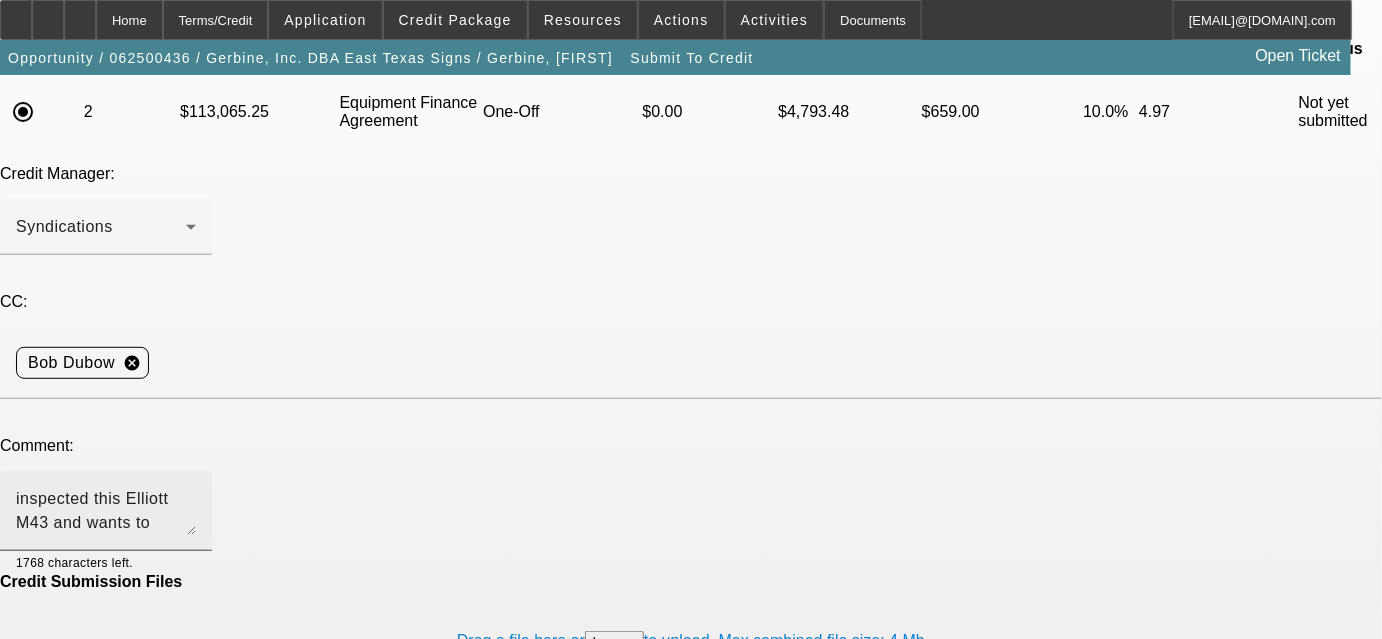 scroll, scrollTop: 181, scrollLeft: 0, axis: vertical 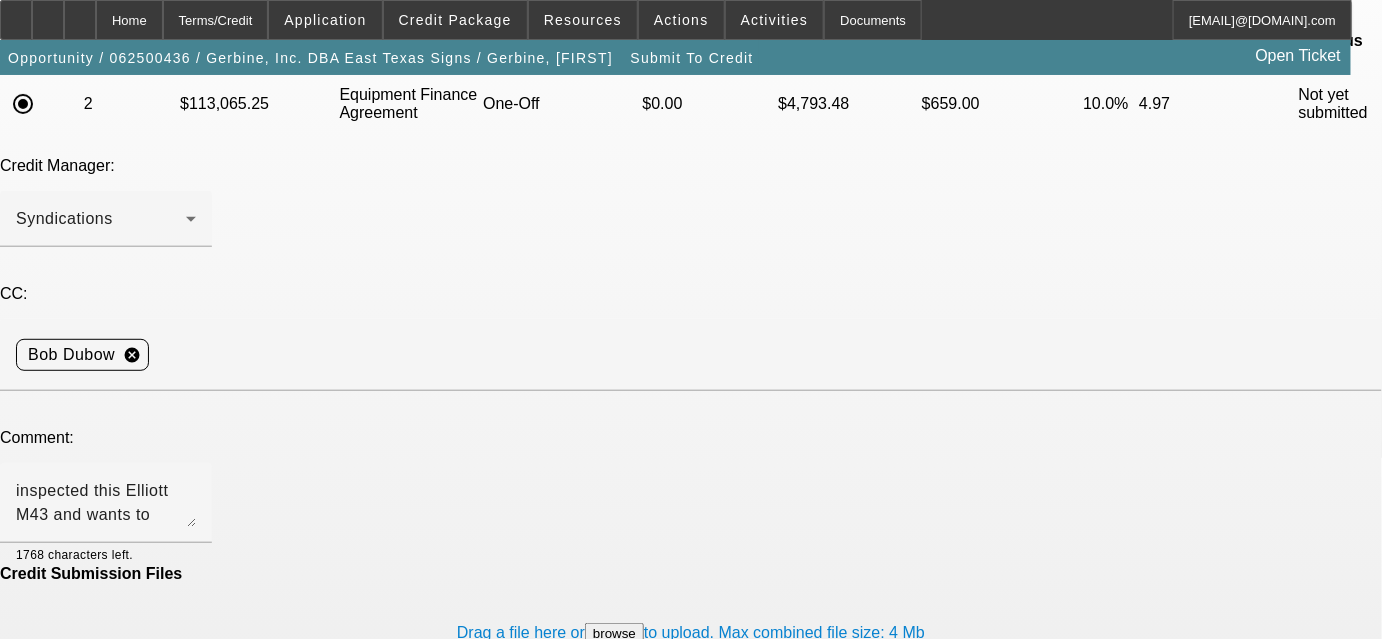 click on "Submit" at bounding box center [28, 714] 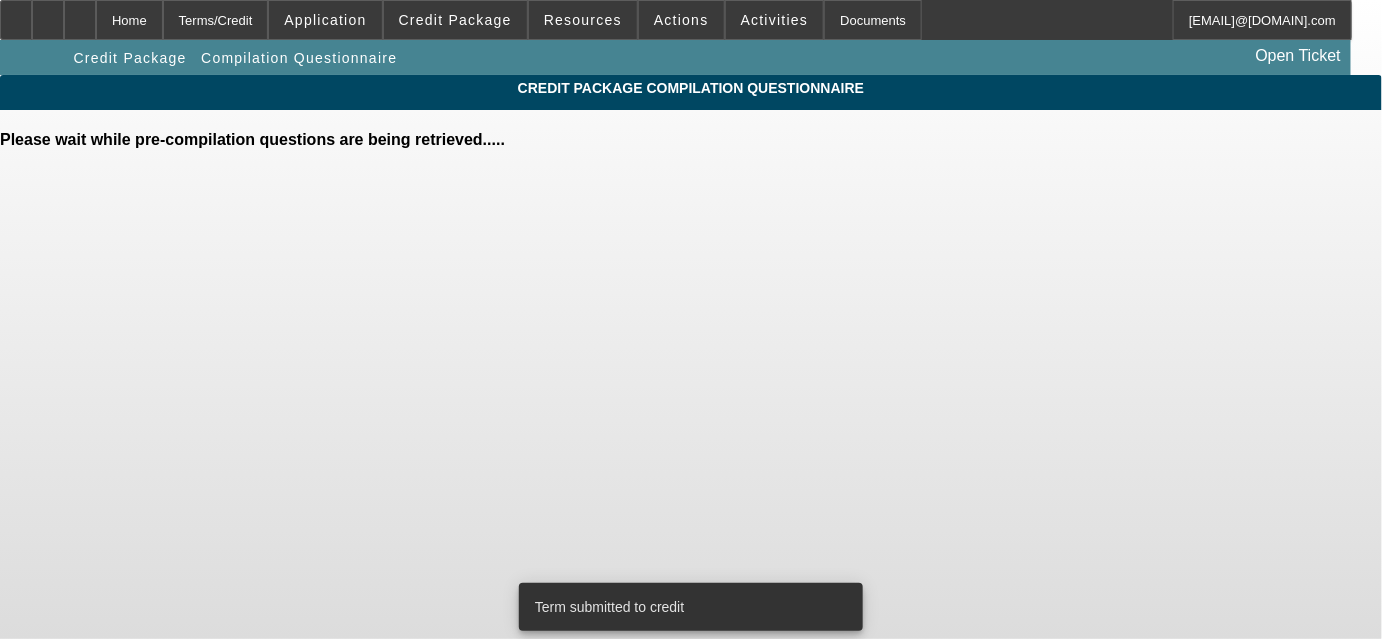 scroll, scrollTop: 0, scrollLeft: 0, axis: both 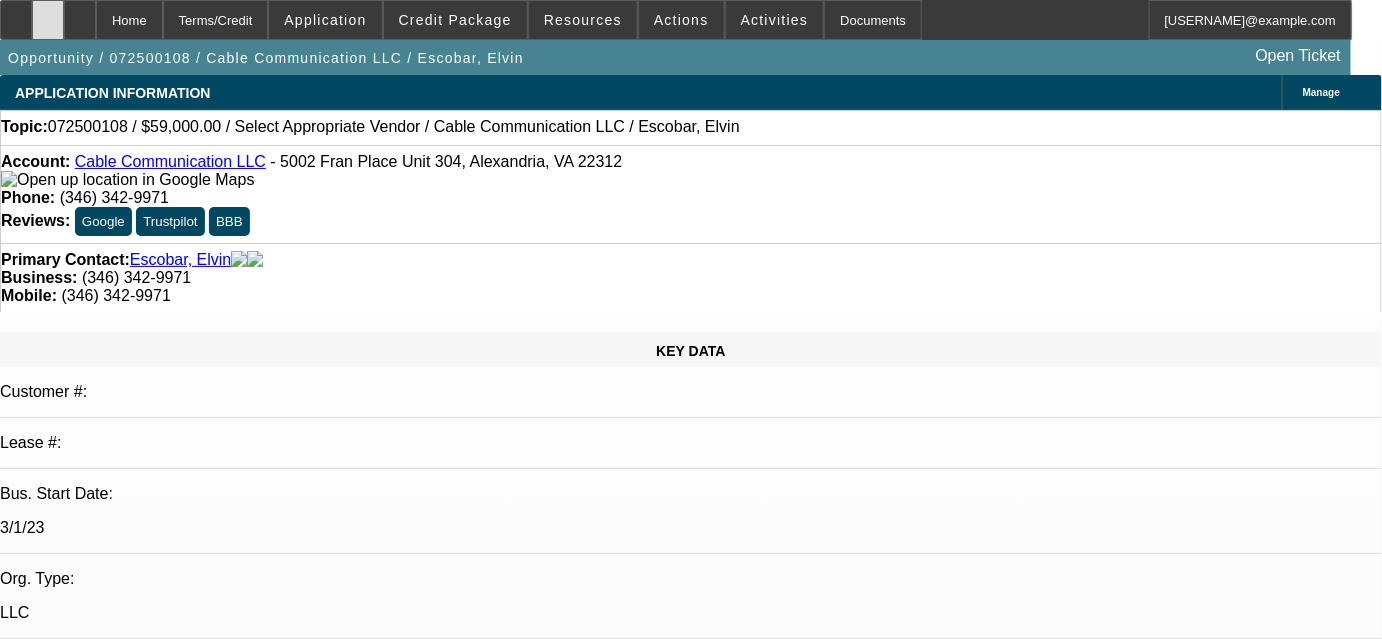 click at bounding box center [48, 20] 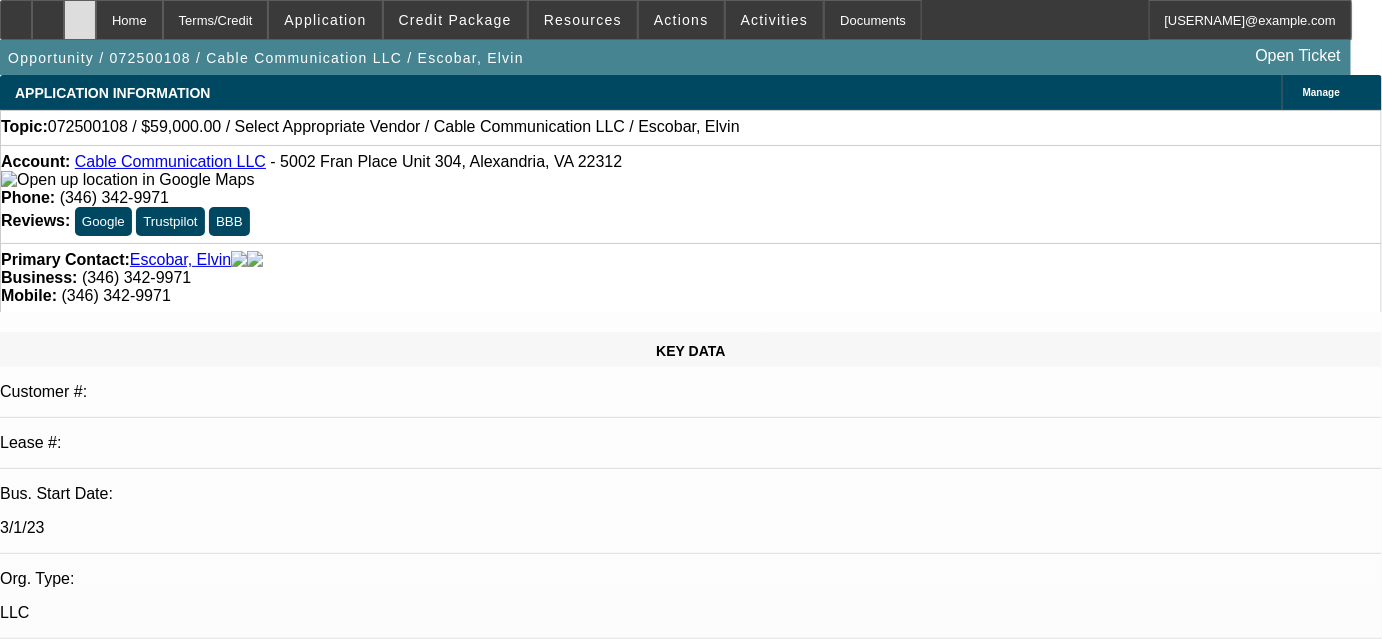 click at bounding box center [80, 13] 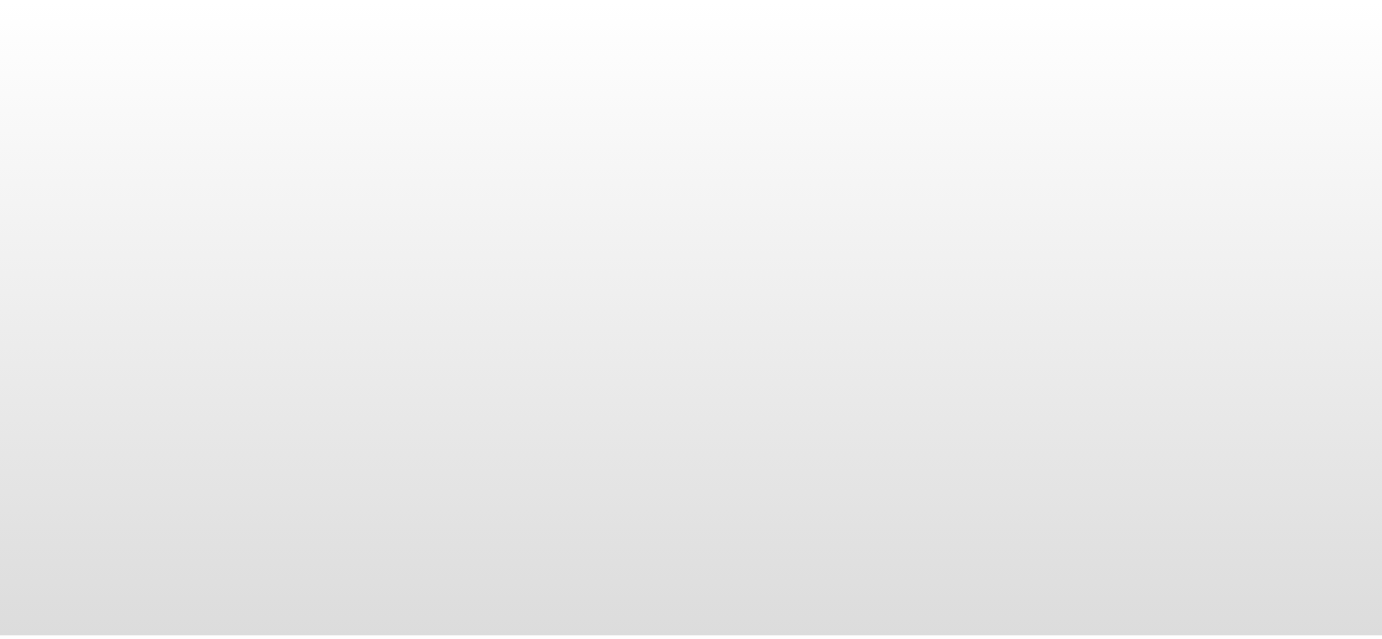 scroll, scrollTop: 0, scrollLeft: 0, axis: both 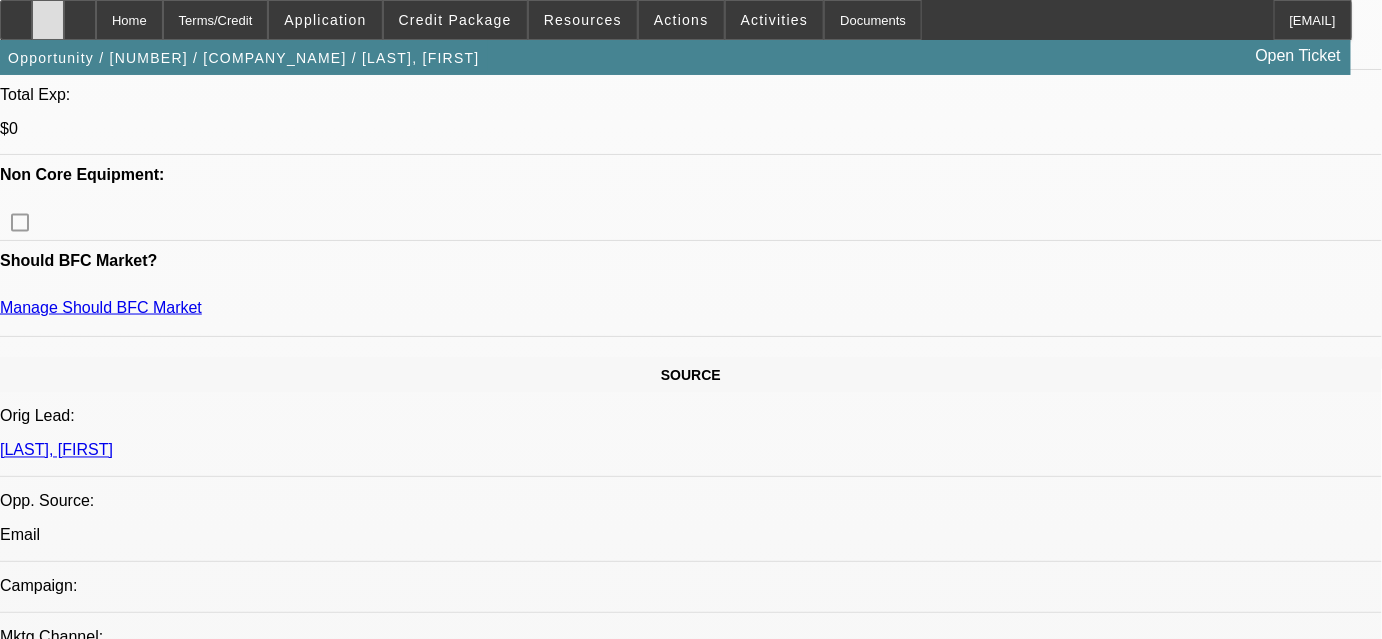click at bounding box center [48, 13] 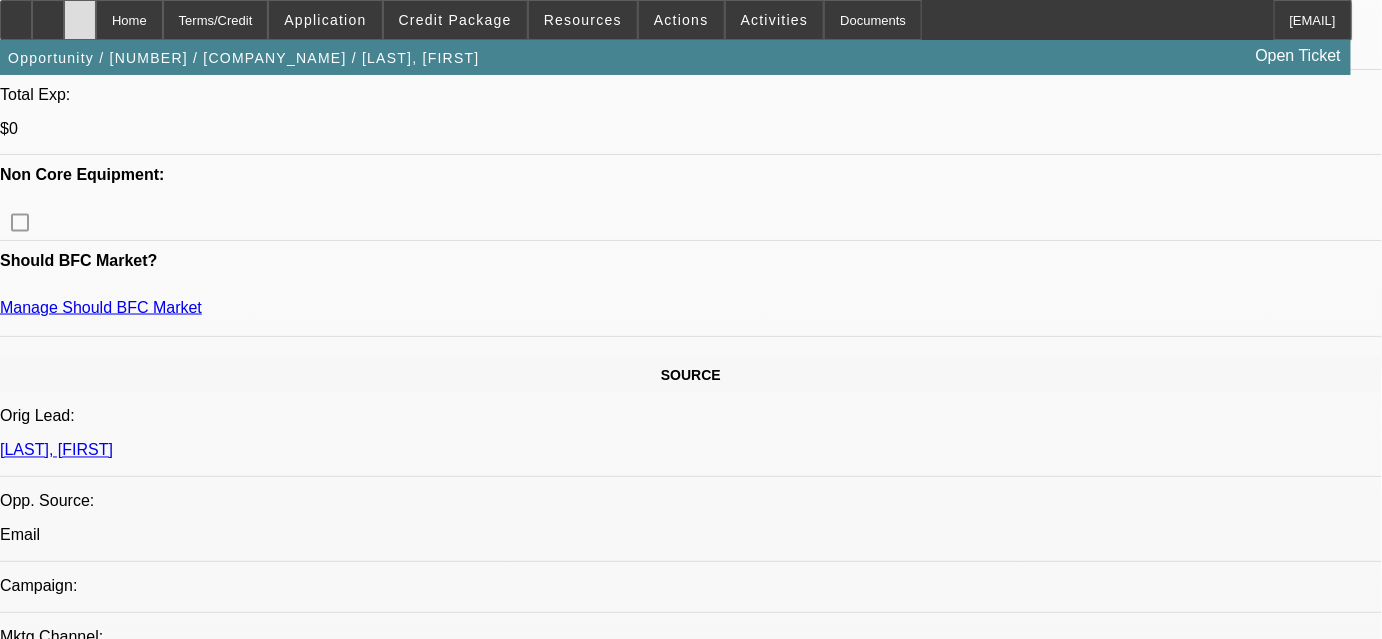 click at bounding box center (80, 13) 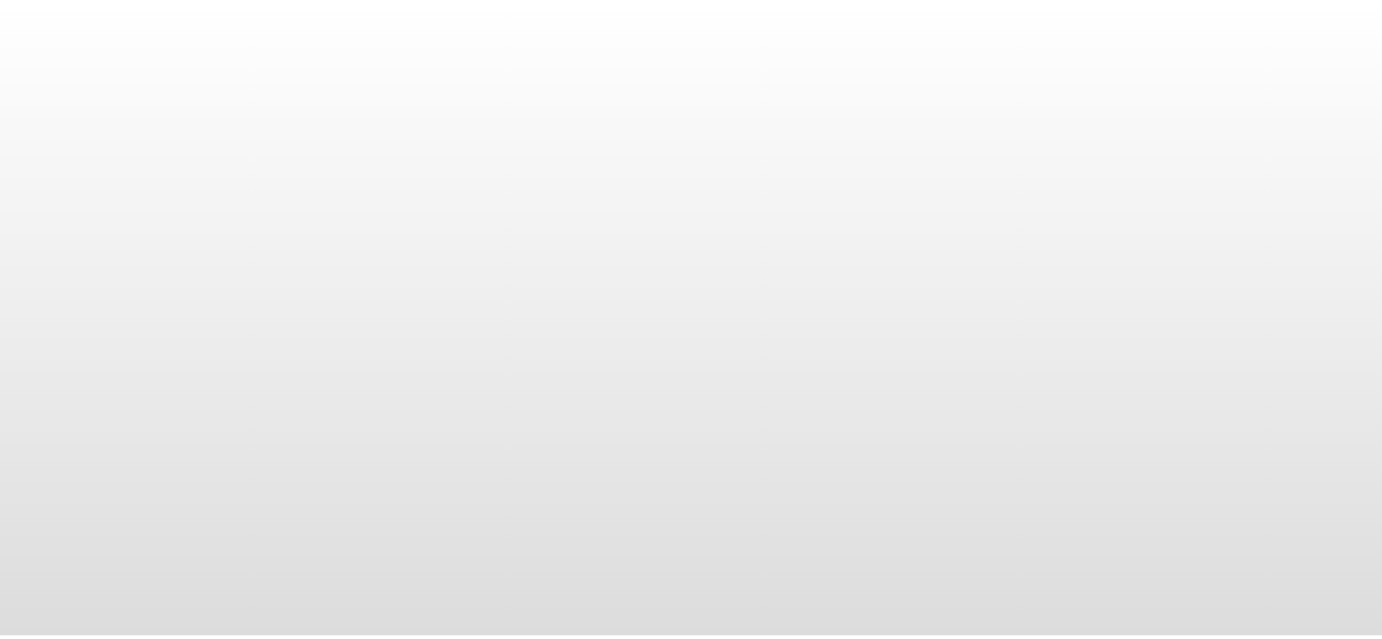 scroll, scrollTop: 0, scrollLeft: 0, axis: both 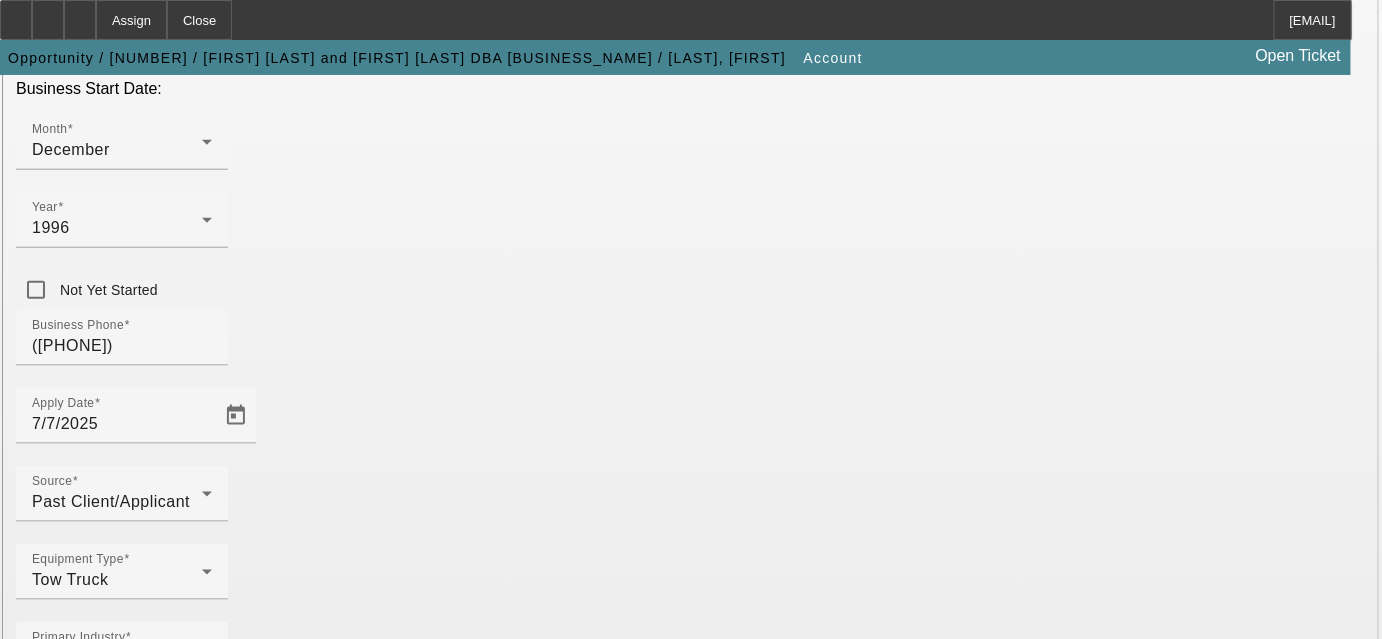 click on "Submit" at bounding box center (28, 1899) 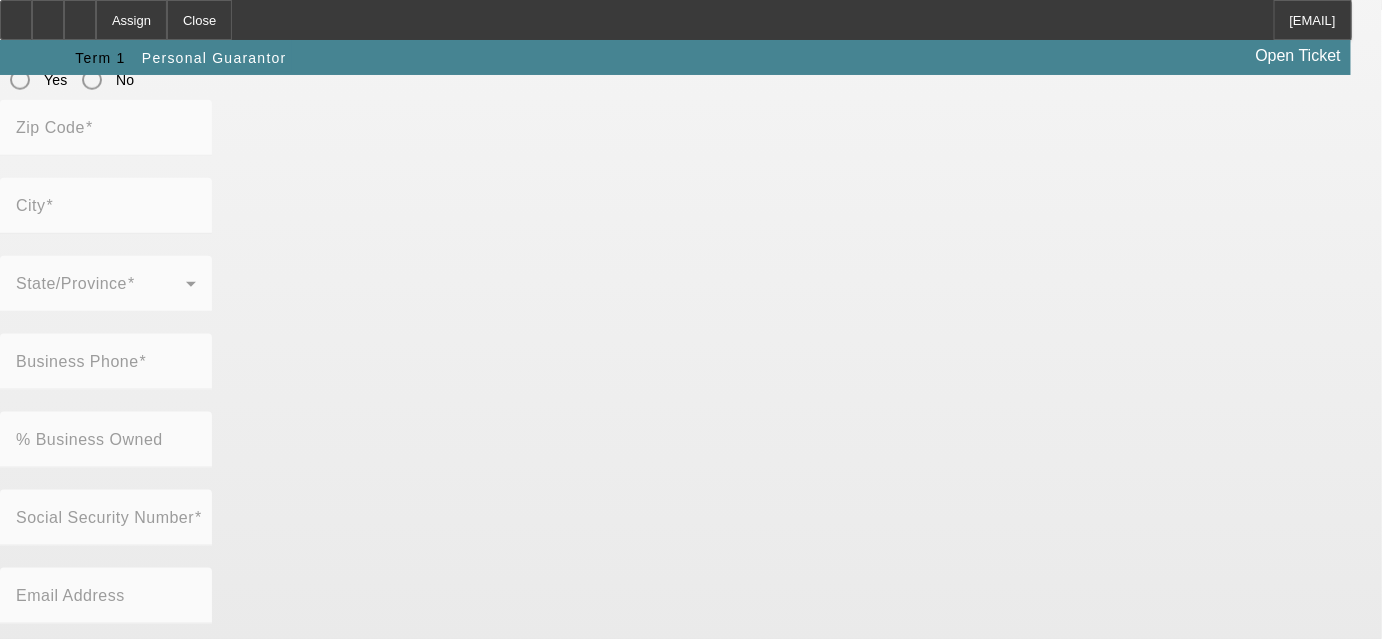 scroll, scrollTop: 0, scrollLeft: 0, axis: both 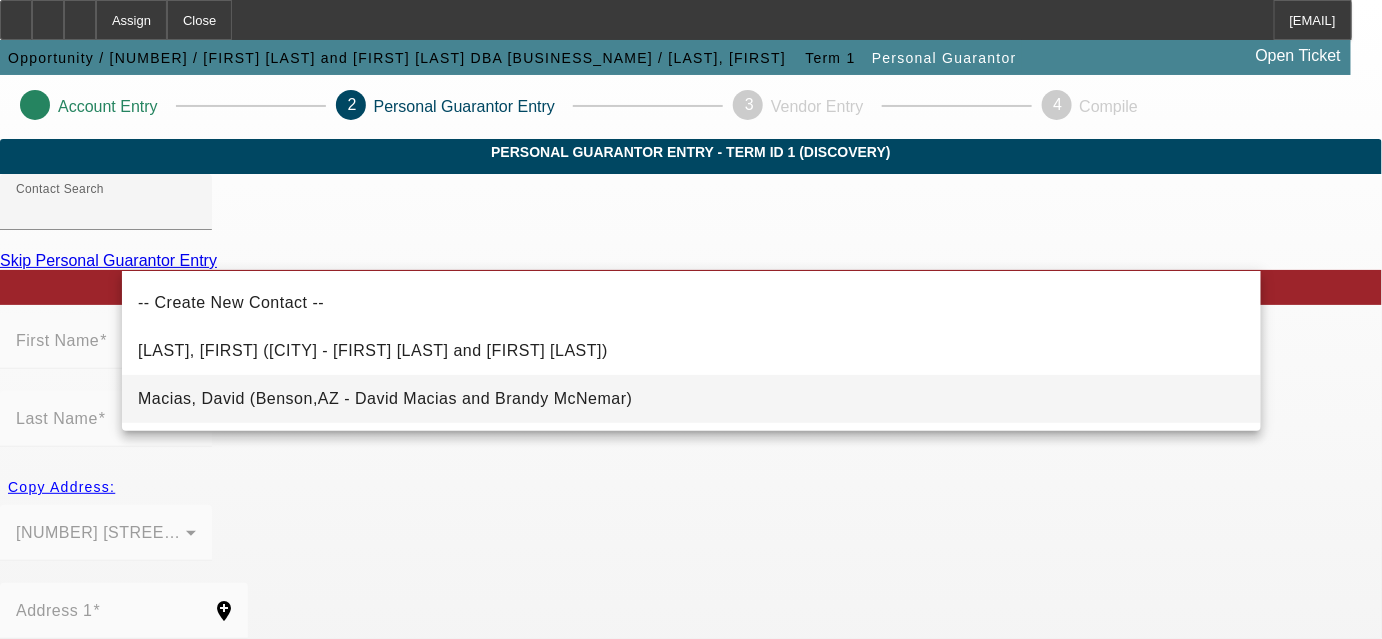click on "Macias, David (Benson,AZ - David Macias and Brandy McNemar)" at bounding box center (385, 399) 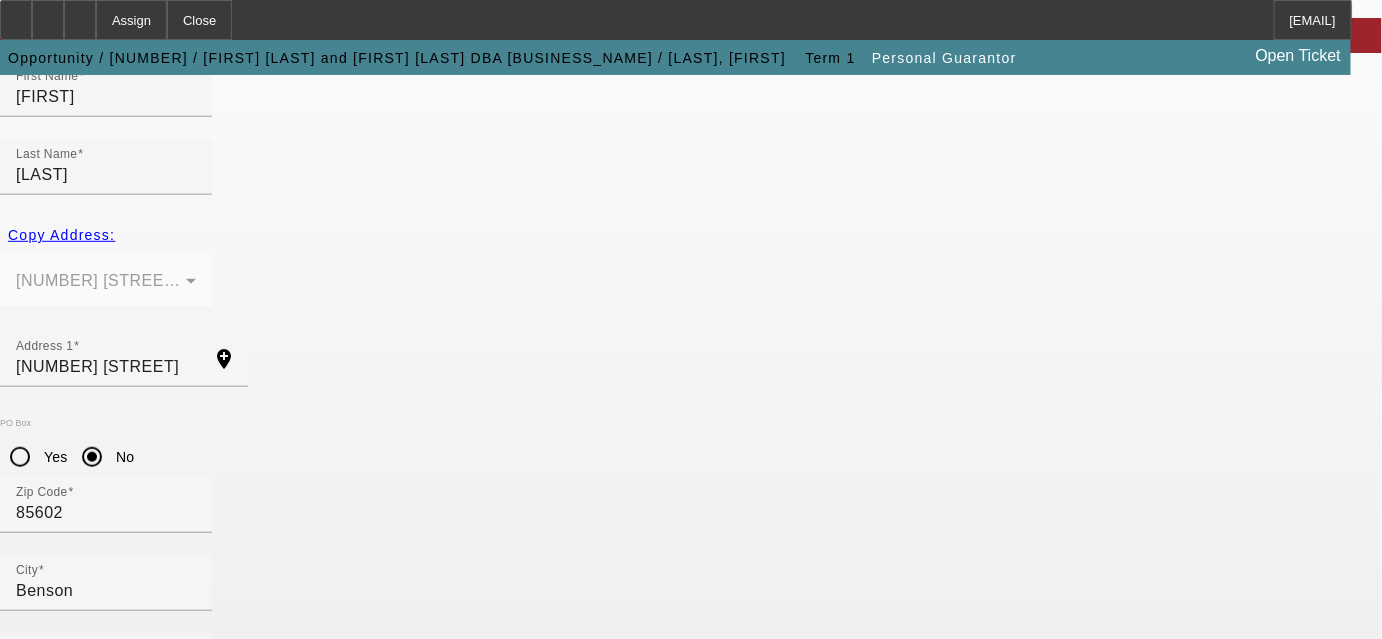 scroll, scrollTop: 344, scrollLeft: 0, axis: vertical 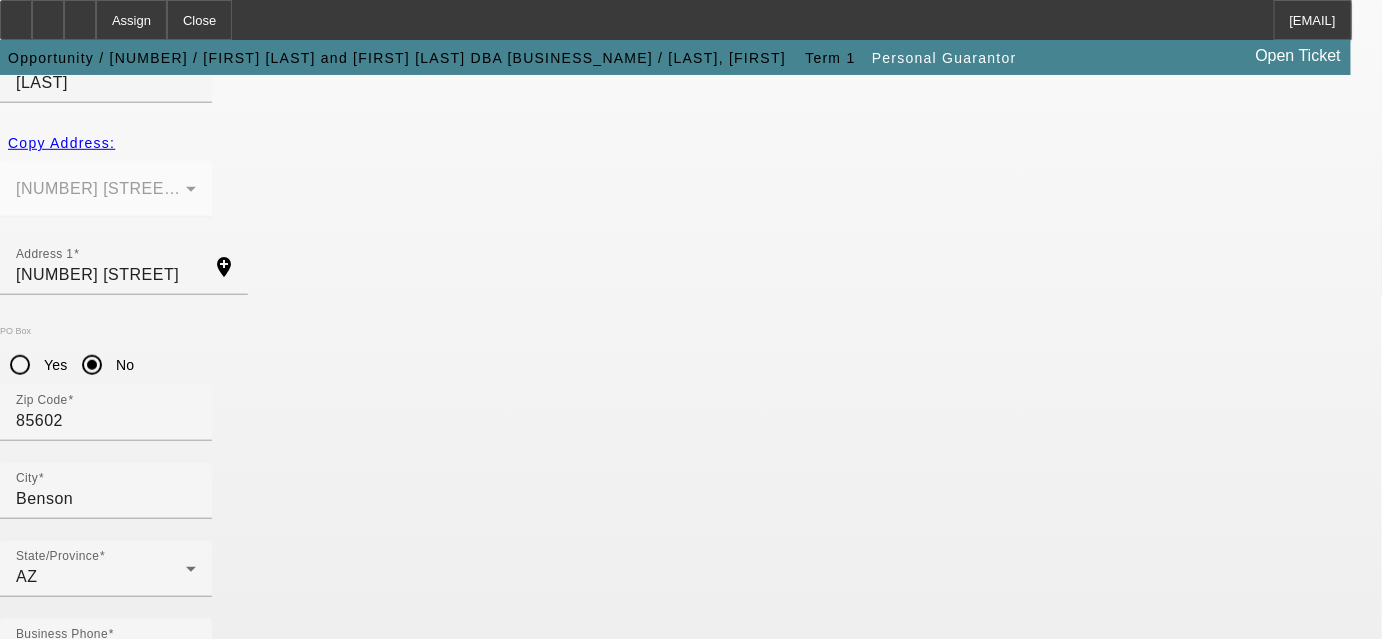 click on "Submit" at bounding box center (28, 1764) 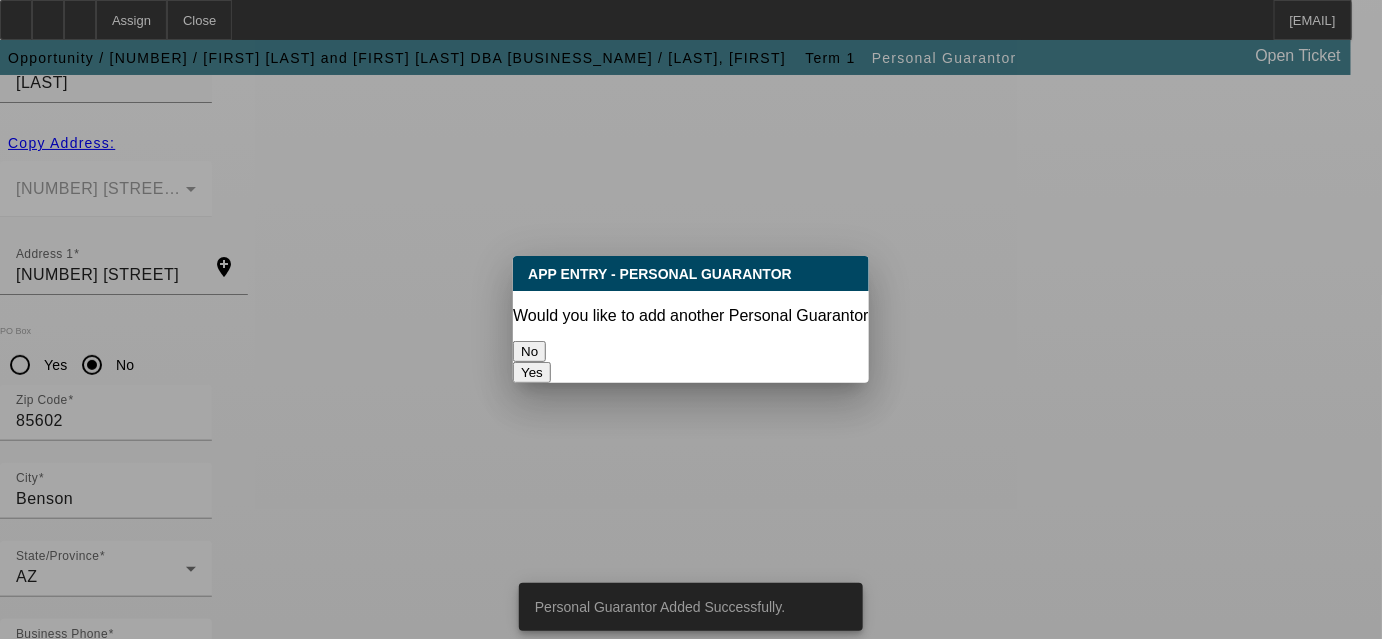 scroll, scrollTop: 0, scrollLeft: 0, axis: both 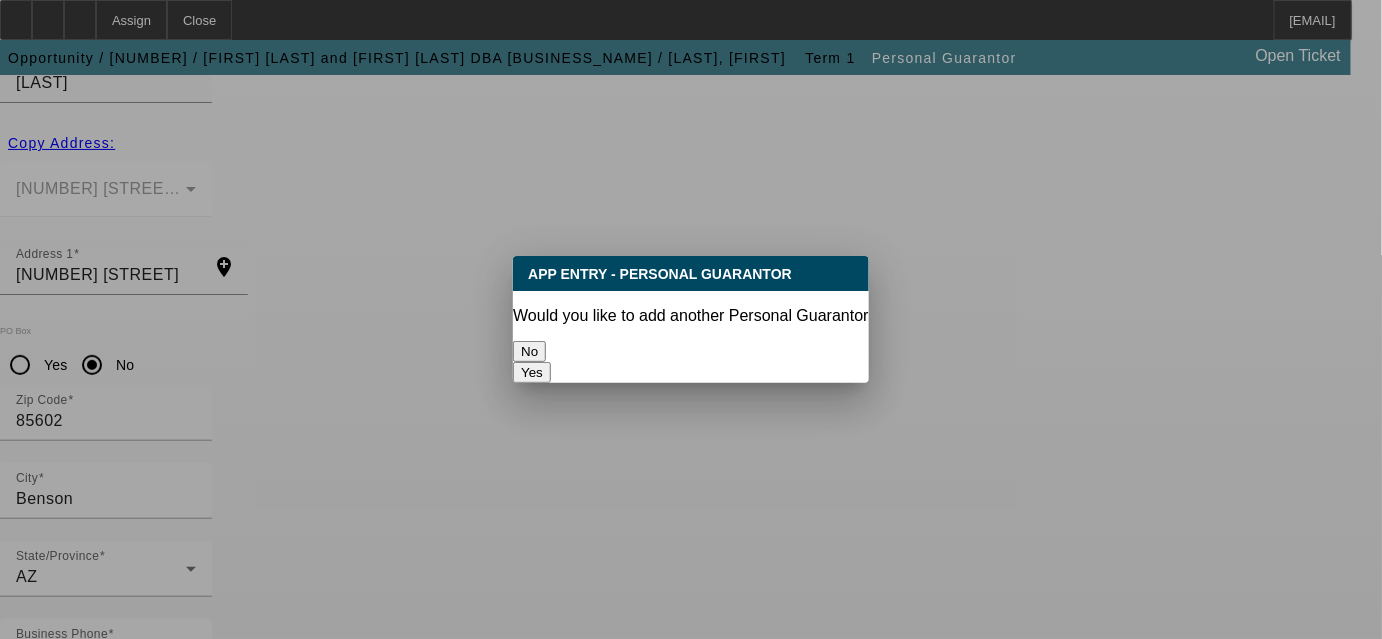 click on "Yes" at bounding box center [532, 372] 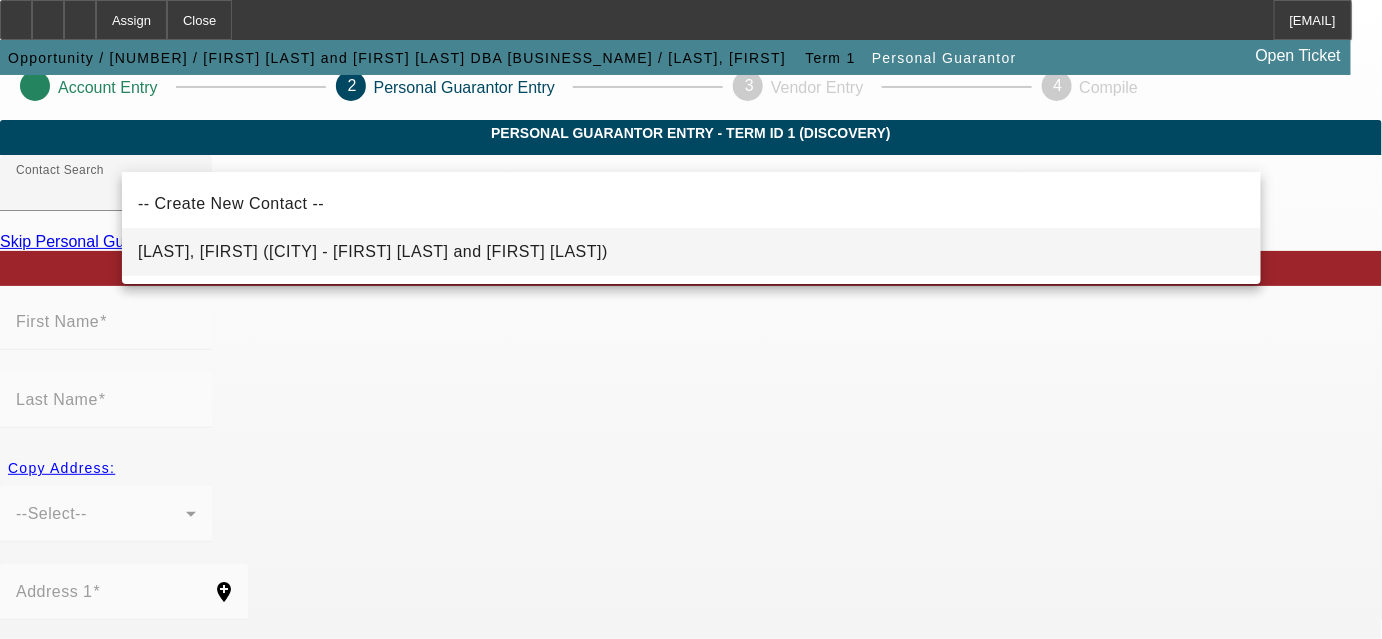 scroll, scrollTop: 0, scrollLeft: 0, axis: both 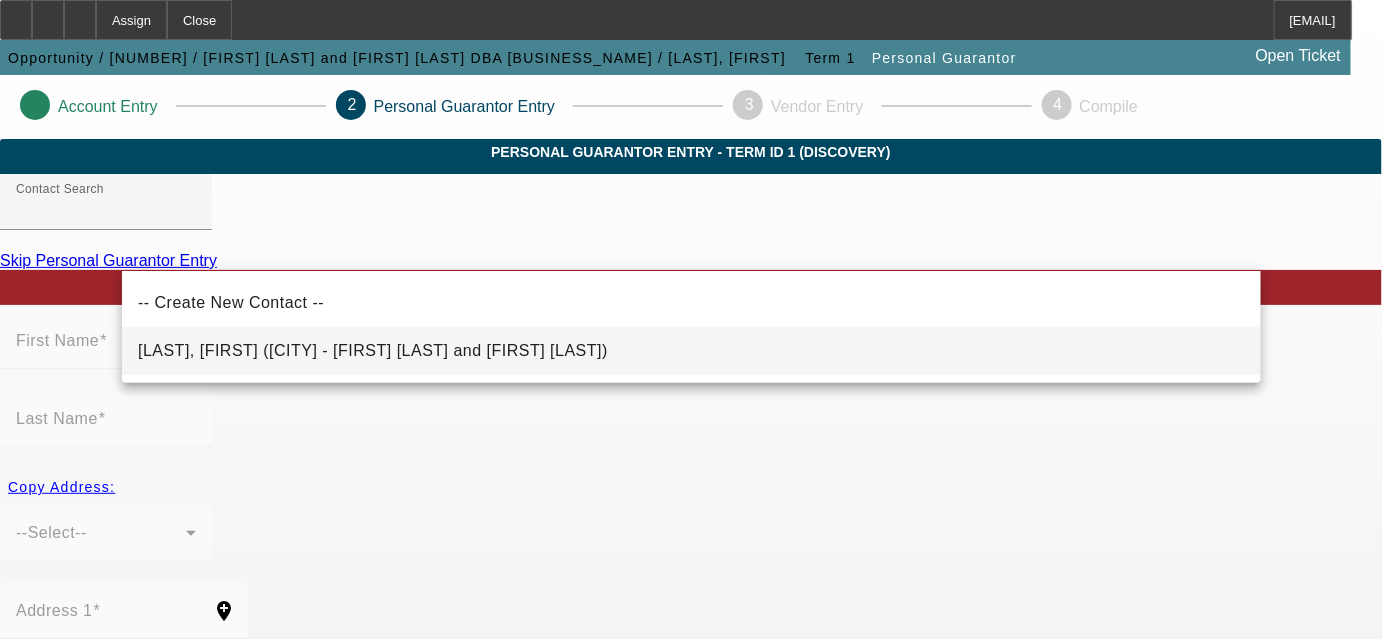 click on "McNemar, Brandy (Benson,AZ - David Macias and Brandy McNemar)" at bounding box center (373, 350) 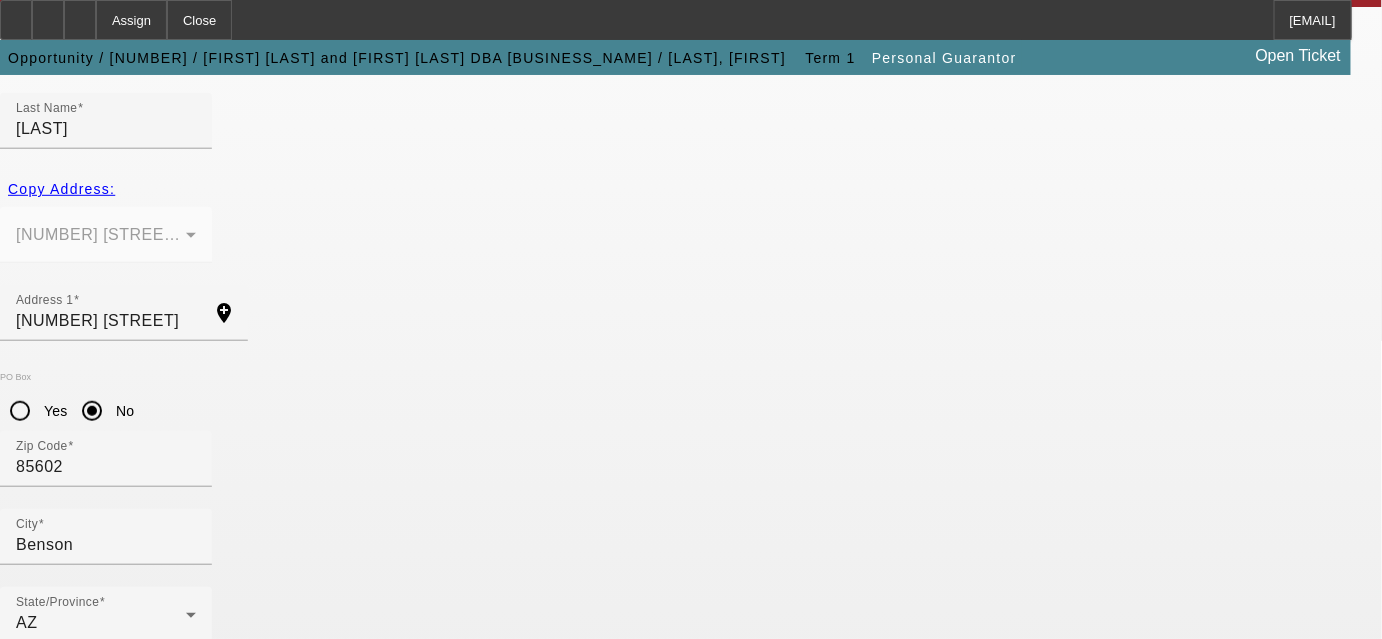 scroll, scrollTop: 344, scrollLeft: 0, axis: vertical 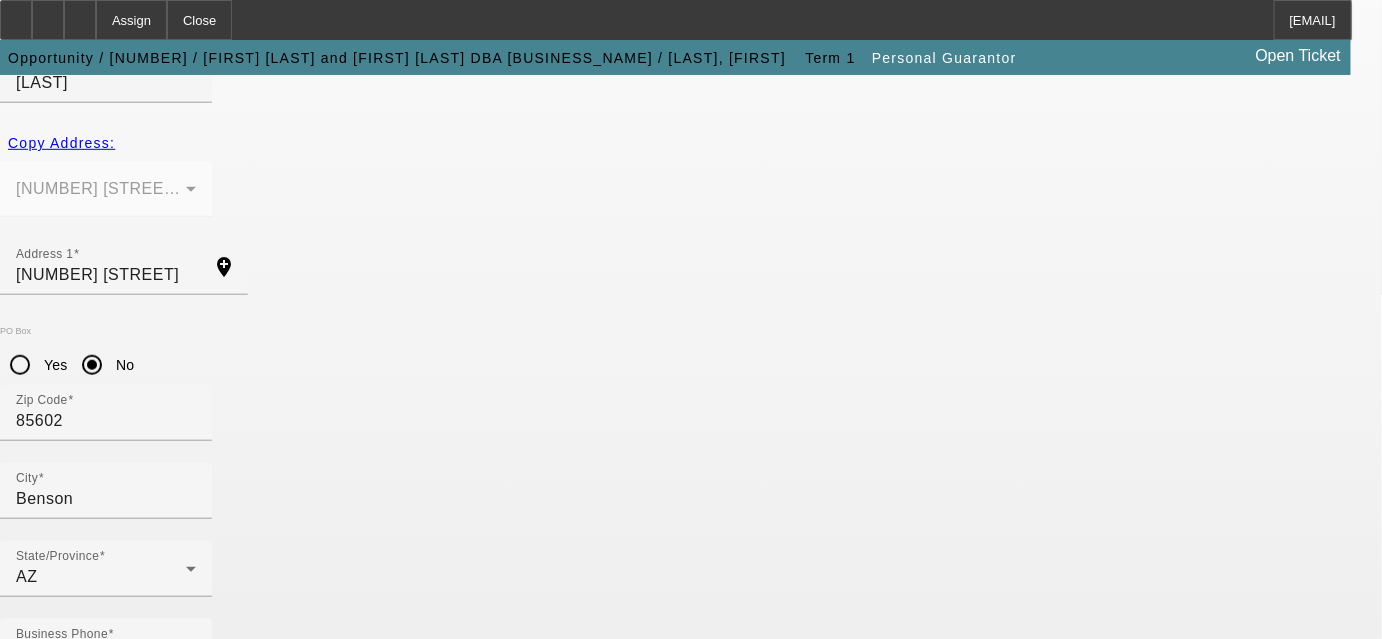 click on "Submit" at bounding box center [28, 1764] 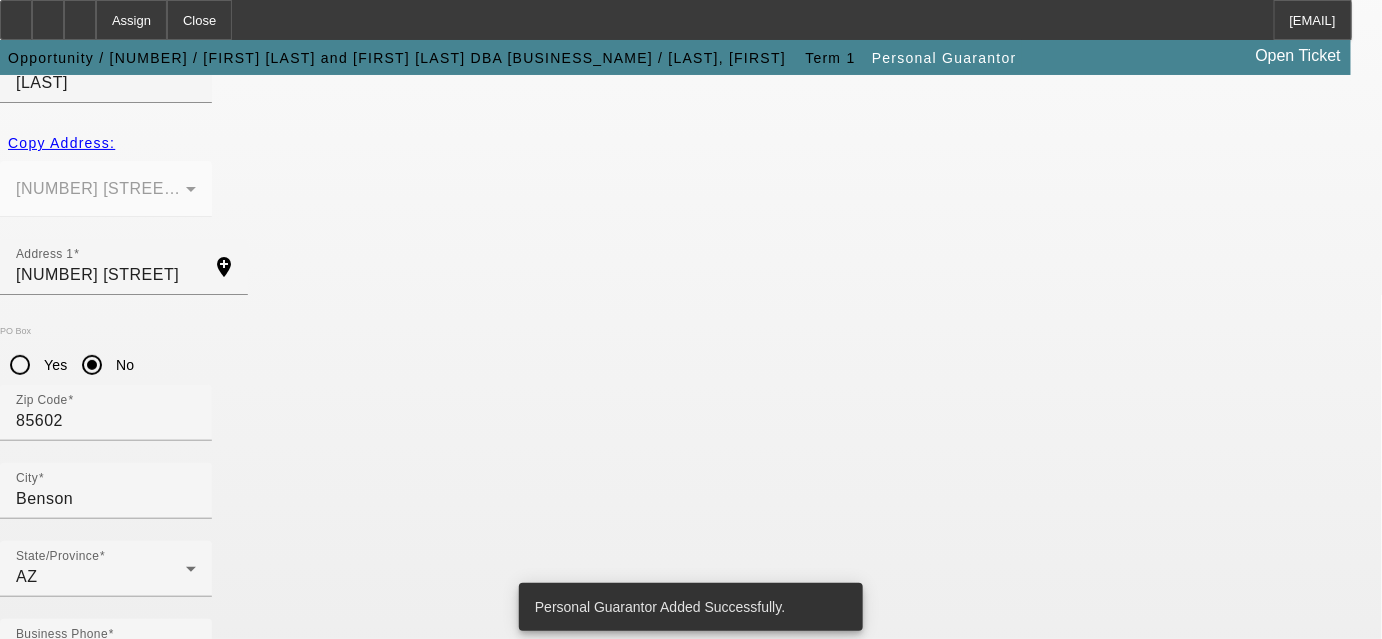 scroll, scrollTop: 0, scrollLeft: 0, axis: both 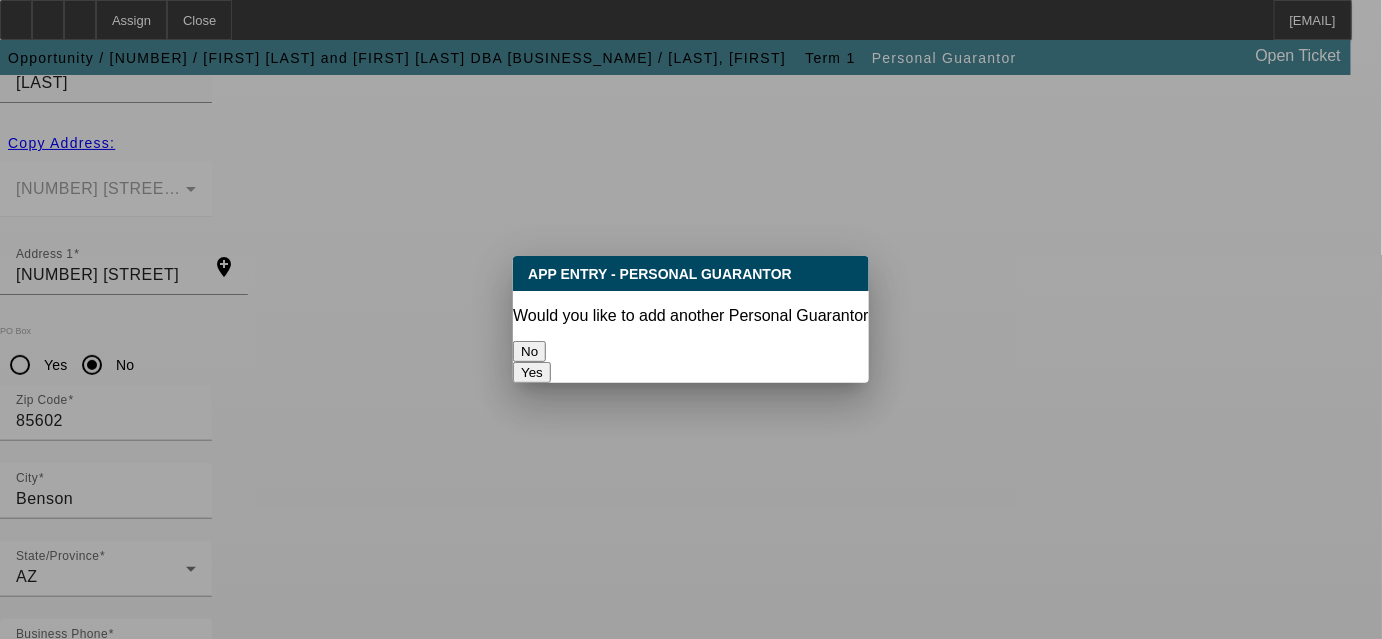 click on "No" at bounding box center (529, 351) 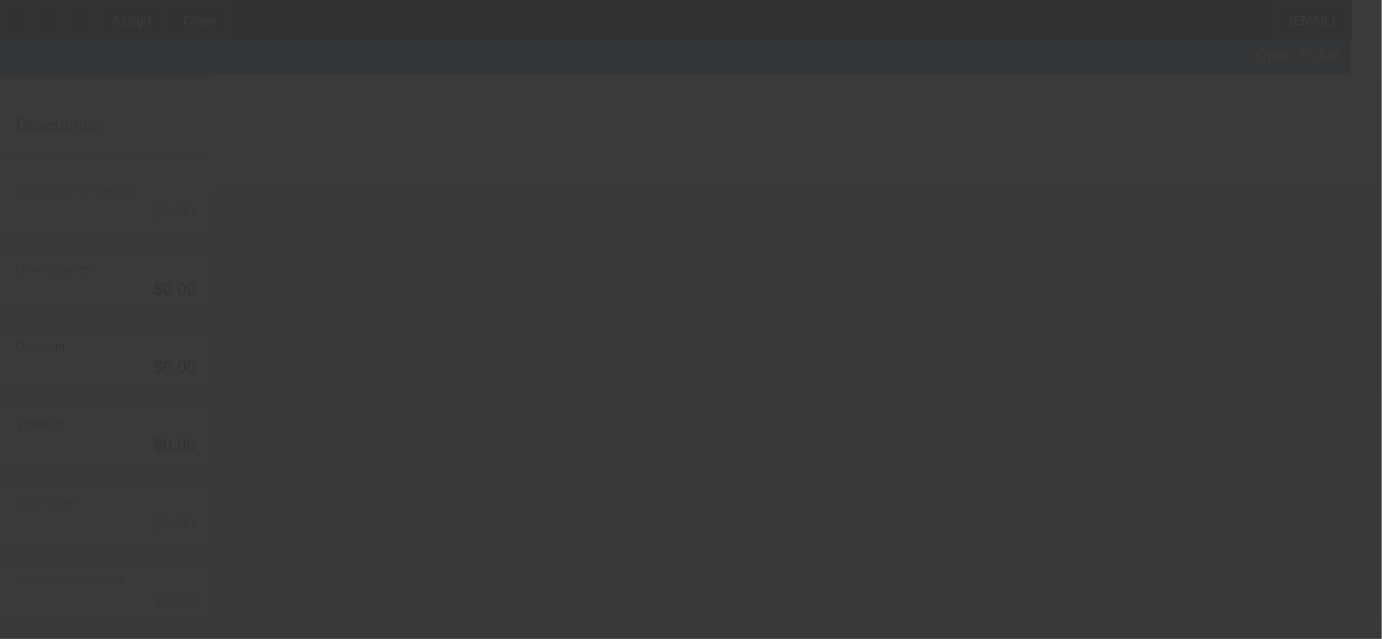 scroll, scrollTop: 0, scrollLeft: 0, axis: both 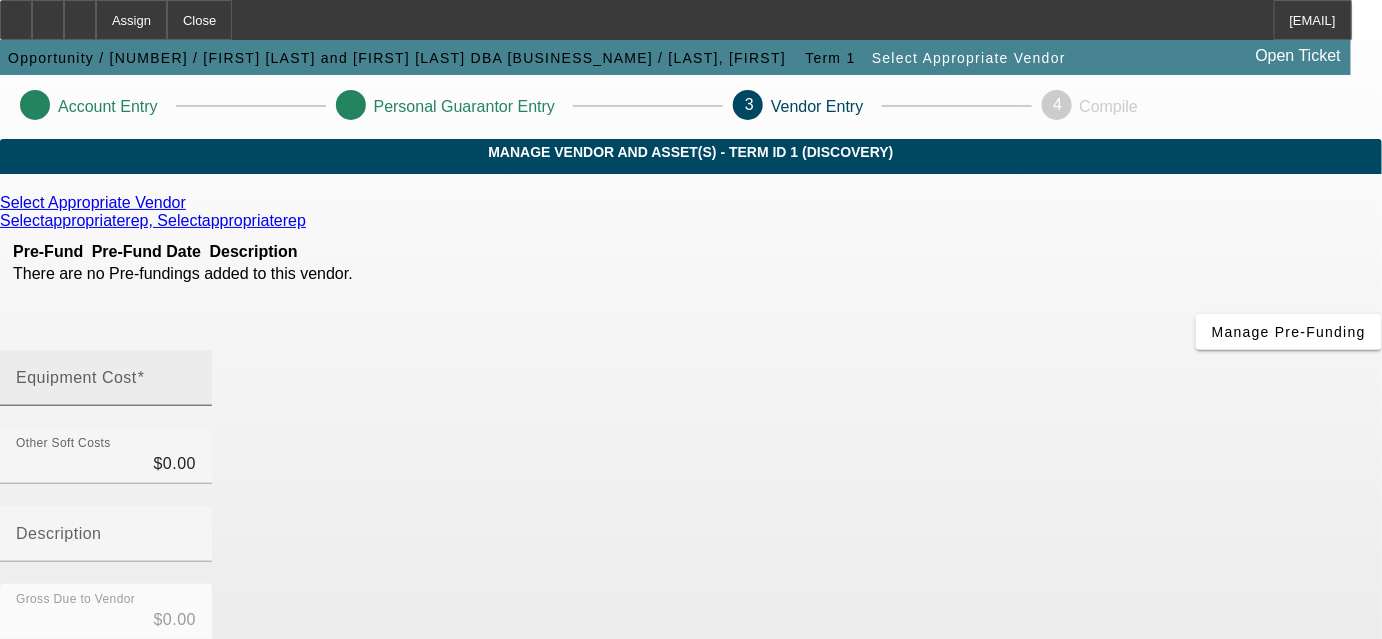 click on "Equipment Cost" at bounding box center [106, 386] 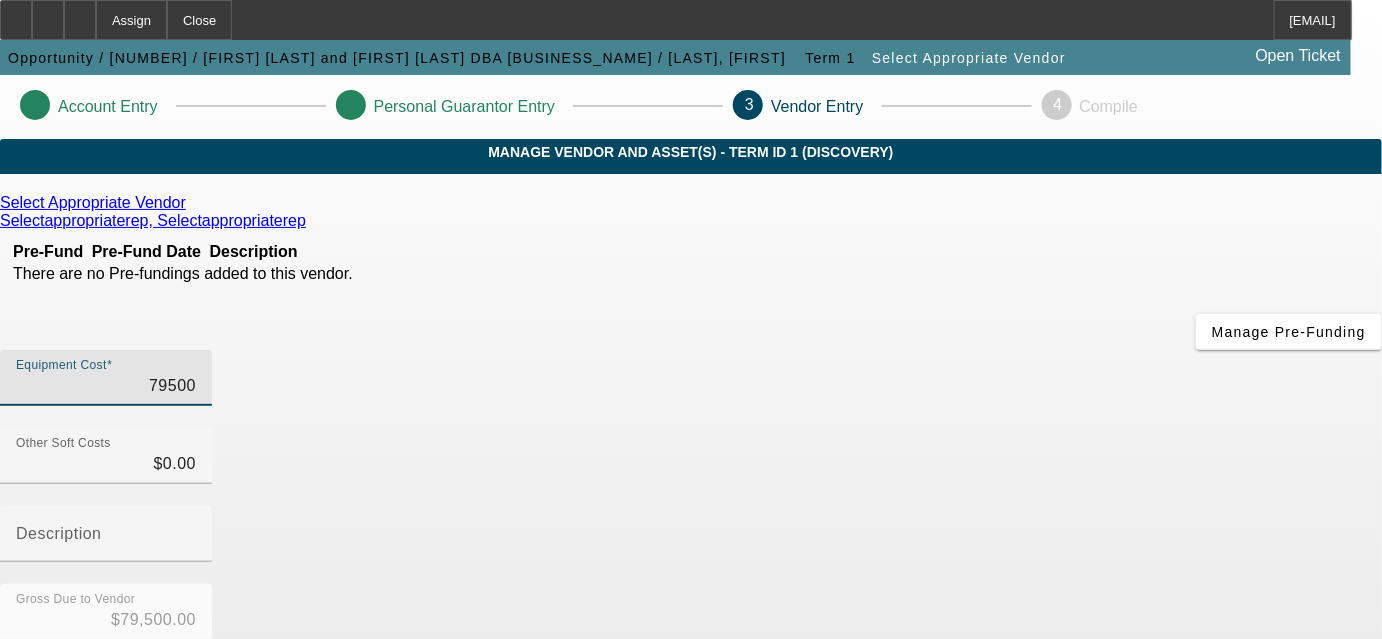 type on "79500" 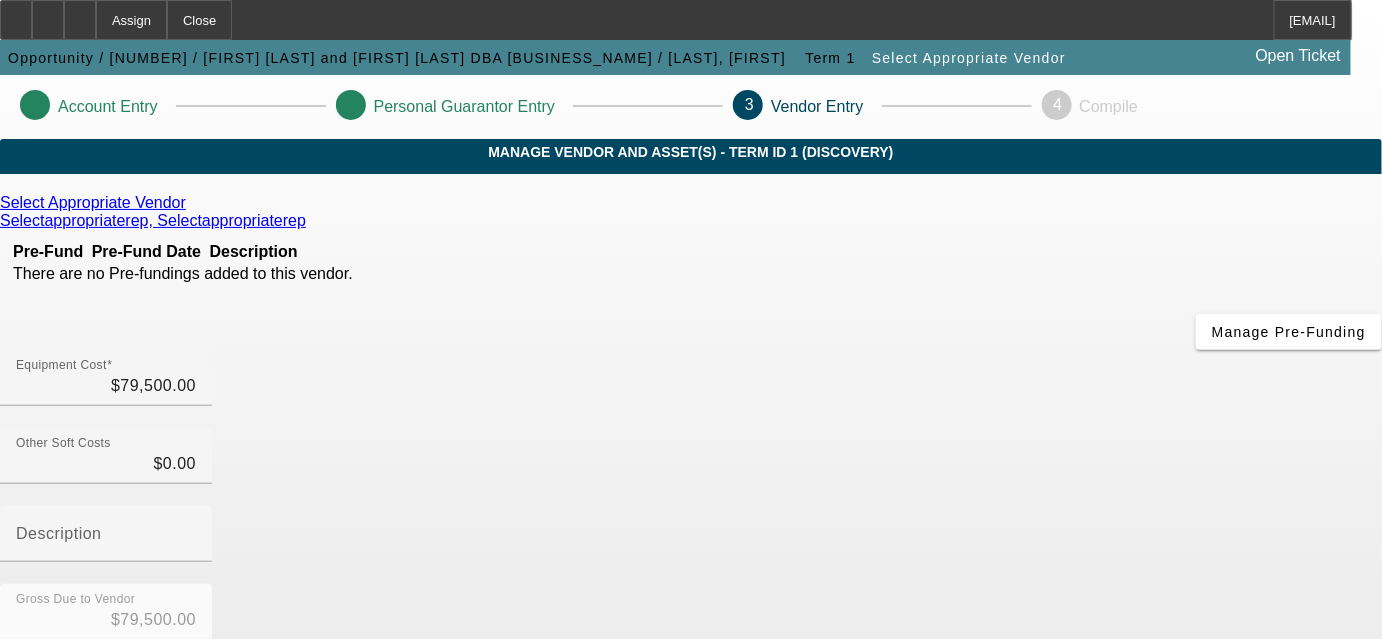 click on "Gross Due to Vendor
$79,500.00" at bounding box center [691, 623] 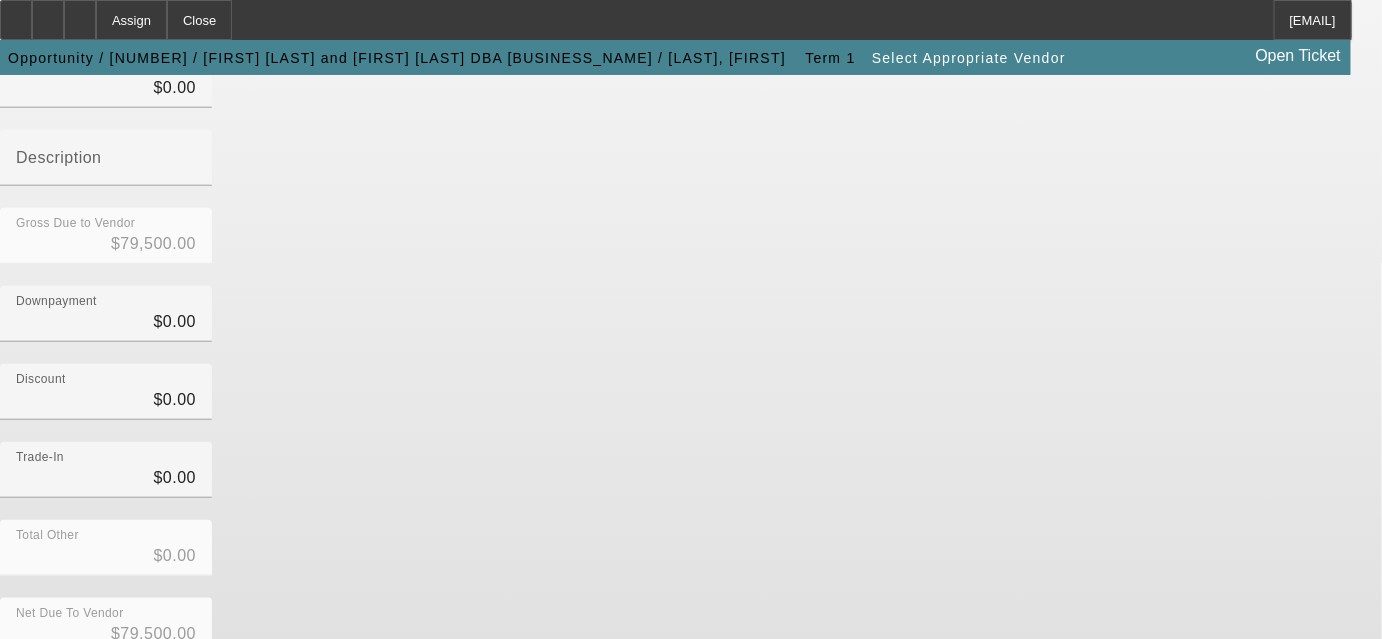 scroll, scrollTop: 378, scrollLeft: 0, axis: vertical 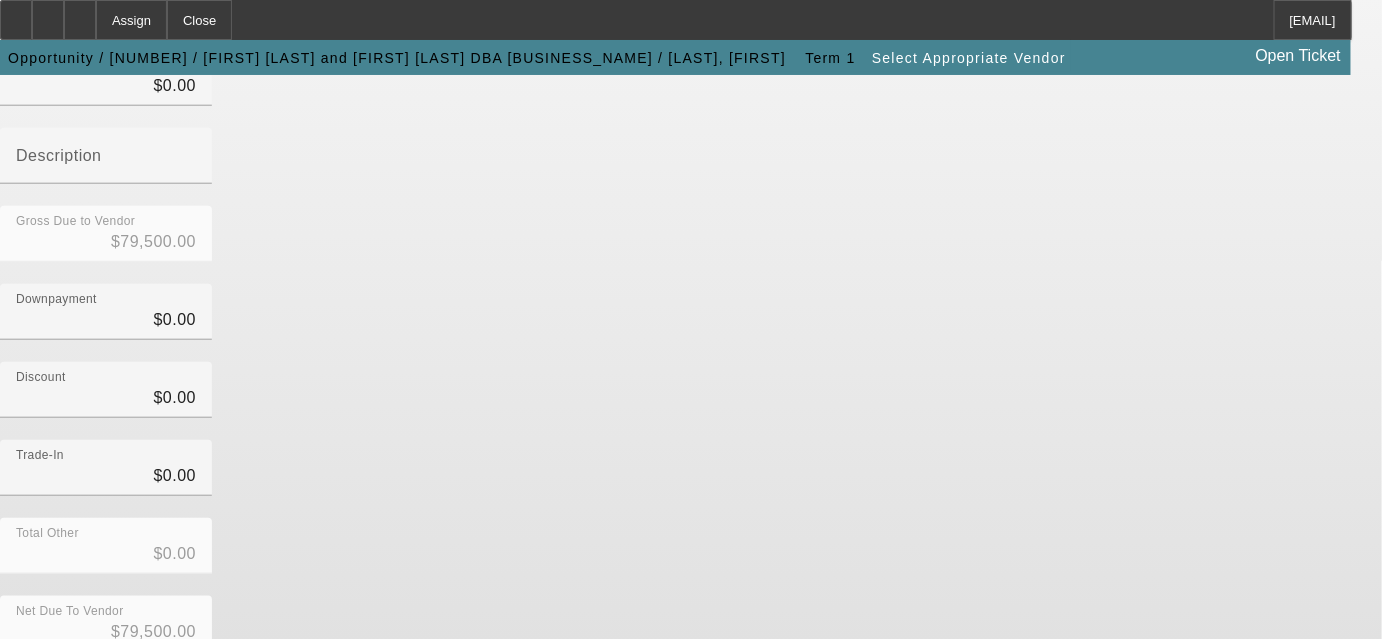 click on "Submit" at bounding box center (28, 684) 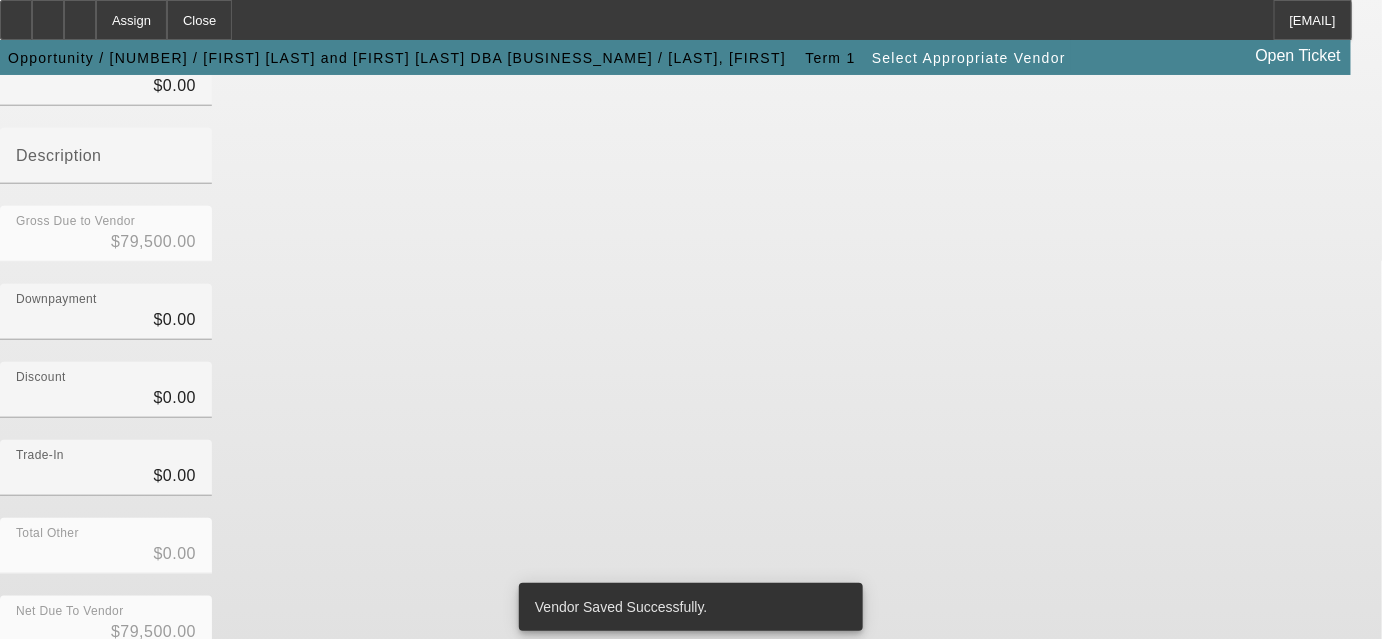 scroll, scrollTop: 0, scrollLeft: 0, axis: both 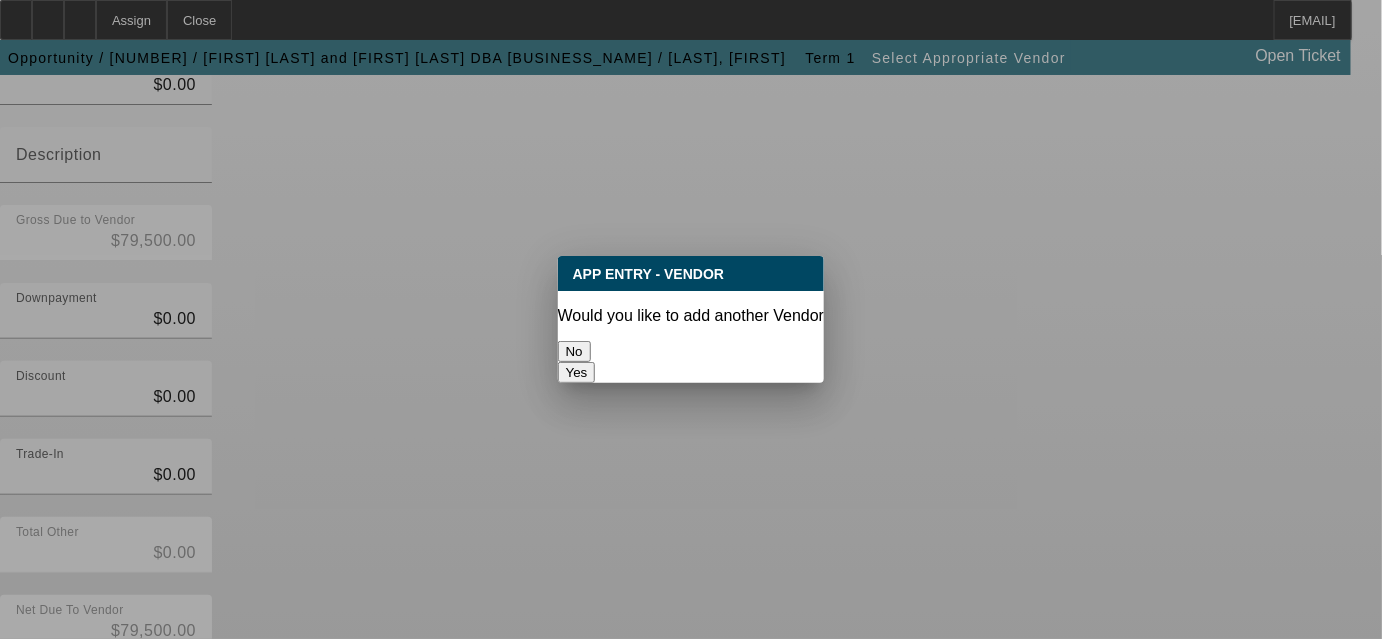 click on "No" at bounding box center (574, 351) 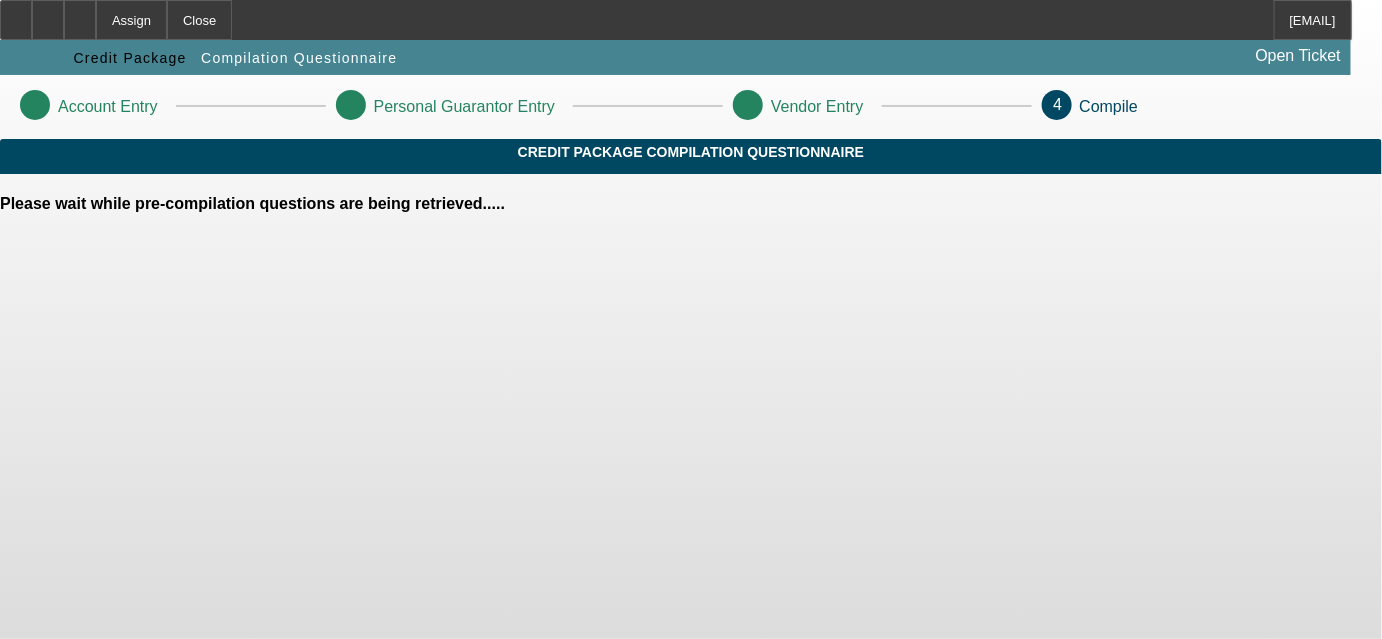 scroll, scrollTop: 0, scrollLeft: 0, axis: both 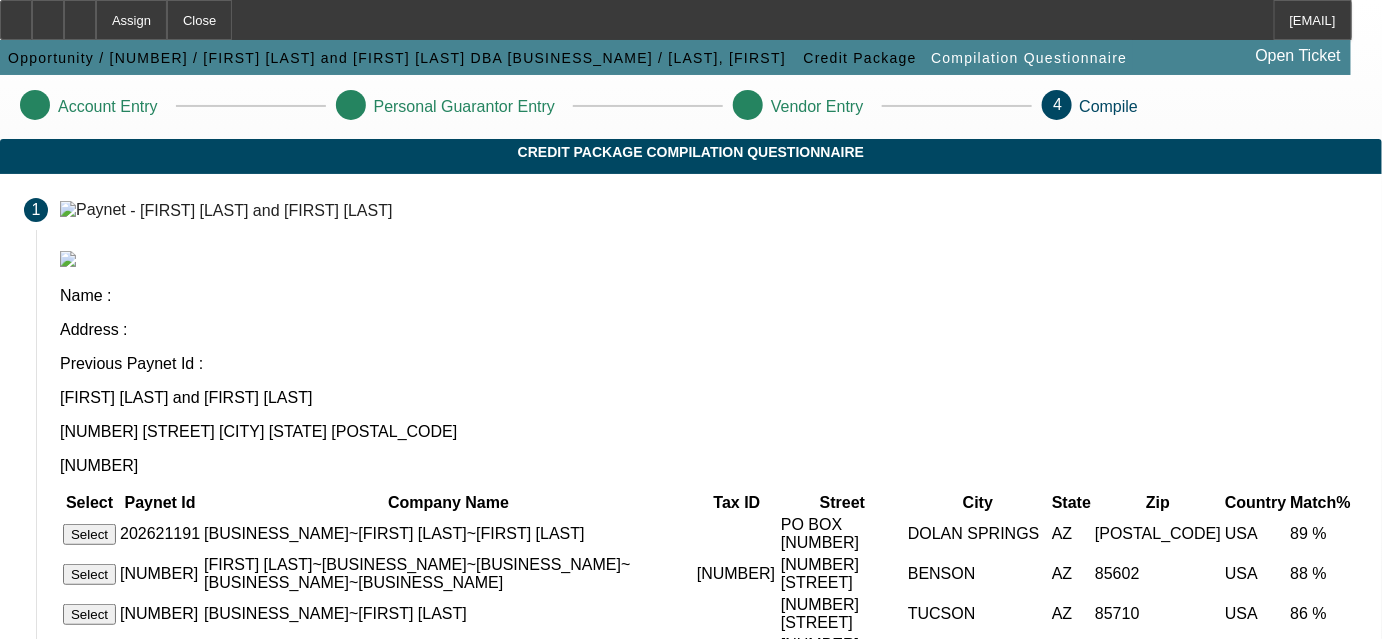 click on "Select" at bounding box center [89, 534] 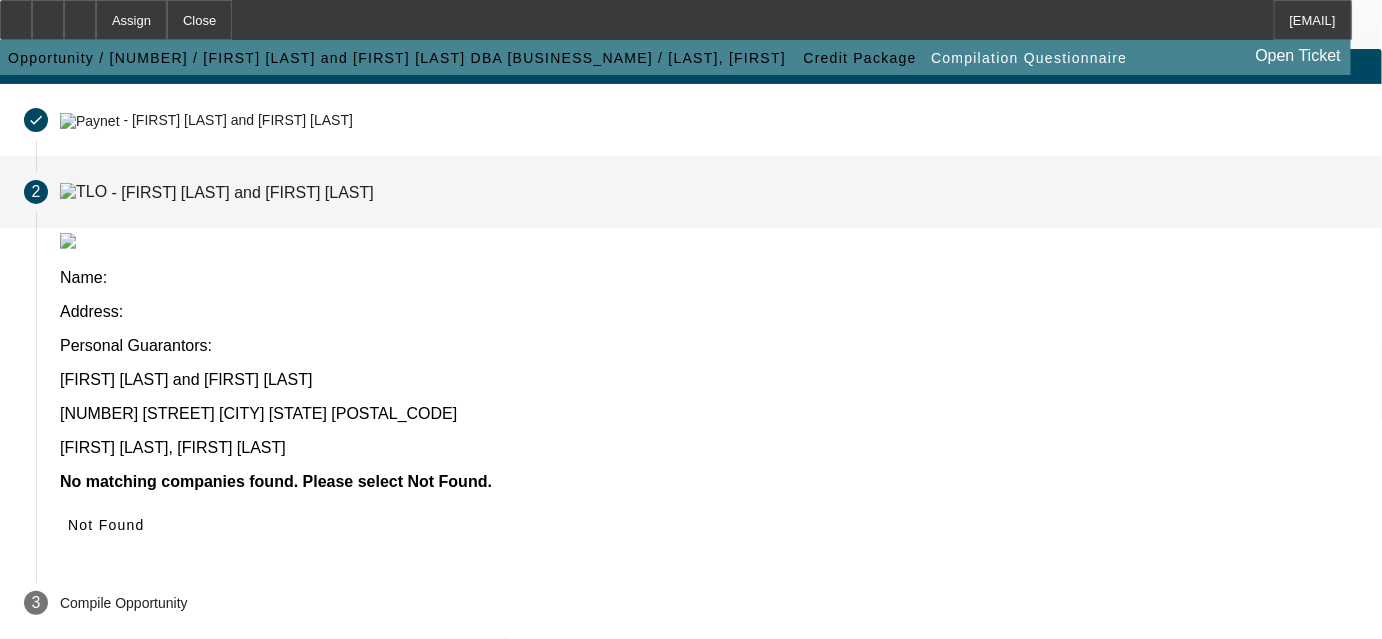 scroll, scrollTop: 0, scrollLeft: 0, axis: both 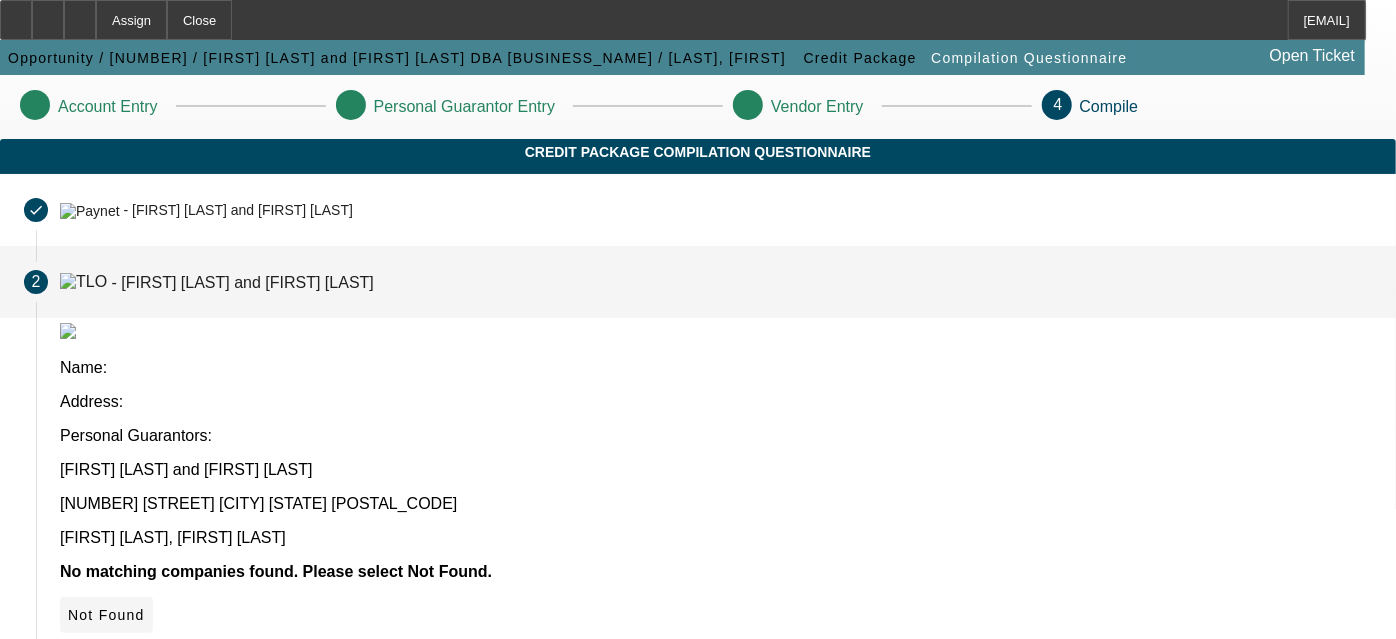 click on "Not Found" at bounding box center [106, 615] 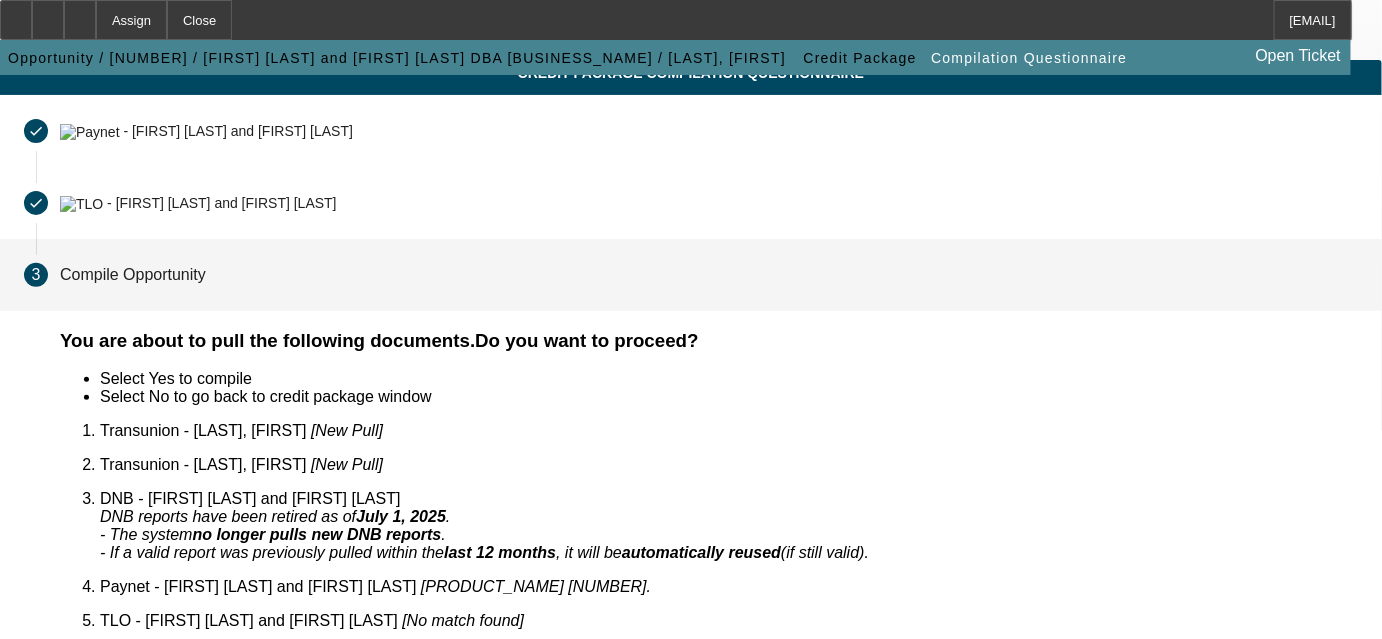 scroll, scrollTop: 108, scrollLeft: 0, axis: vertical 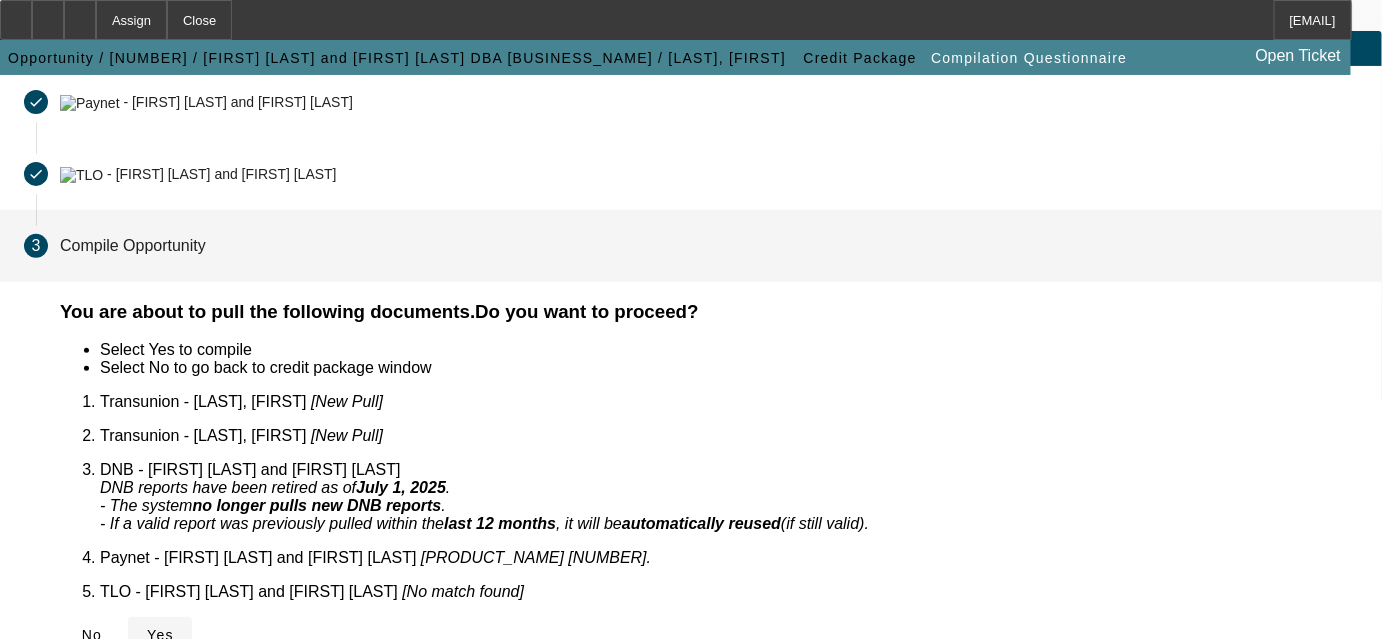click on "Yes" at bounding box center (160, 635) 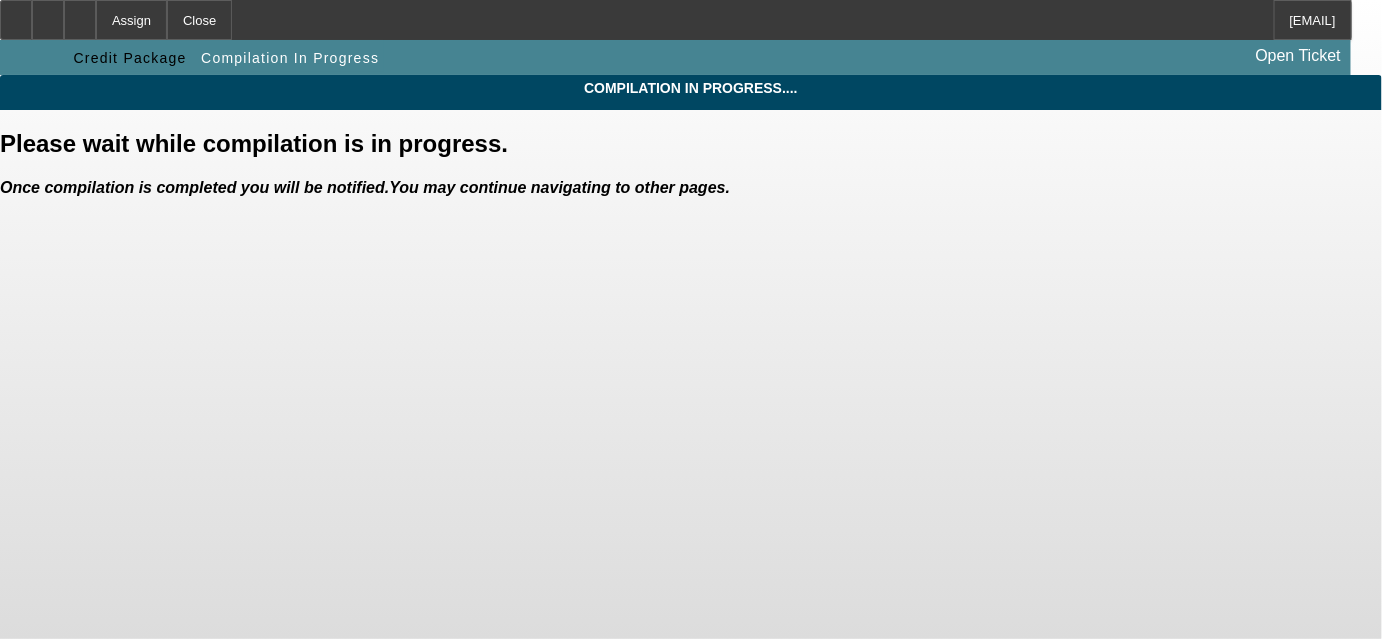 scroll, scrollTop: 0, scrollLeft: 0, axis: both 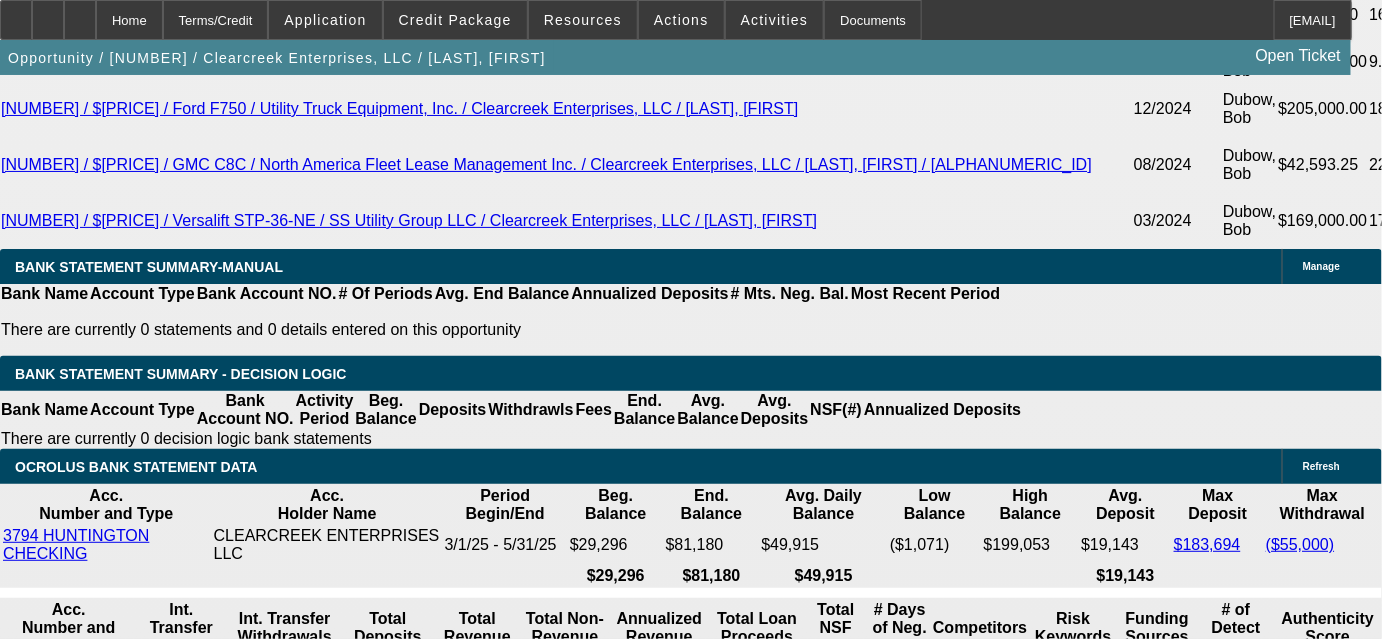 click on "New Documentation Request – [LAST], [FIRST] - Clearcreek Enterprises, LLC
[FIRST] [LAST] - [DATE], [TIME]" at bounding box center (484, 3172) 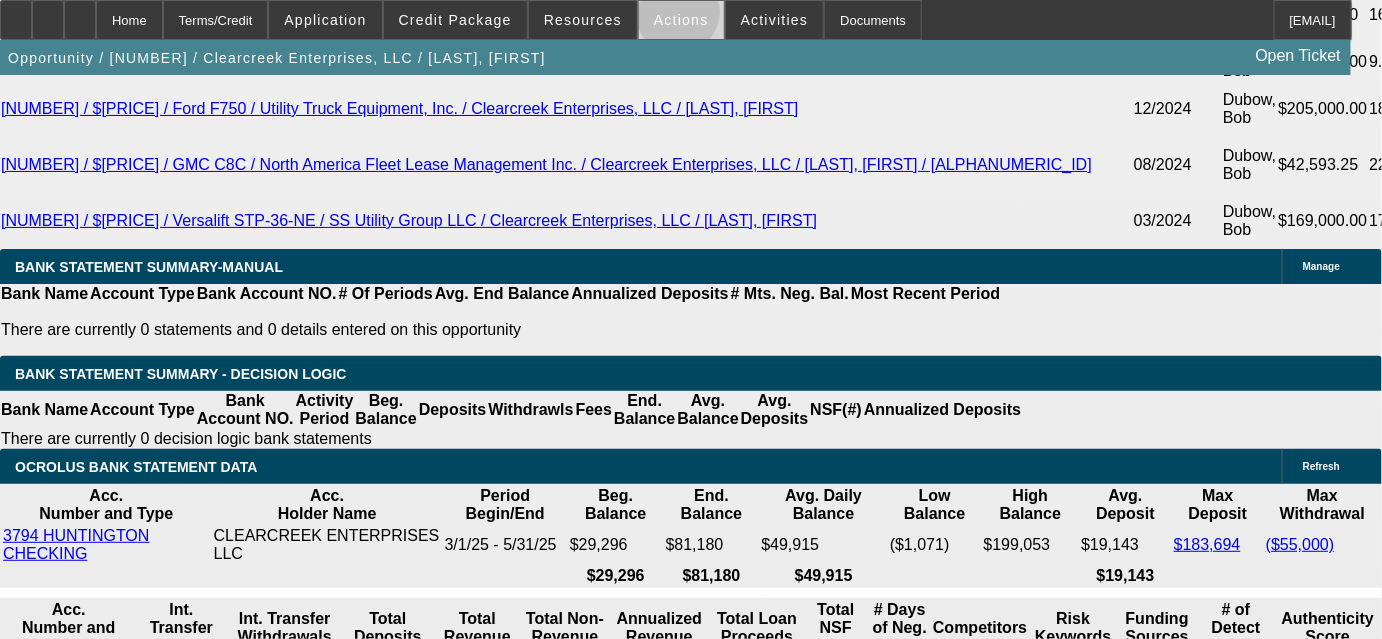 click on "Actions" at bounding box center [681, 20] 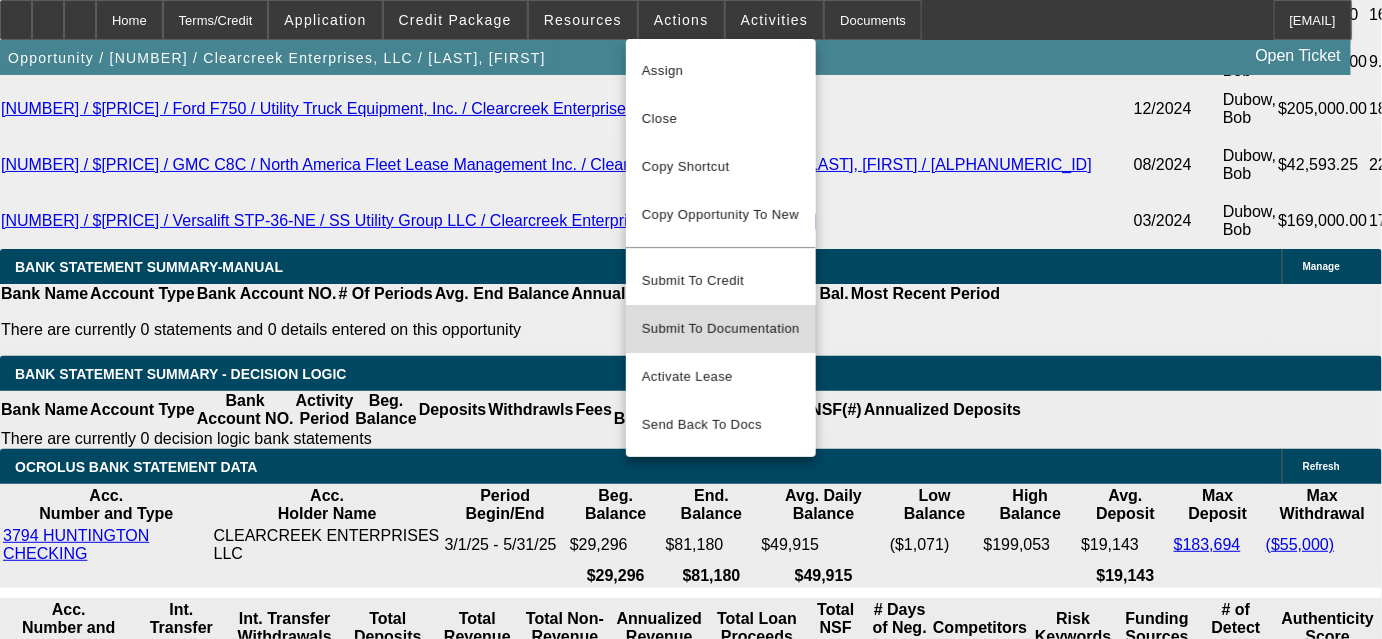 click on "Submit To Documentation" at bounding box center [721, 329] 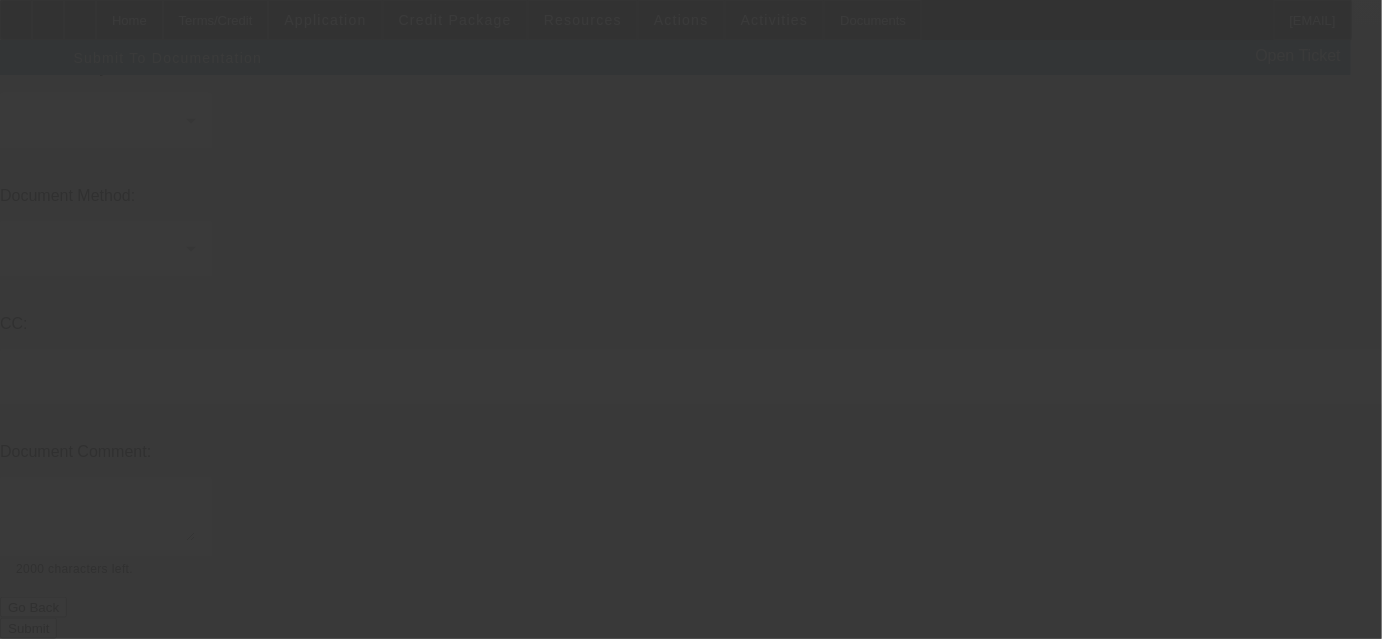 scroll, scrollTop: 0, scrollLeft: 0, axis: both 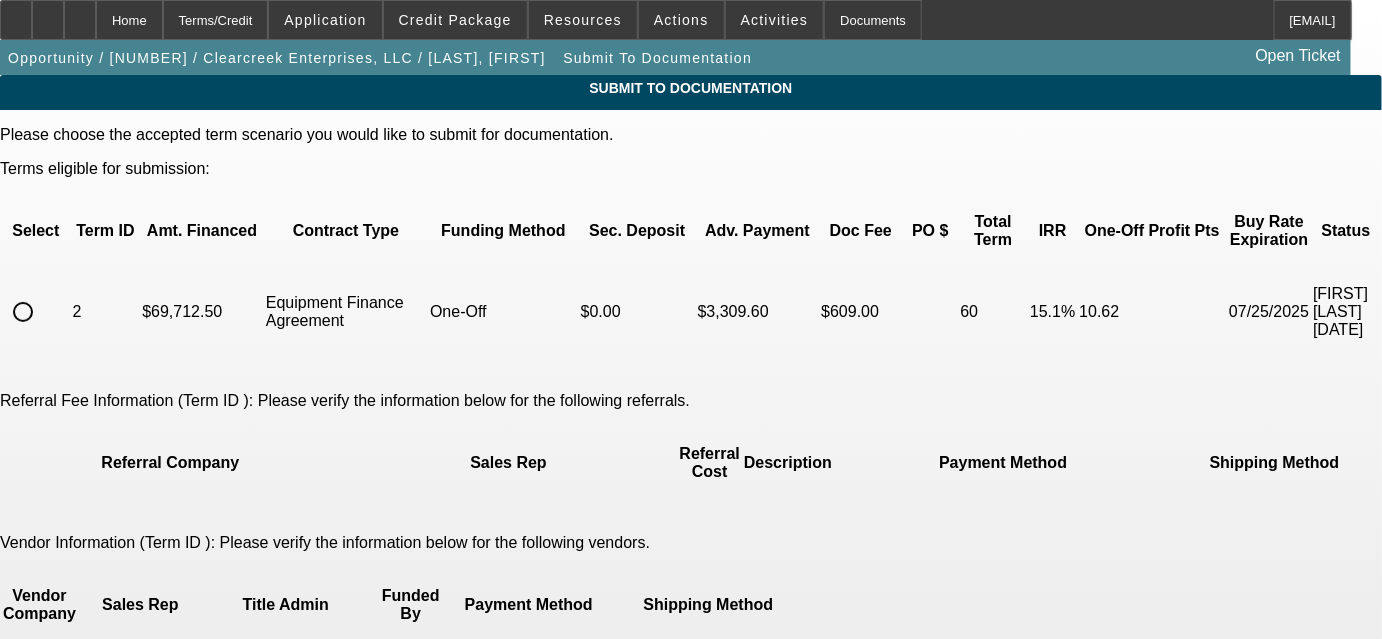 click at bounding box center (23, 312) 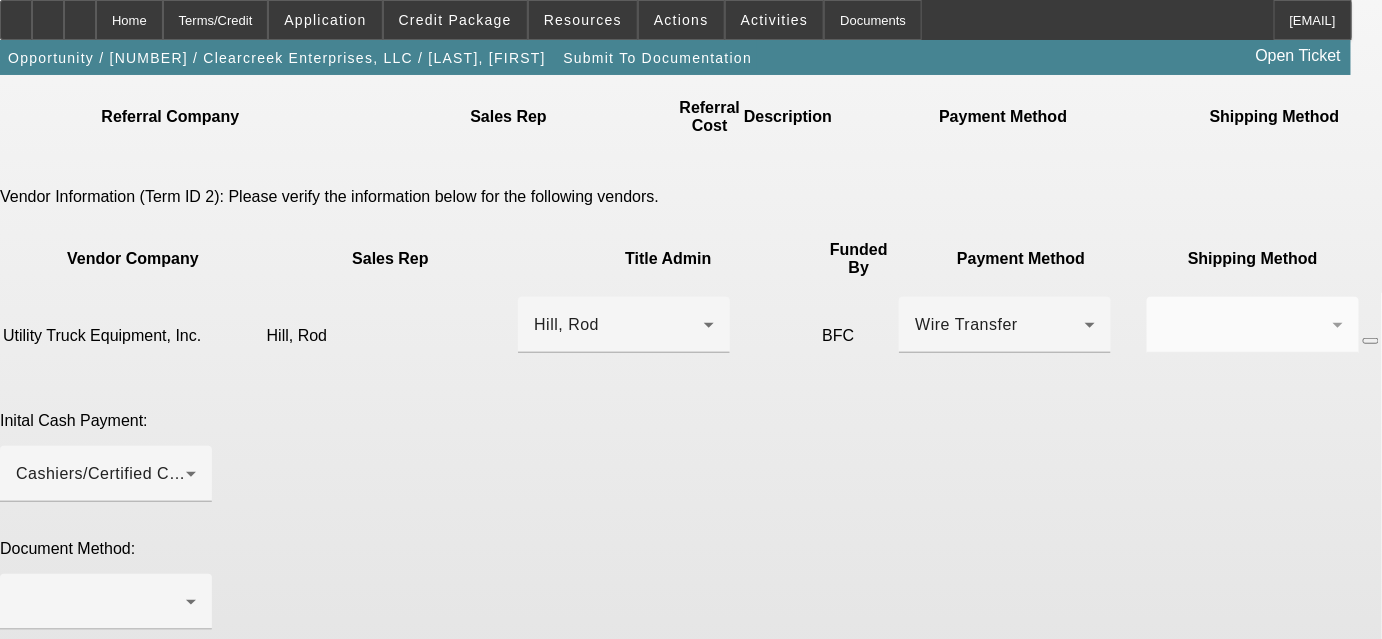 scroll, scrollTop: 363, scrollLeft: 0, axis: vertical 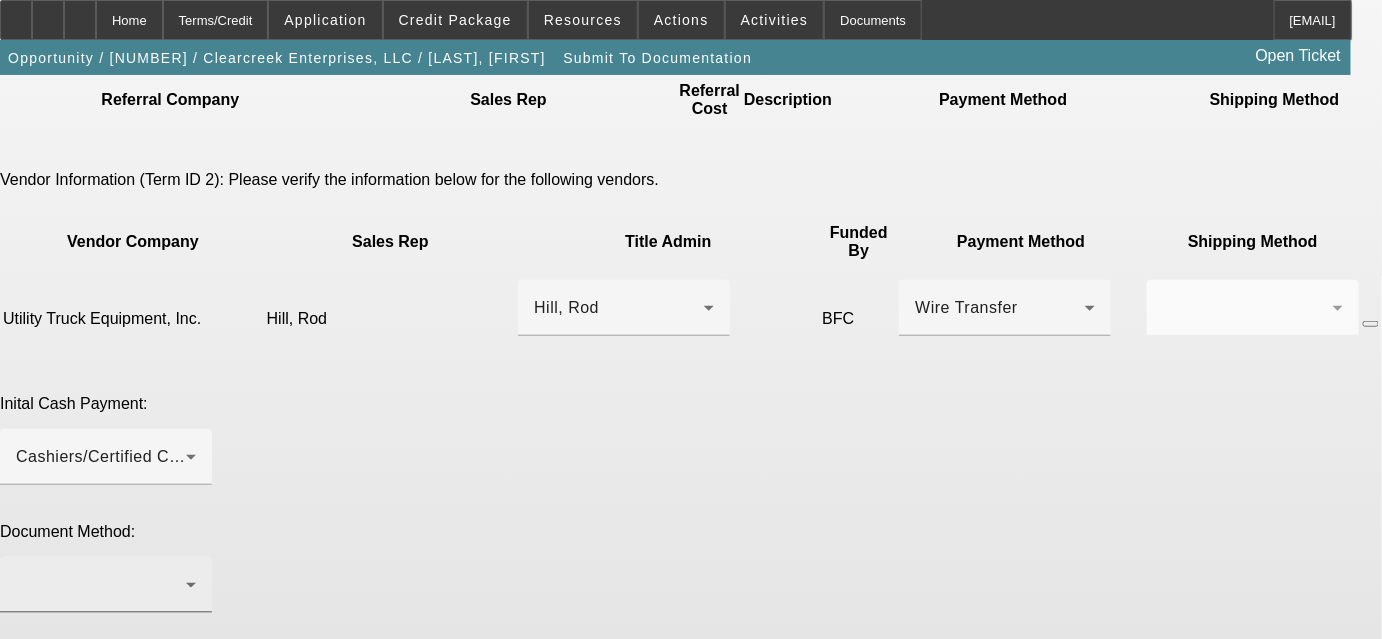 click at bounding box center (101, 585) 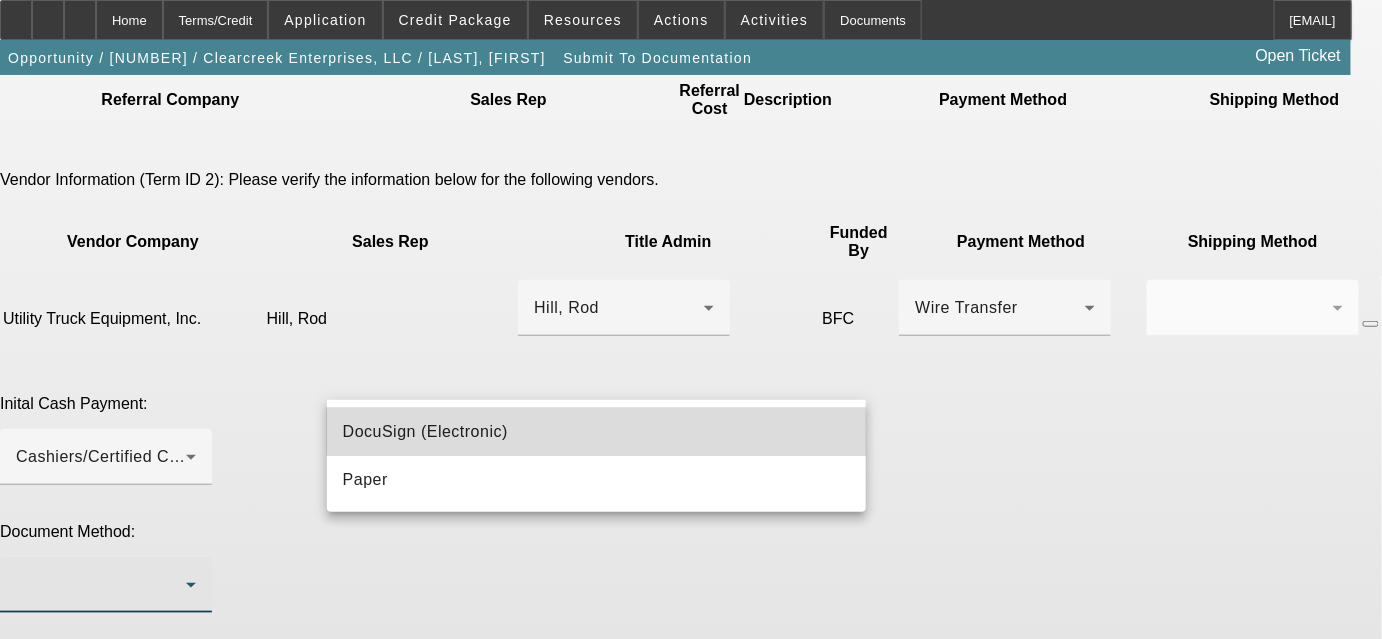 click on "DocuSign (Electronic)" at bounding box center [596, 432] 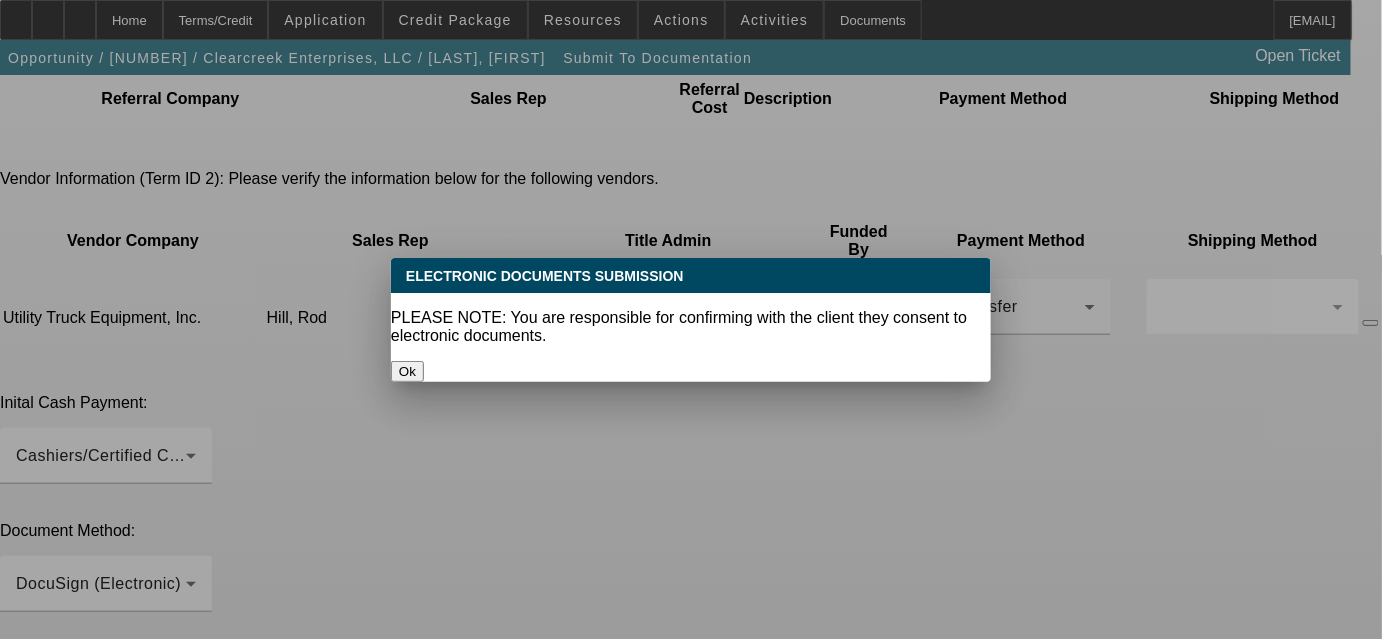 click on "Ok" at bounding box center (407, 371) 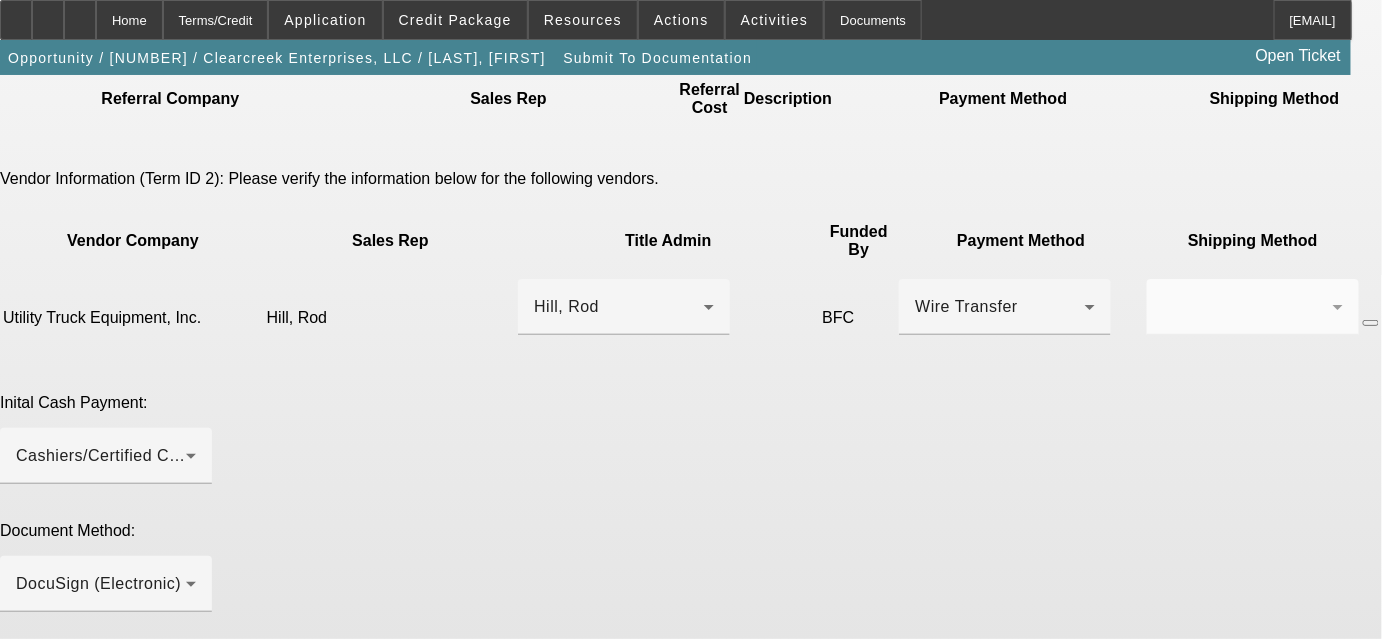 scroll, scrollTop: 363, scrollLeft: 0, axis: vertical 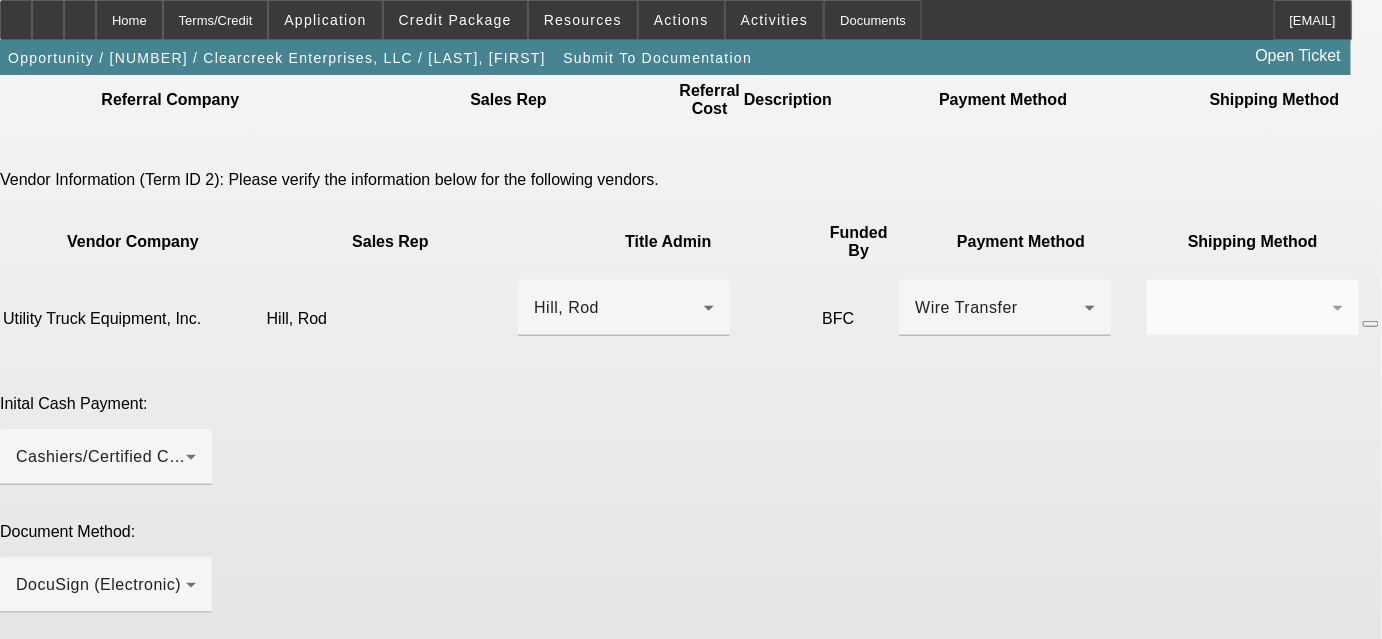 click at bounding box center [106, 869] 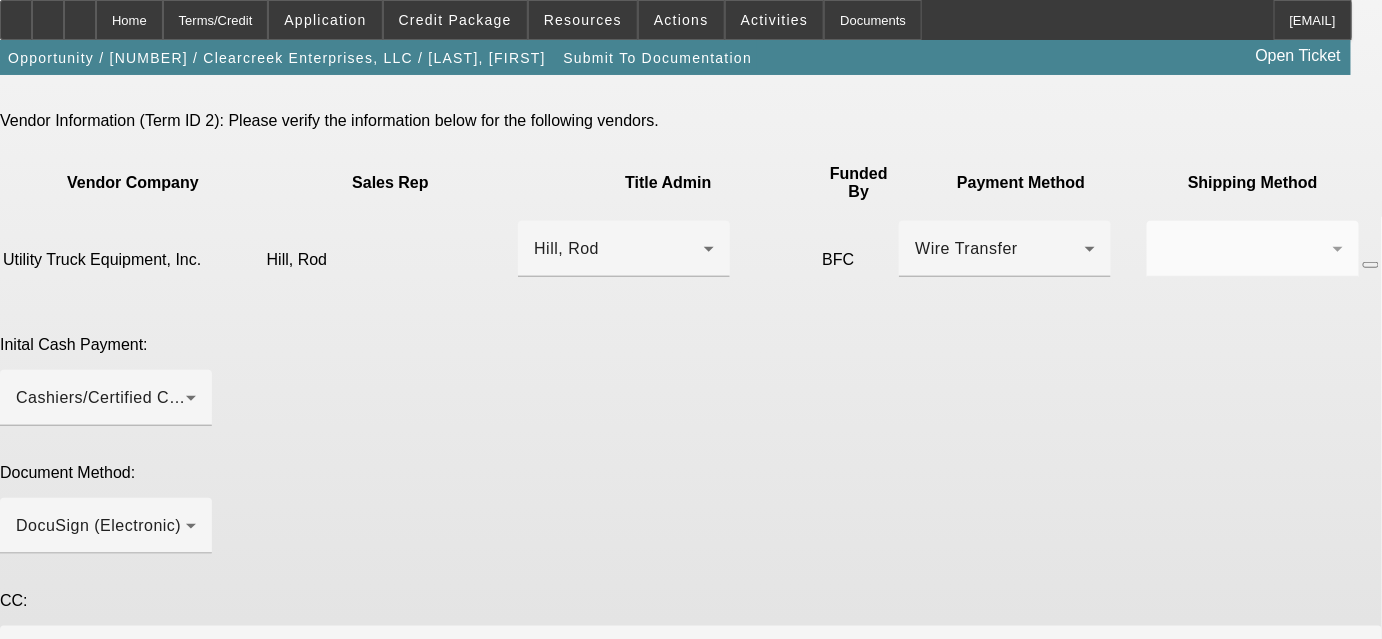 paste on "Please send the ePOAs and financing documents to this repeat customer [FIRST] [LAST], [PHONE], [EMAIL] The titling contact is [FIRST] [LAST], [PHONE], [EMAIL] Thanks, [FIRST]" 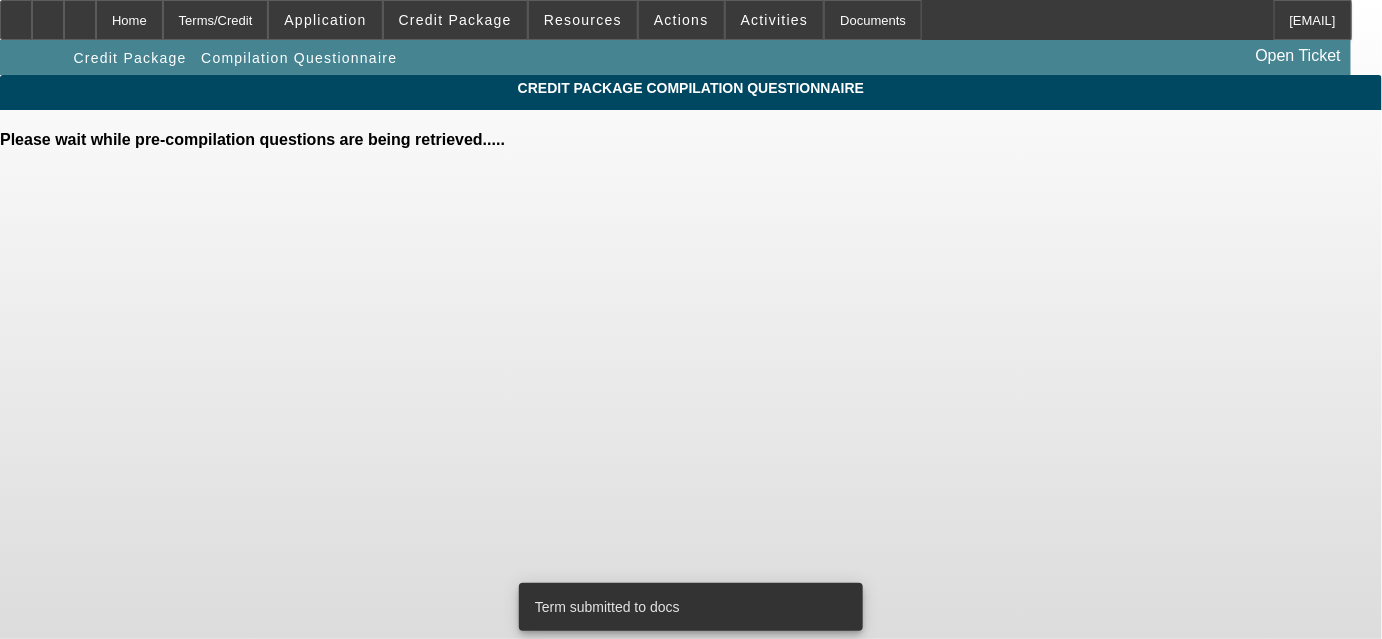 scroll, scrollTop: 0, scrollLeft: 0, axis: both 